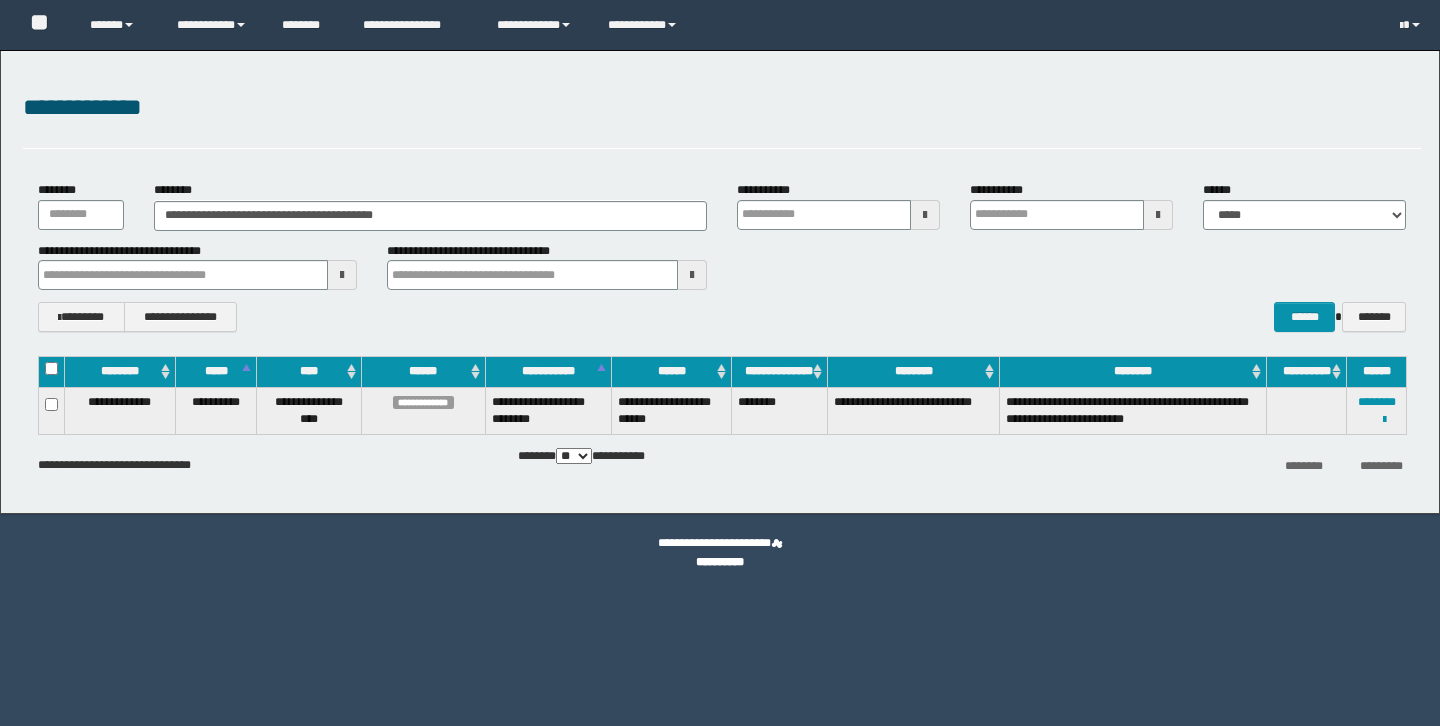 scroll, scrollTop: 0, scrollLeft: 0, axis: both 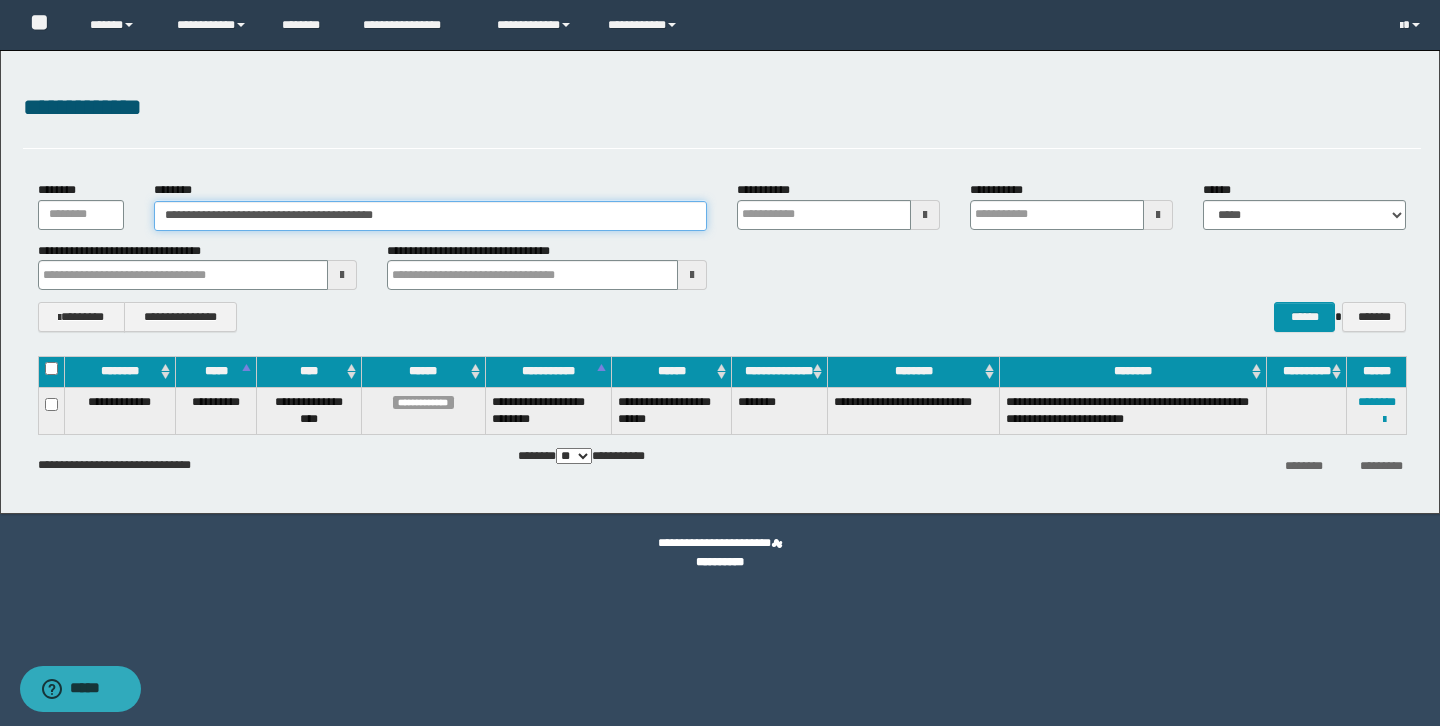 drag, startPoint x: 446, startPoint y: 216, endPoint x: 0, endPoint y: 183, distance: 447.21918 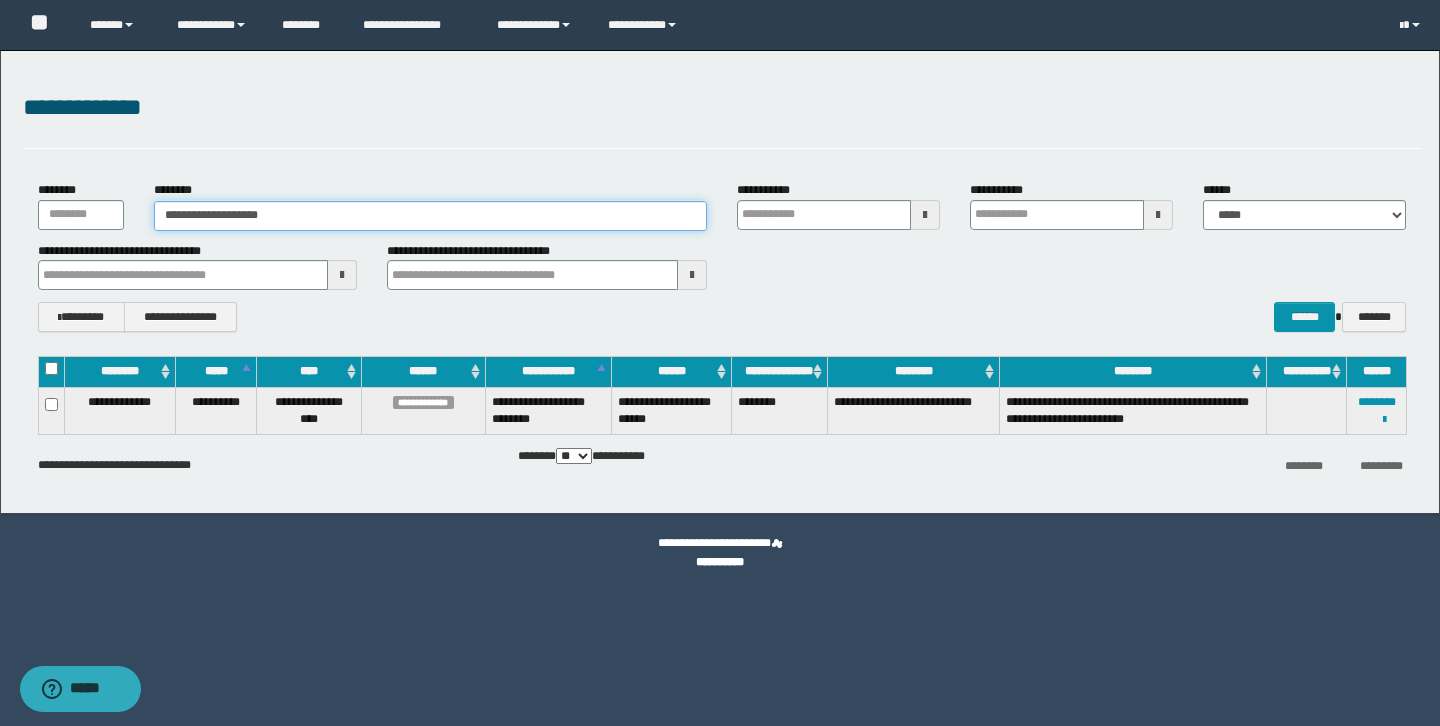 type on "**********" 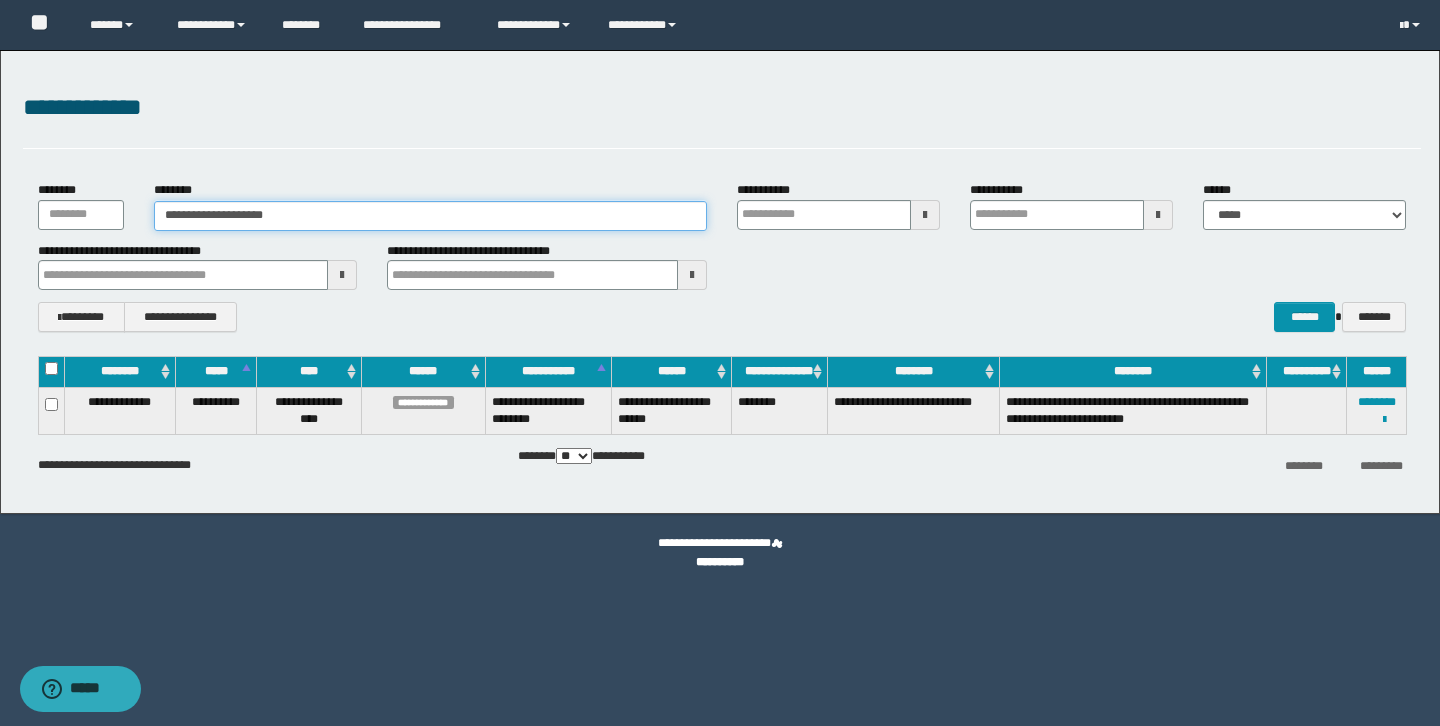 type on "**********" 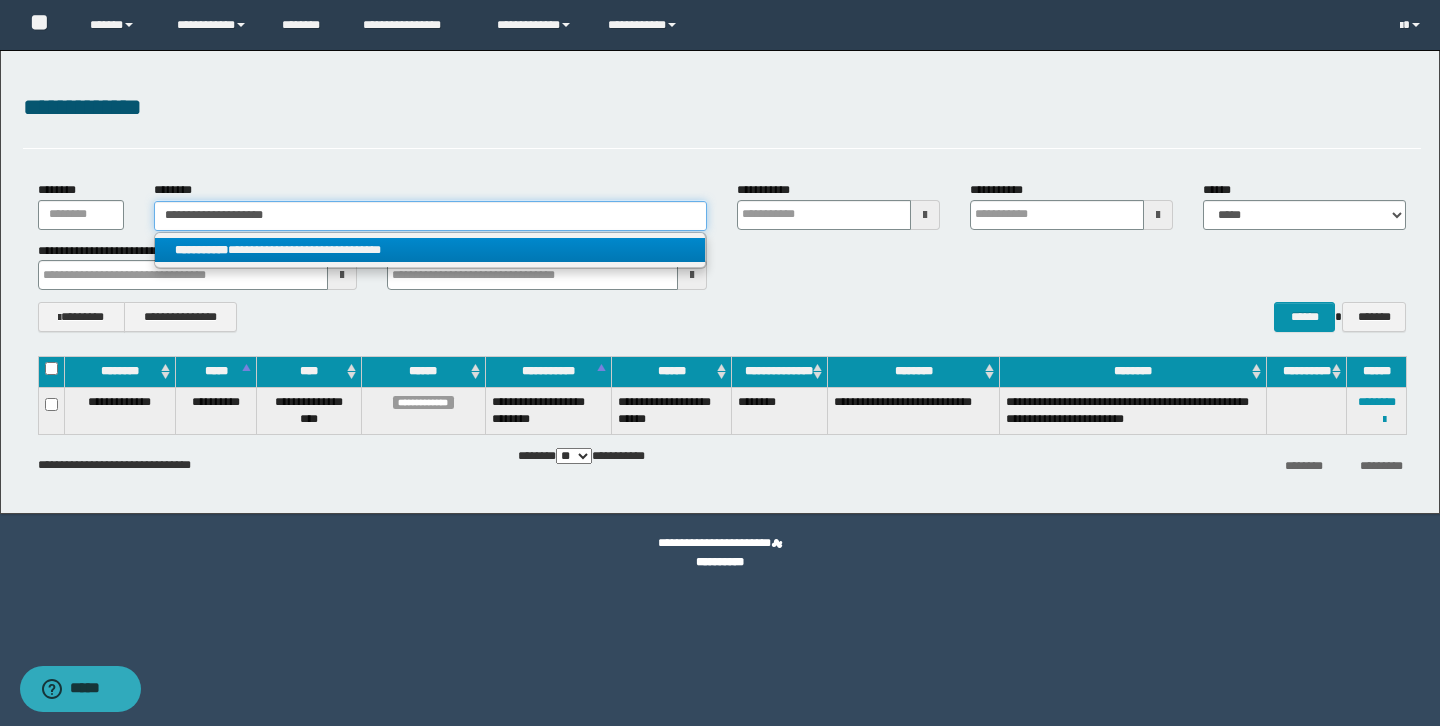 type on "**********" 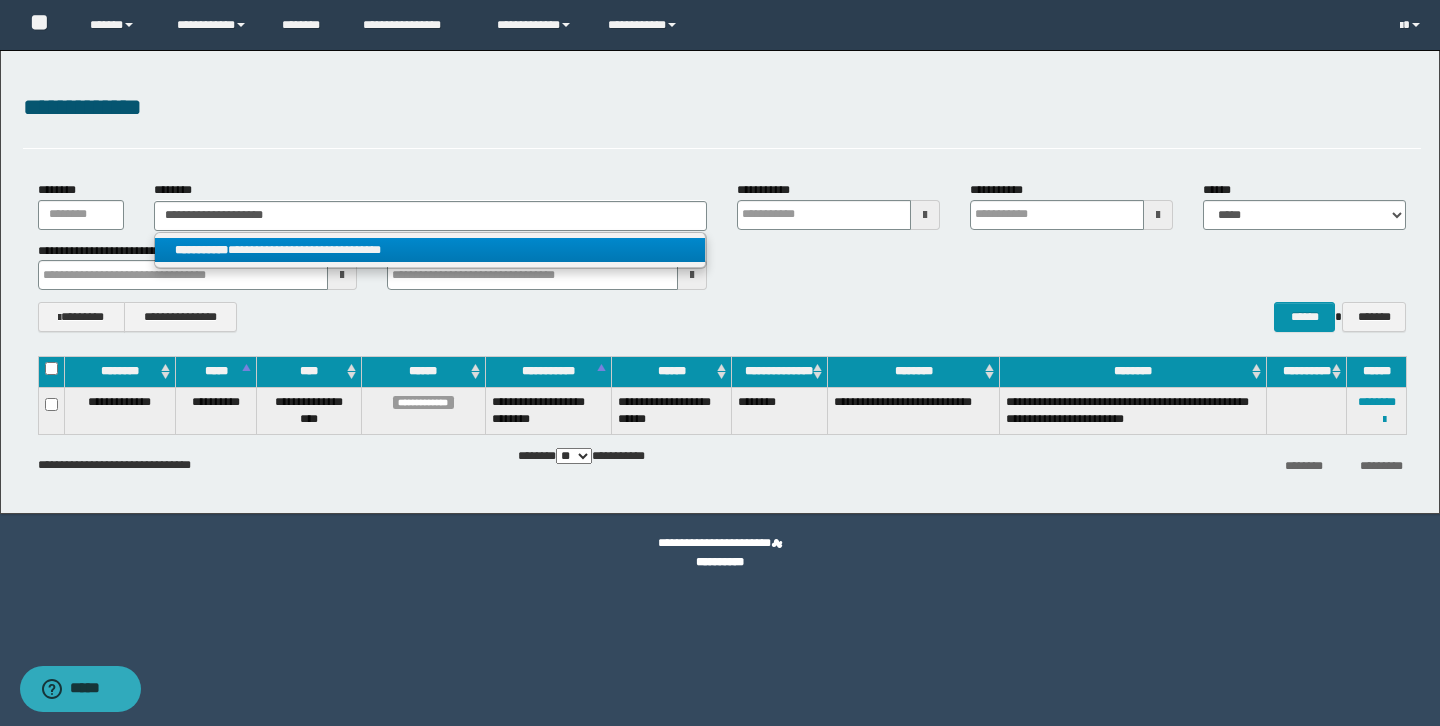 click on "**********" at bounding box center [430, 250] 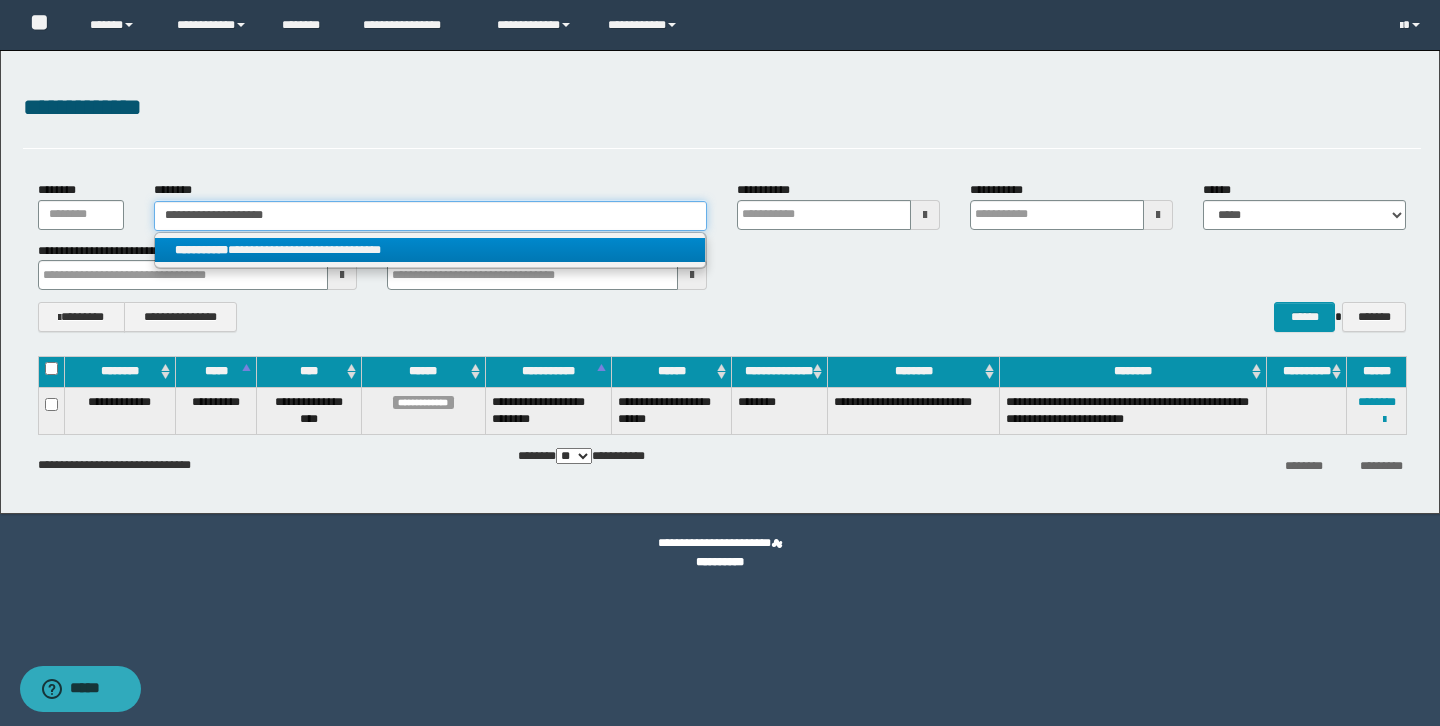 type 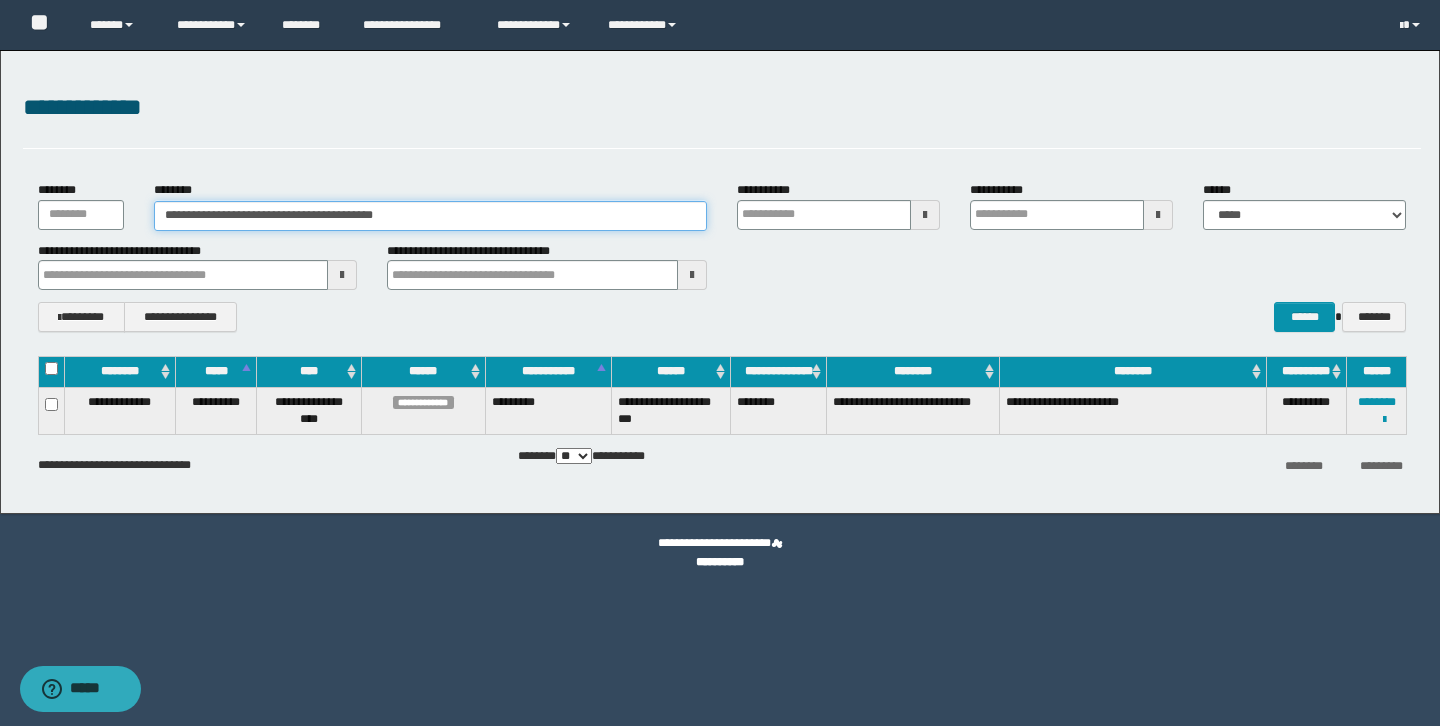 drag, startPoint x: 444, startPoint y: 218, endPoint x: 92, endPoint y: 185, distance: 353.5435 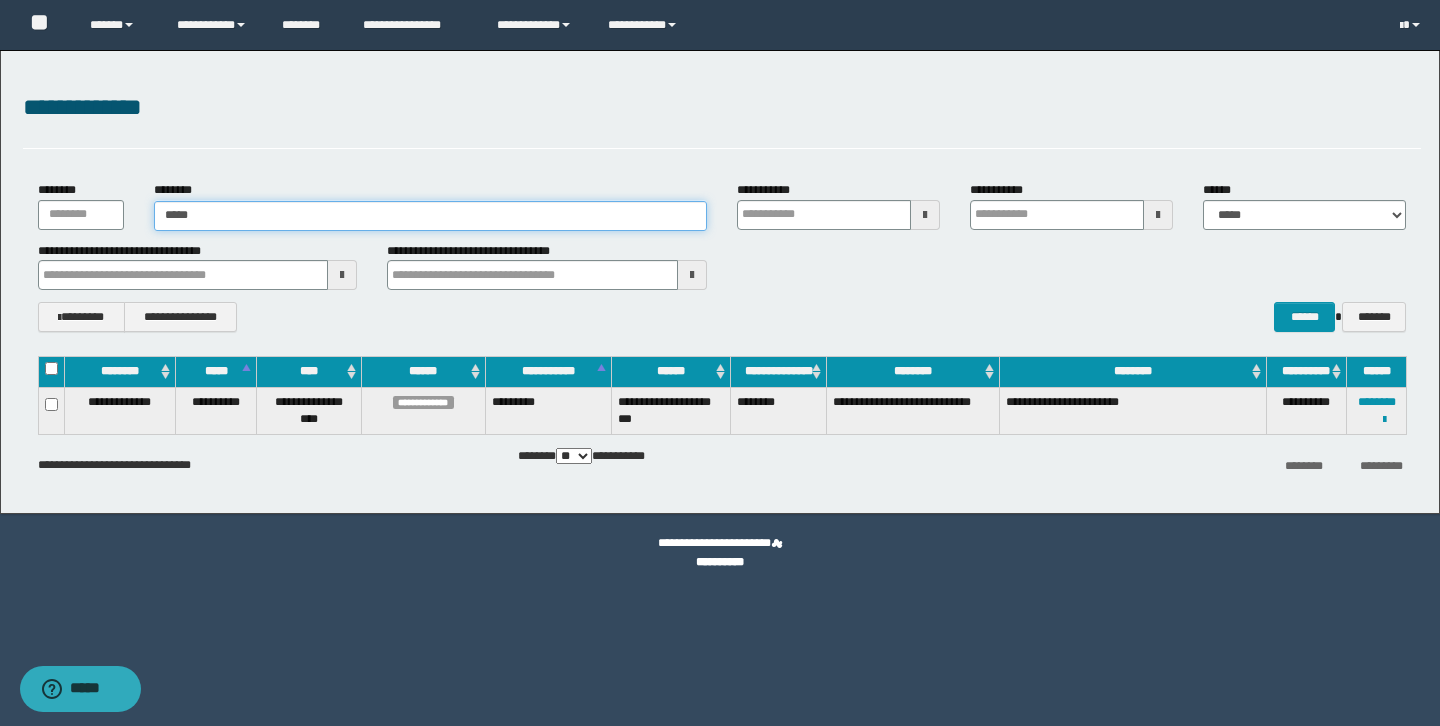 type on "******" 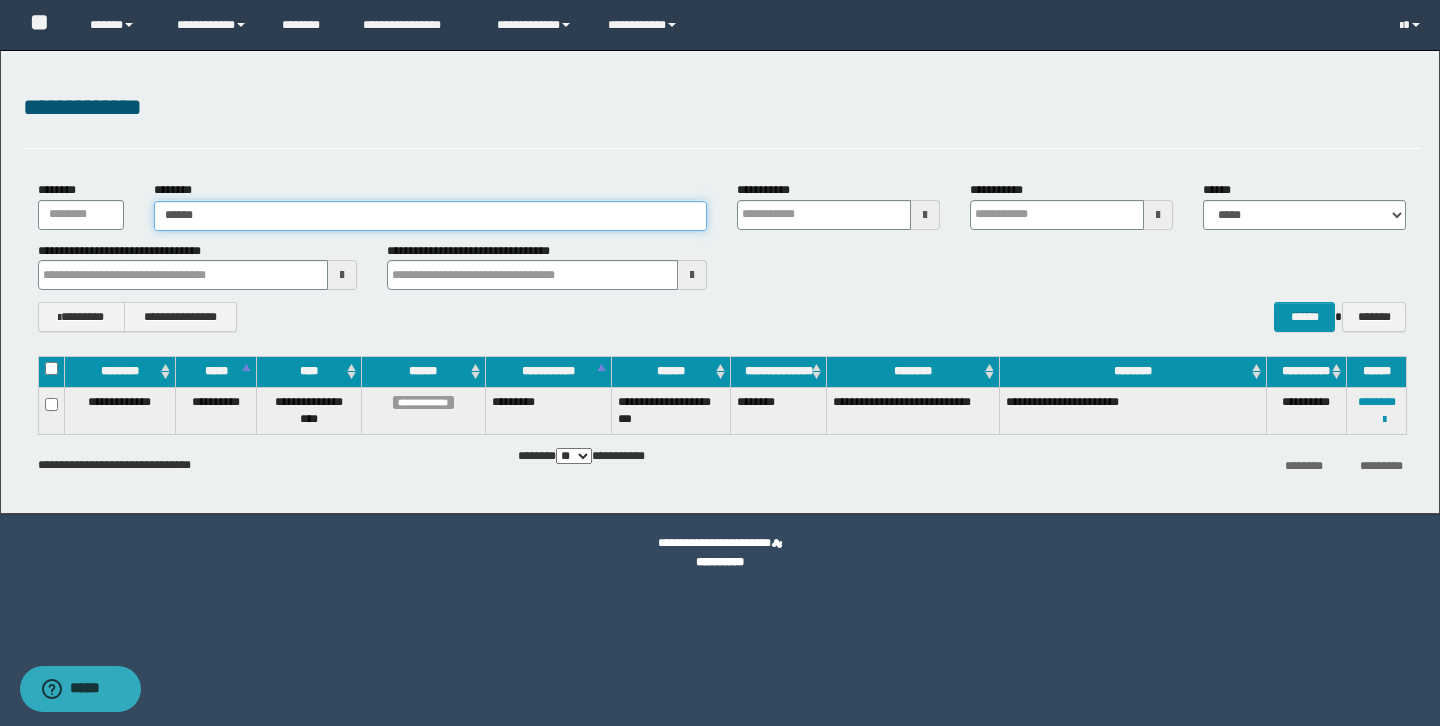 type on "******" 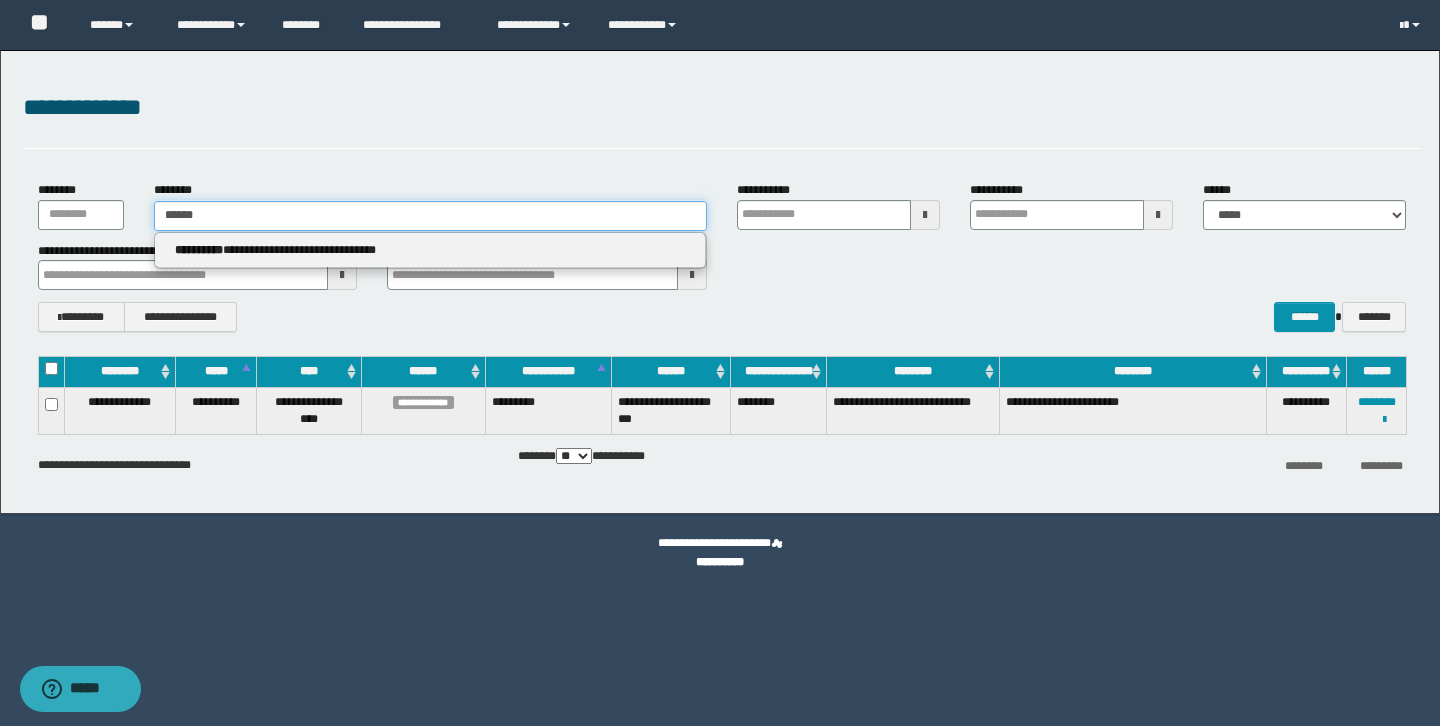 type 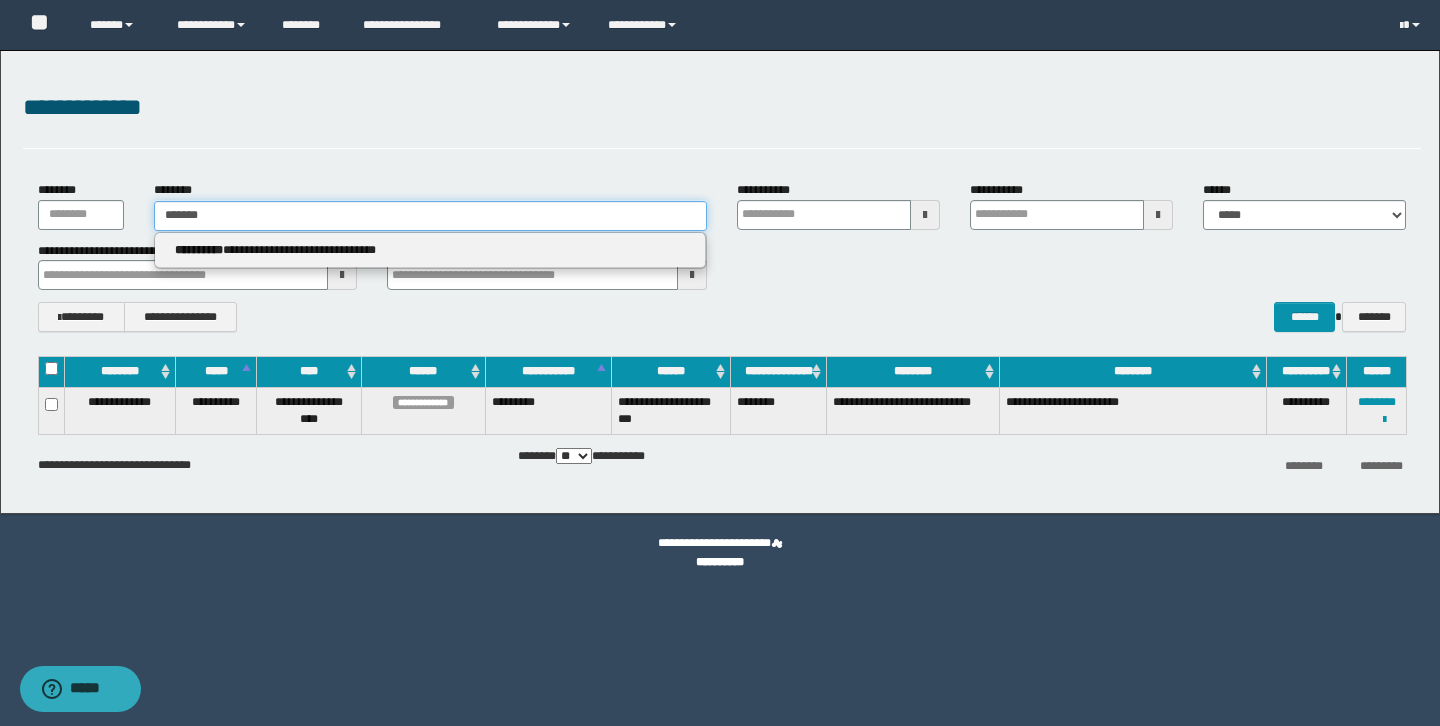 type on "******" 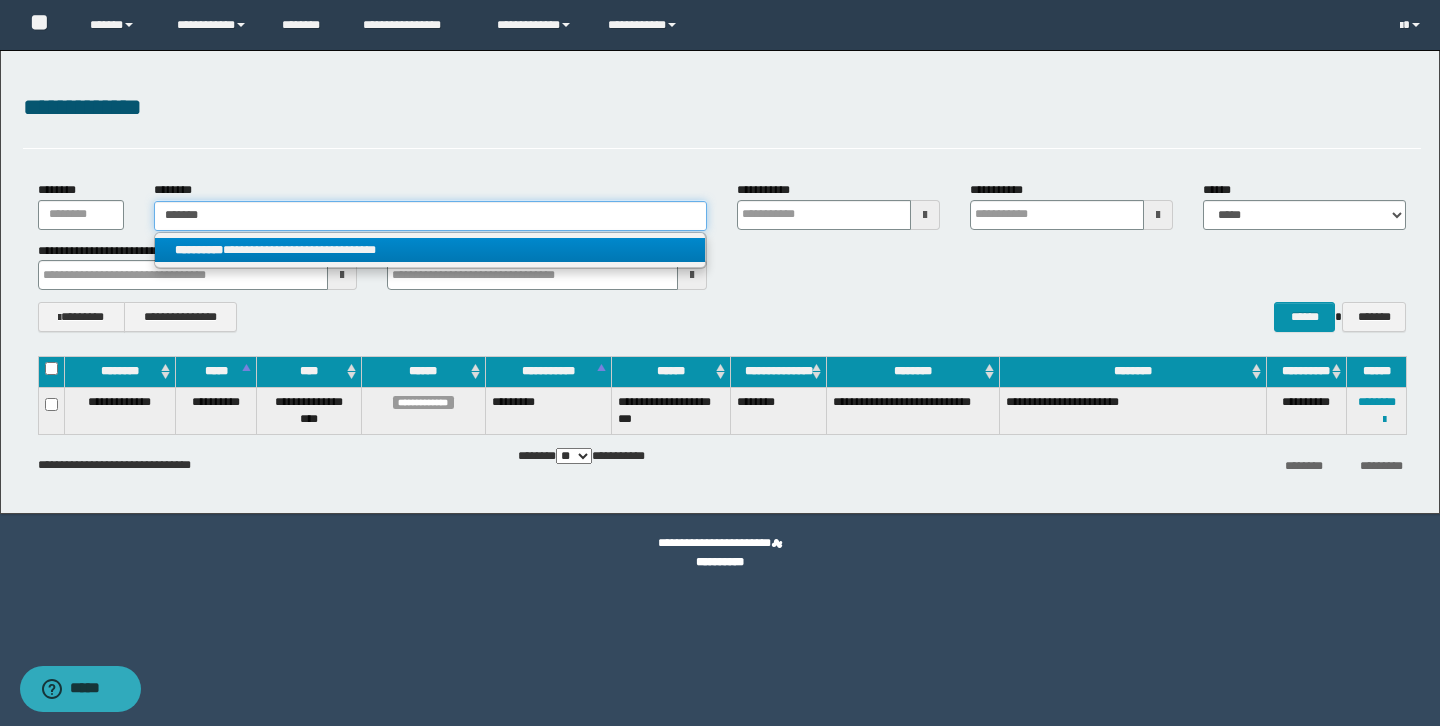 type on "******" 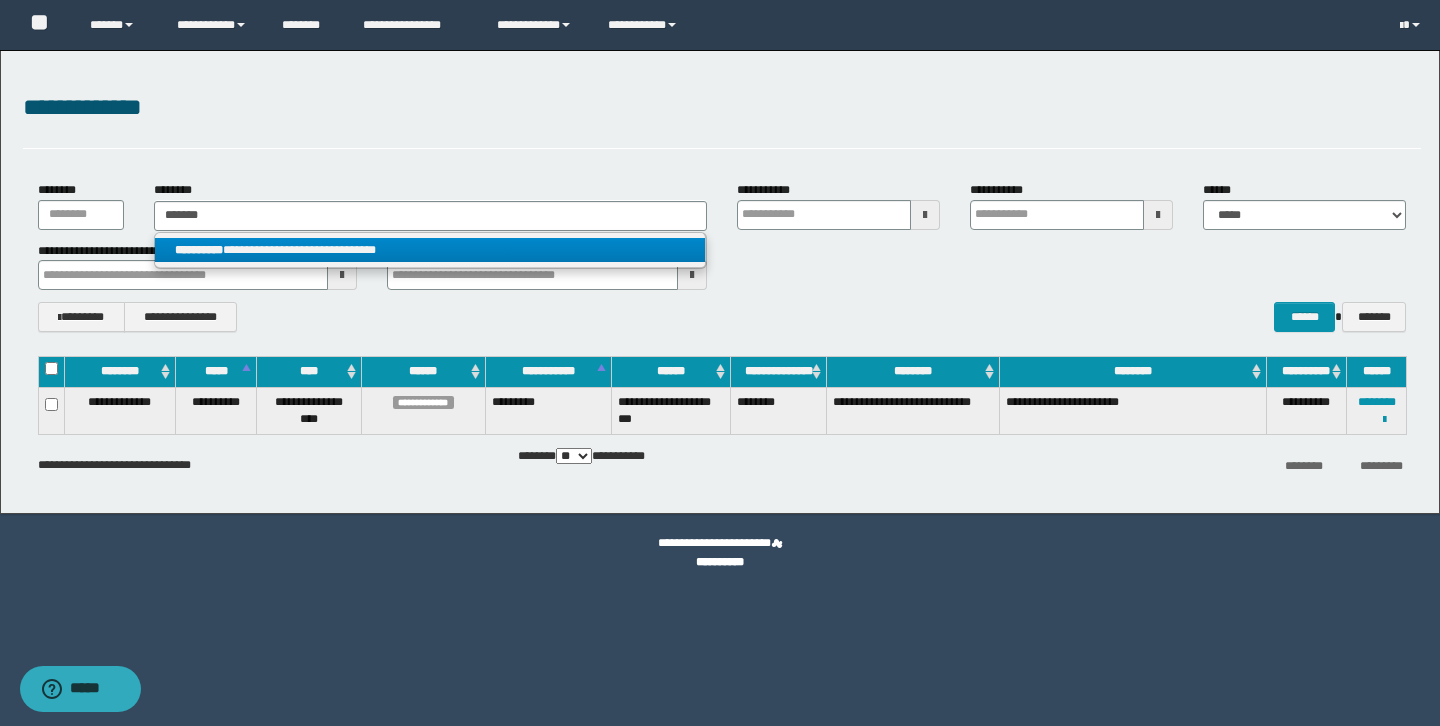click on "**********" at bounding box center (430, 250) 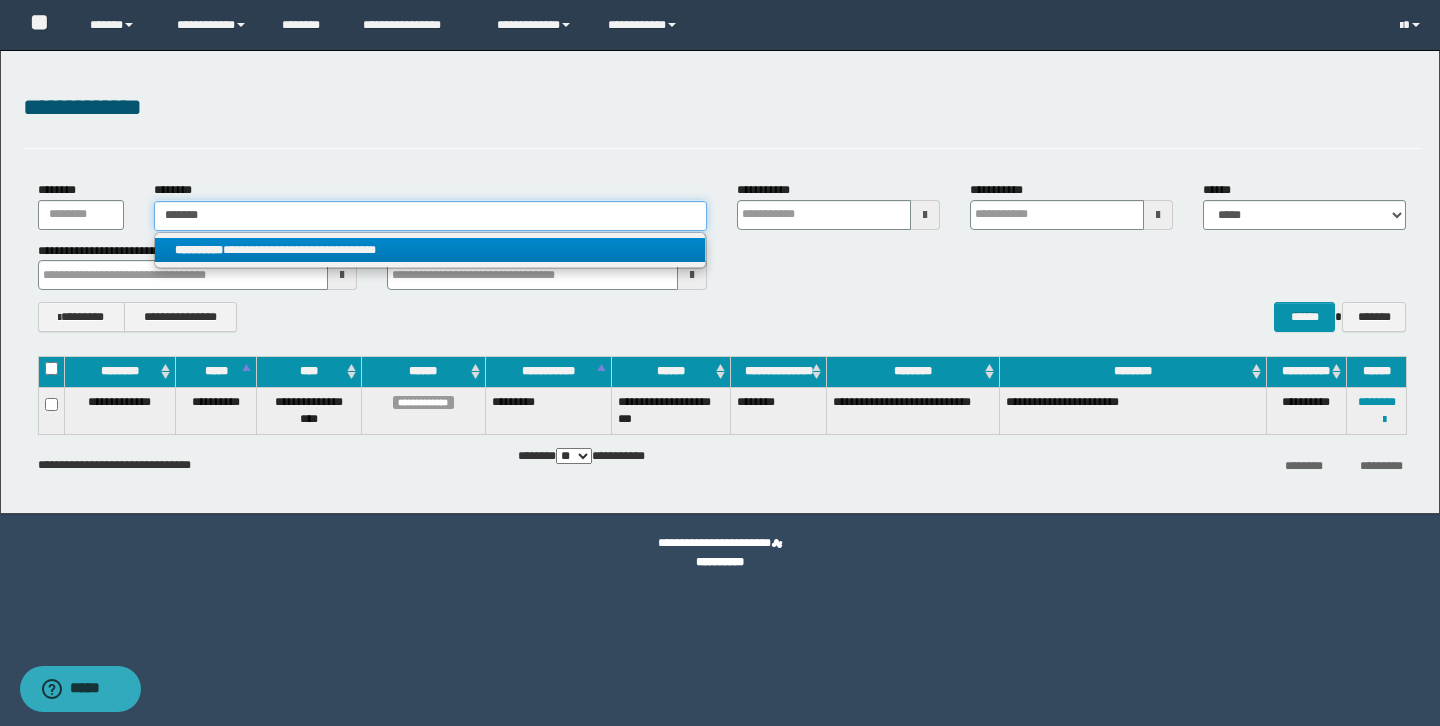 type 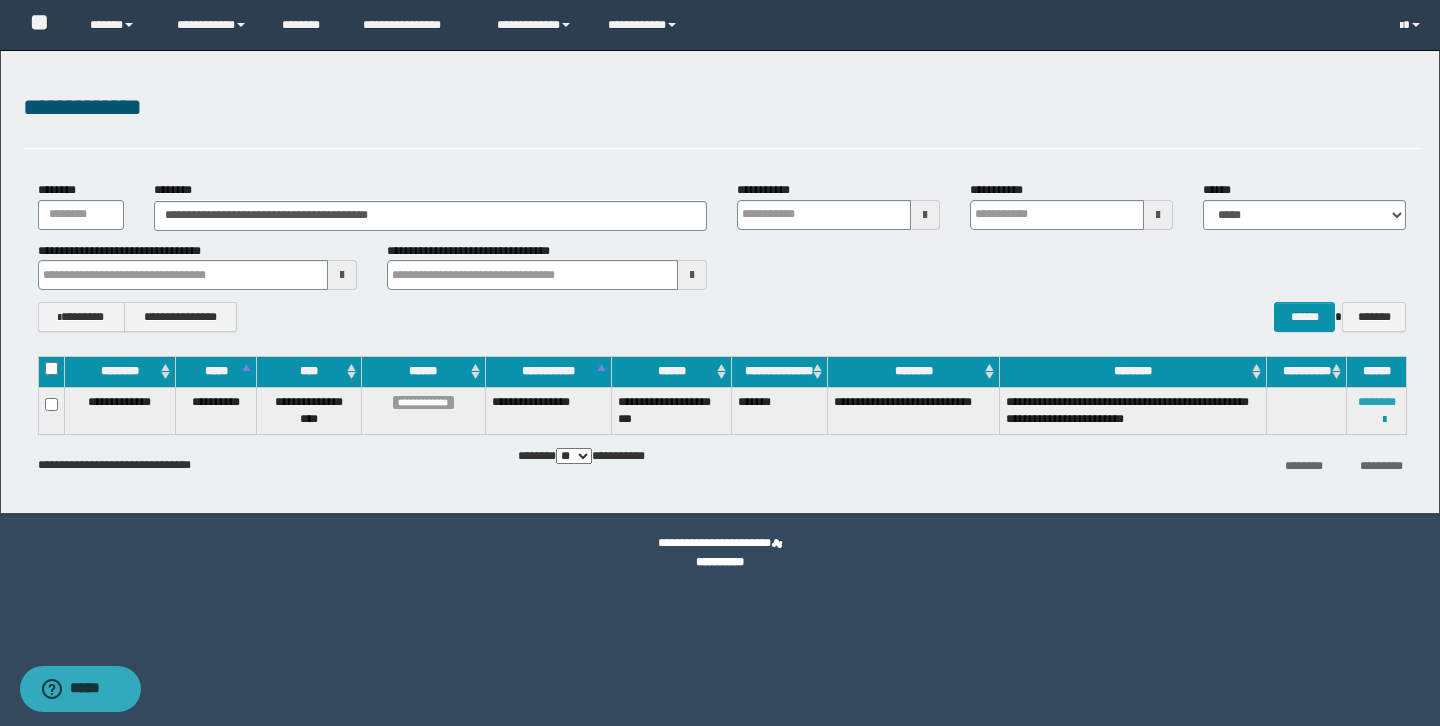 click on "********" at bounding box center (1377, 402) 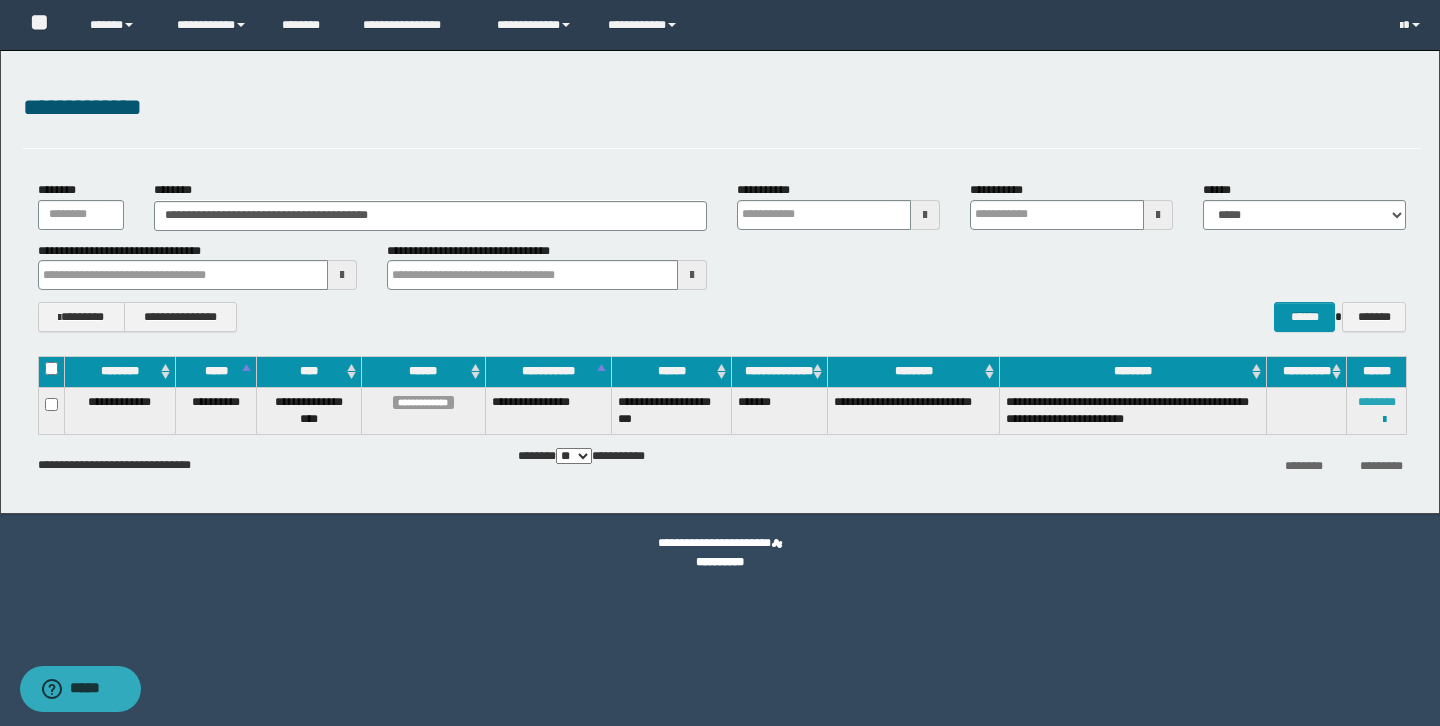 click on "********" at bounding box center [1377, 402] 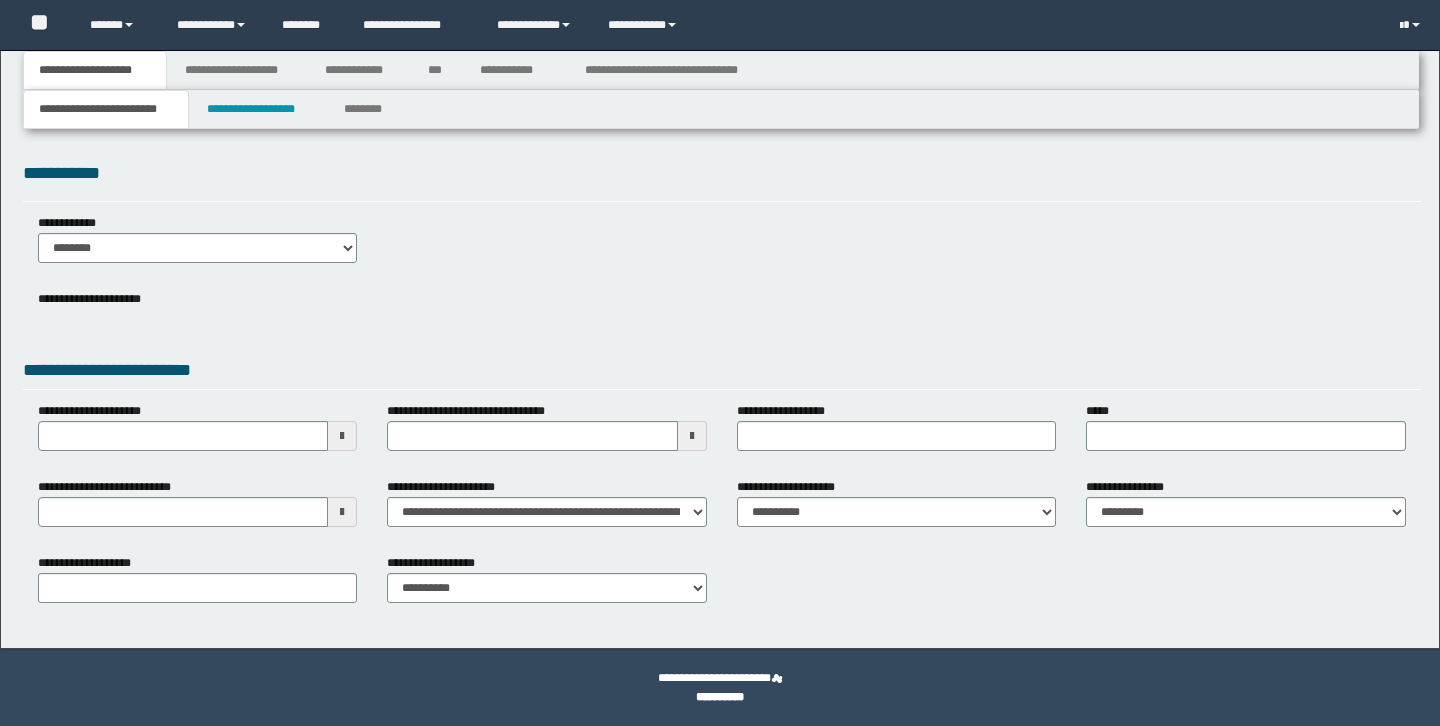 scroll, scrollTop: 0, scrollLeft: 0, axis: both 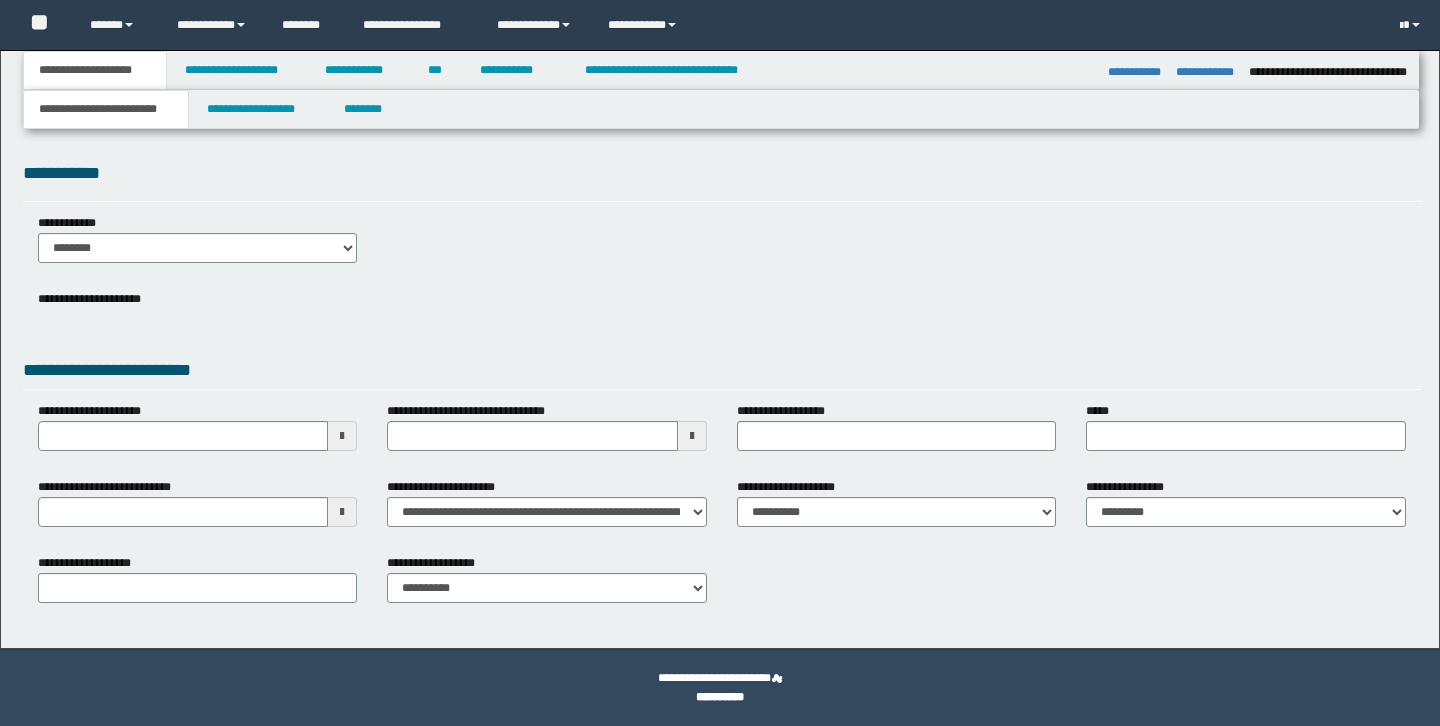 select on "*" 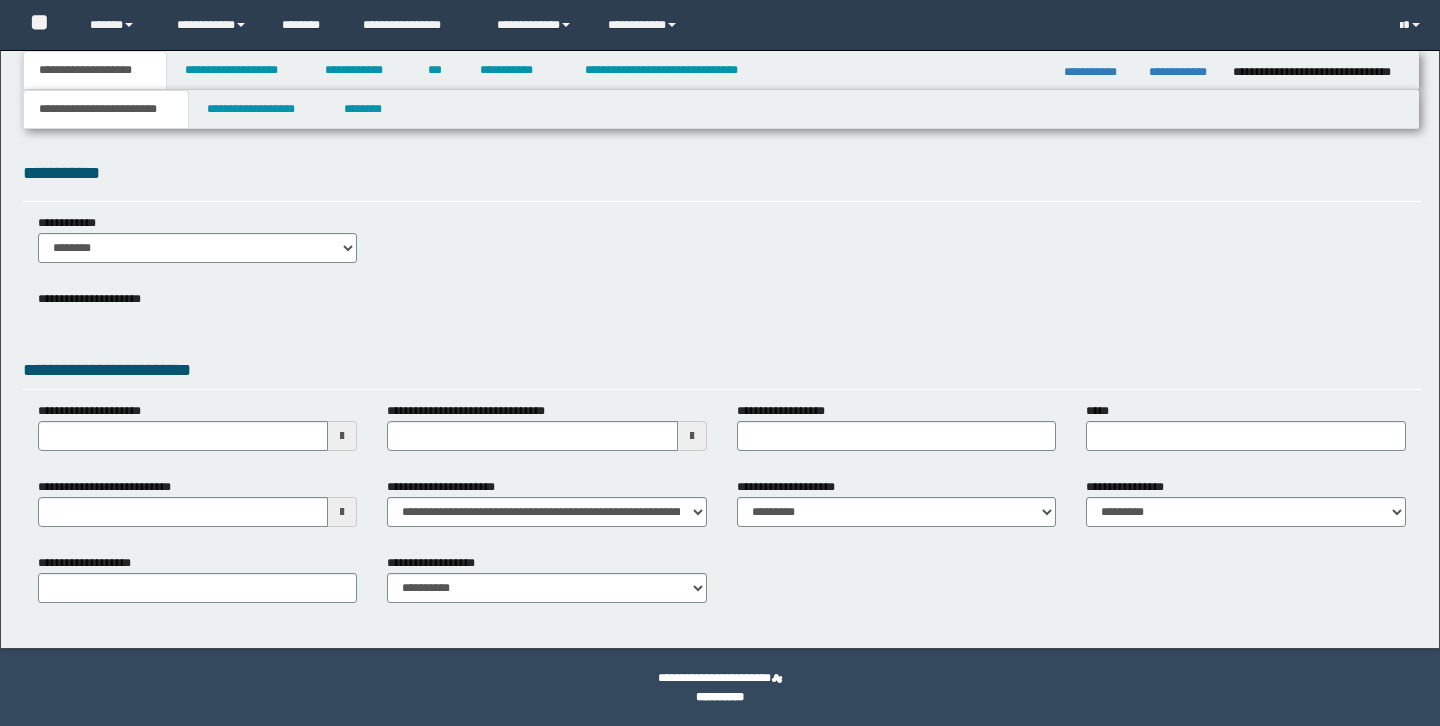 scroll, scrollTop: 0, scrollLeft: 0, axis: both 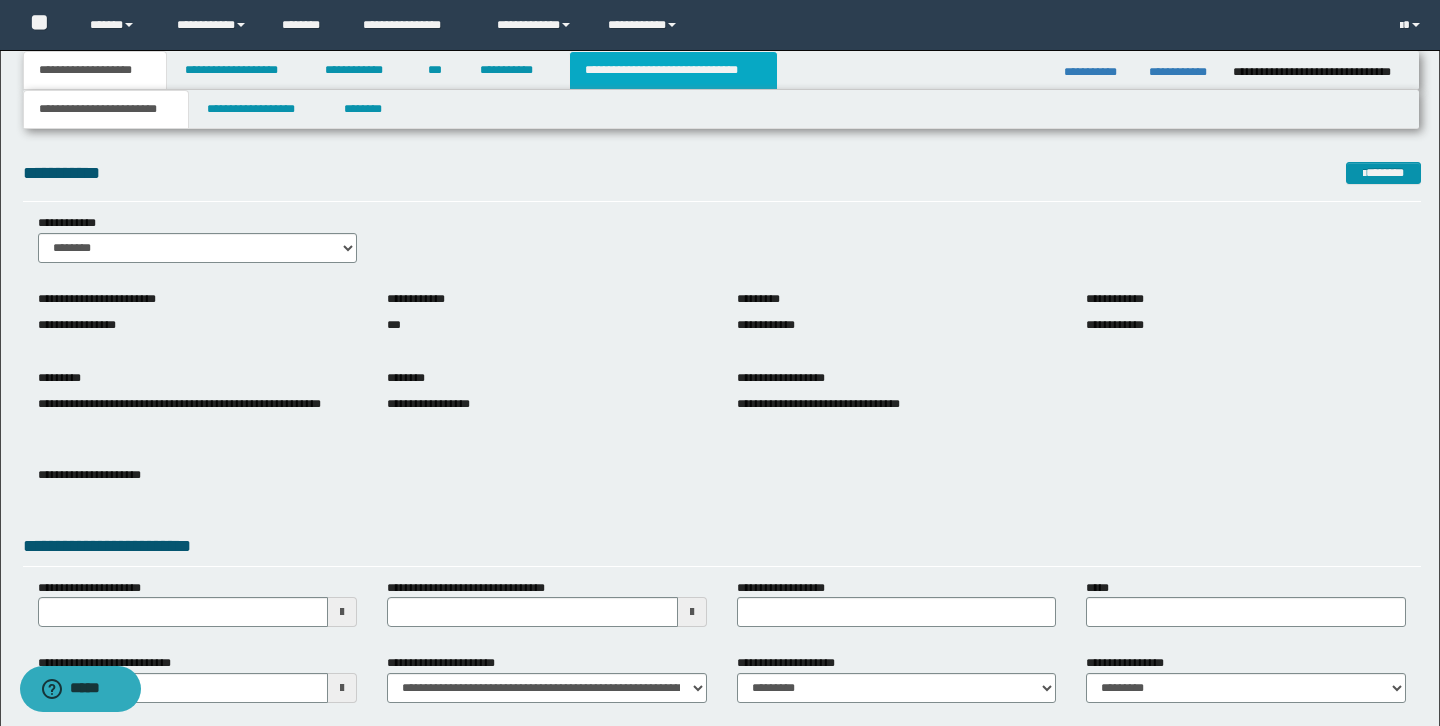click on "**********" at bounding box center (673, 70) 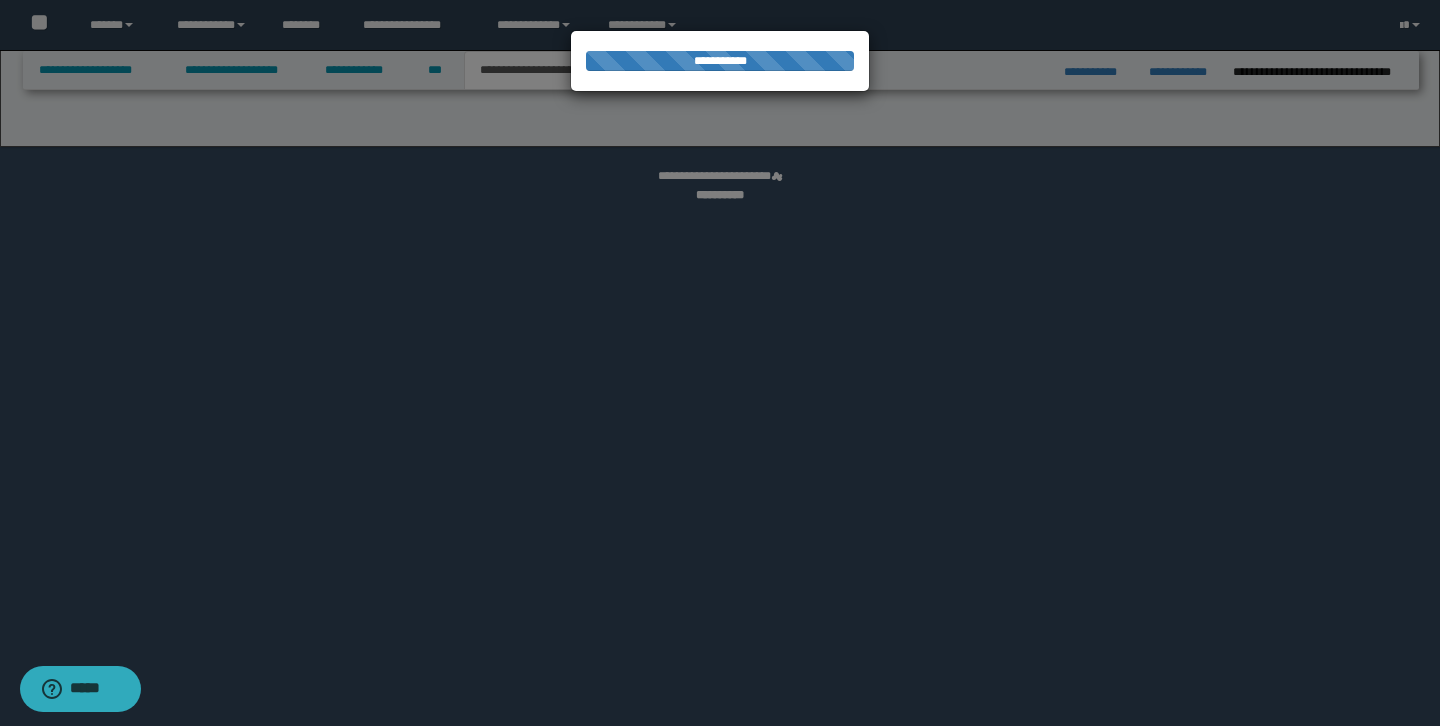 select on "*" 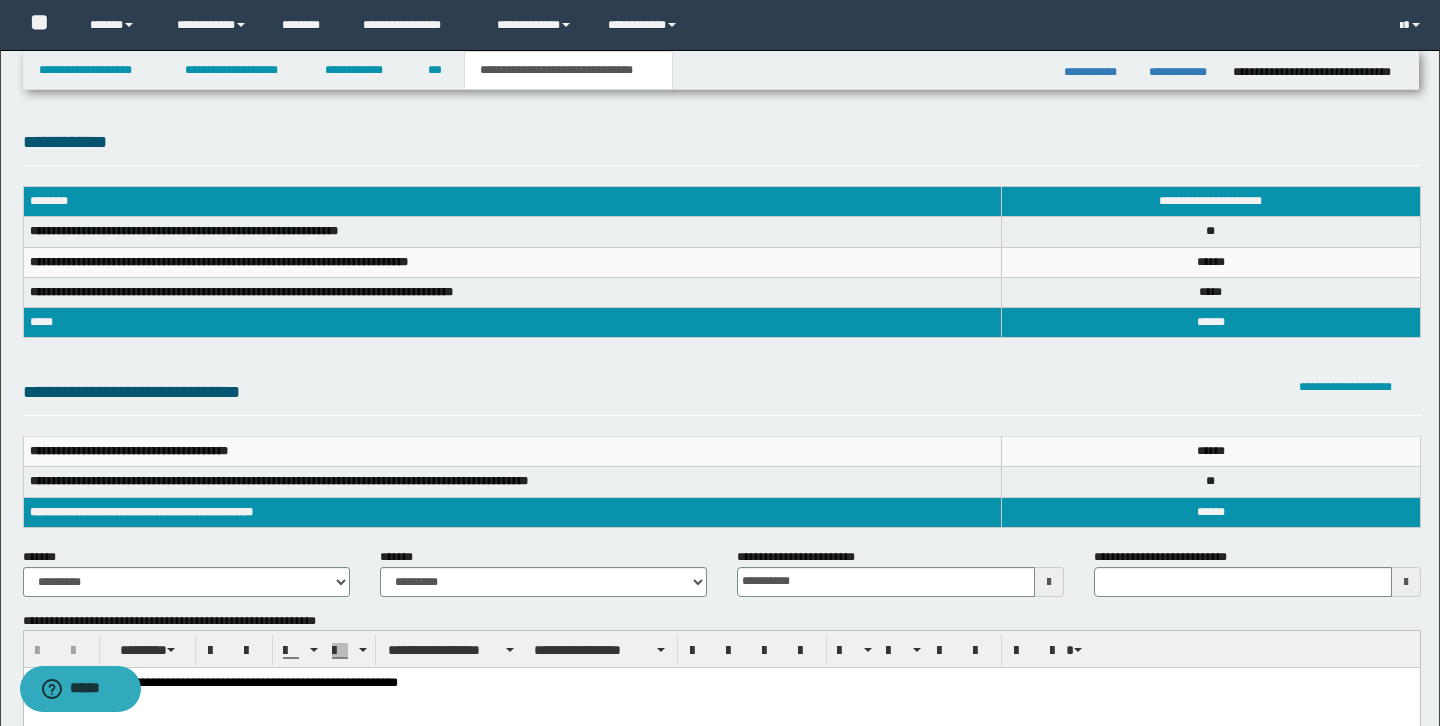 scroll, scrollTop: 0, scrollLeft: 0, axis: both 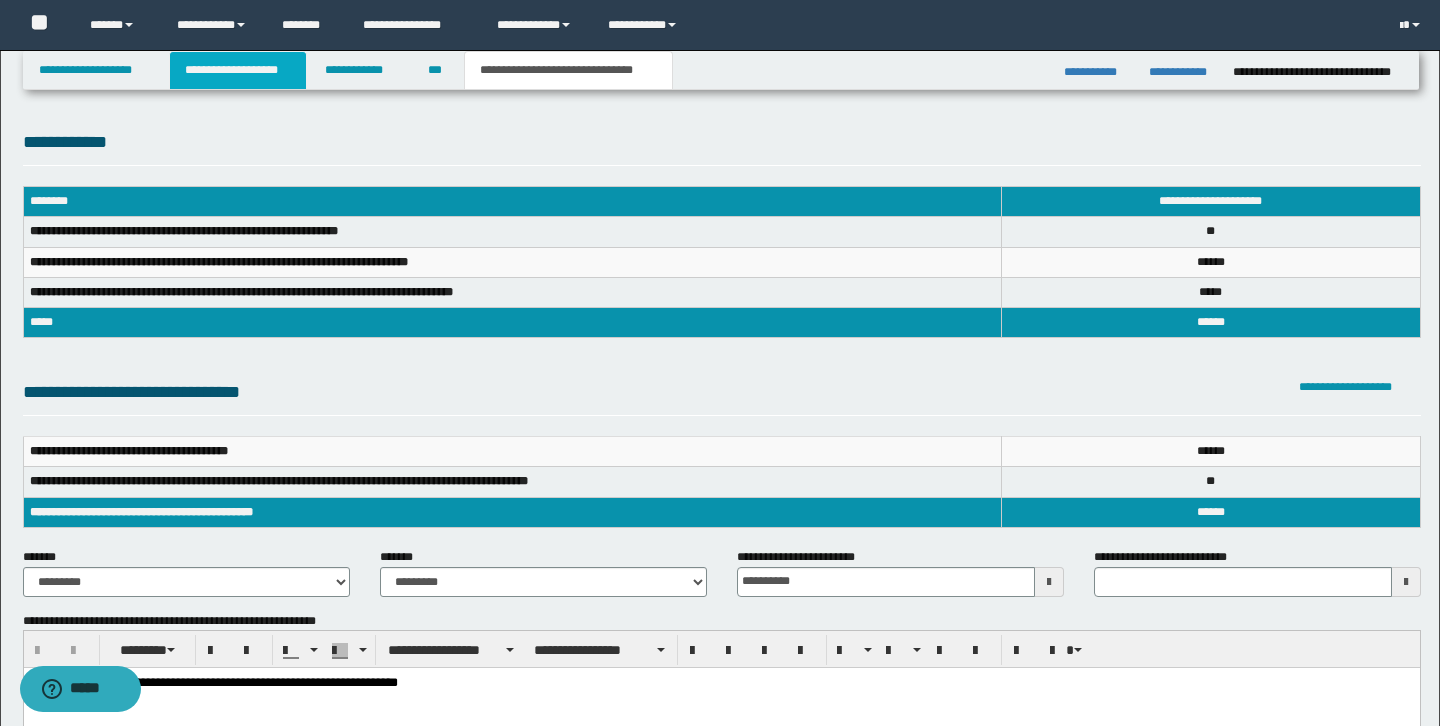 click on "**********" at bounding box center (238, 70) 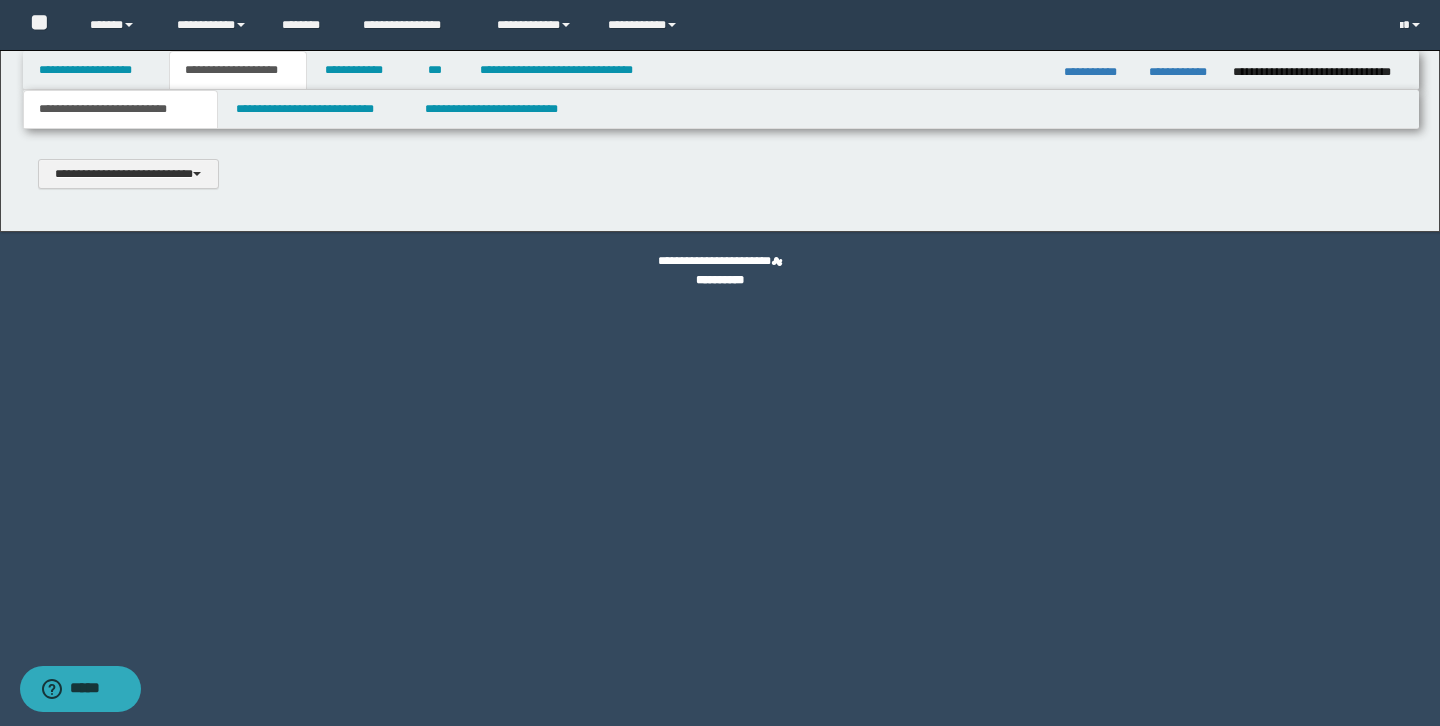 scroll, scrollTop: 0, scrollLeft: 0, axis: both 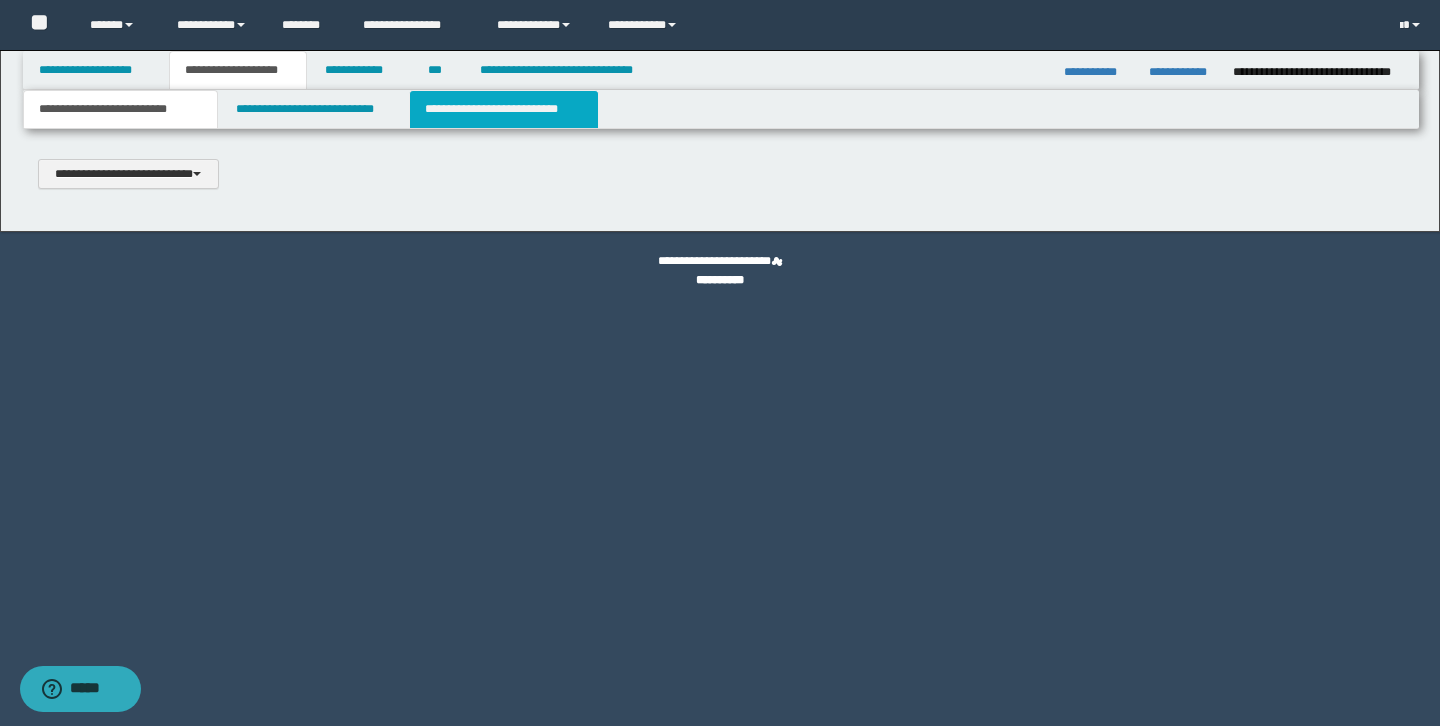 type 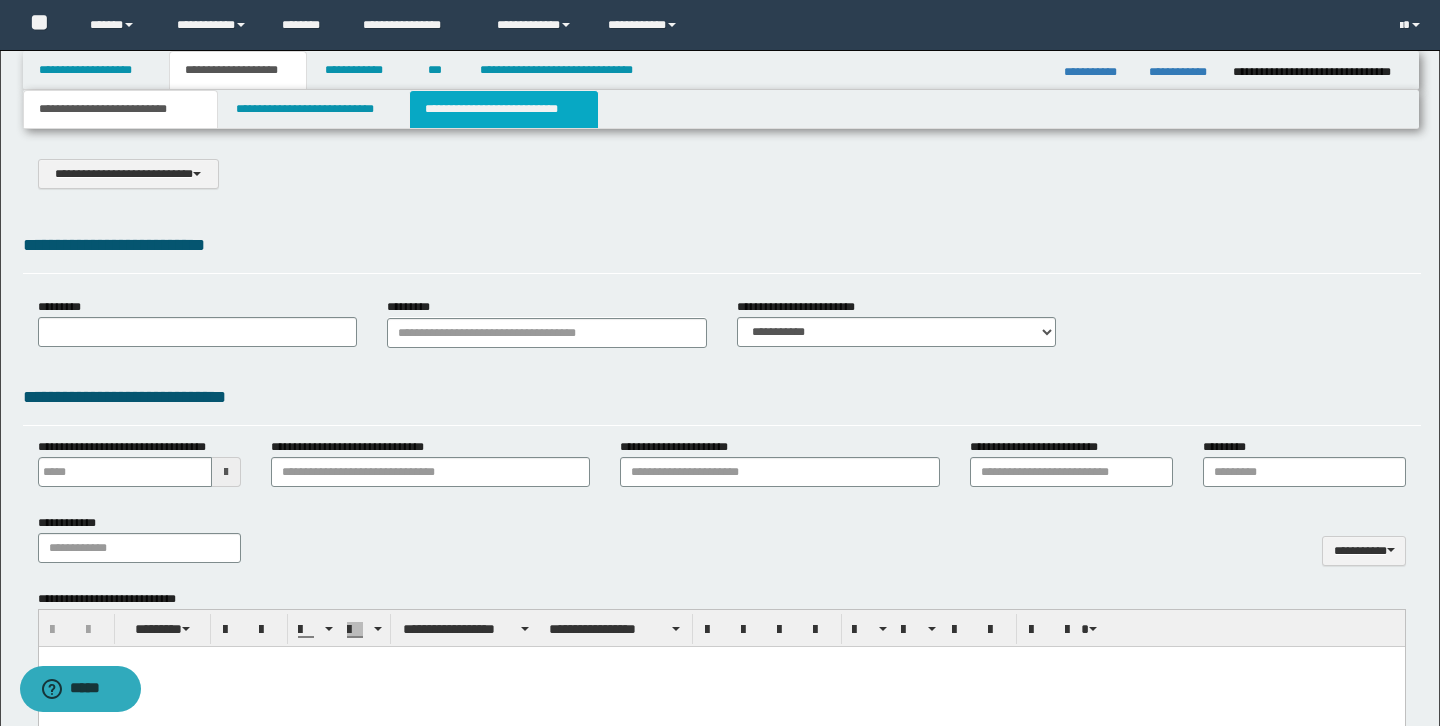 select on "*" 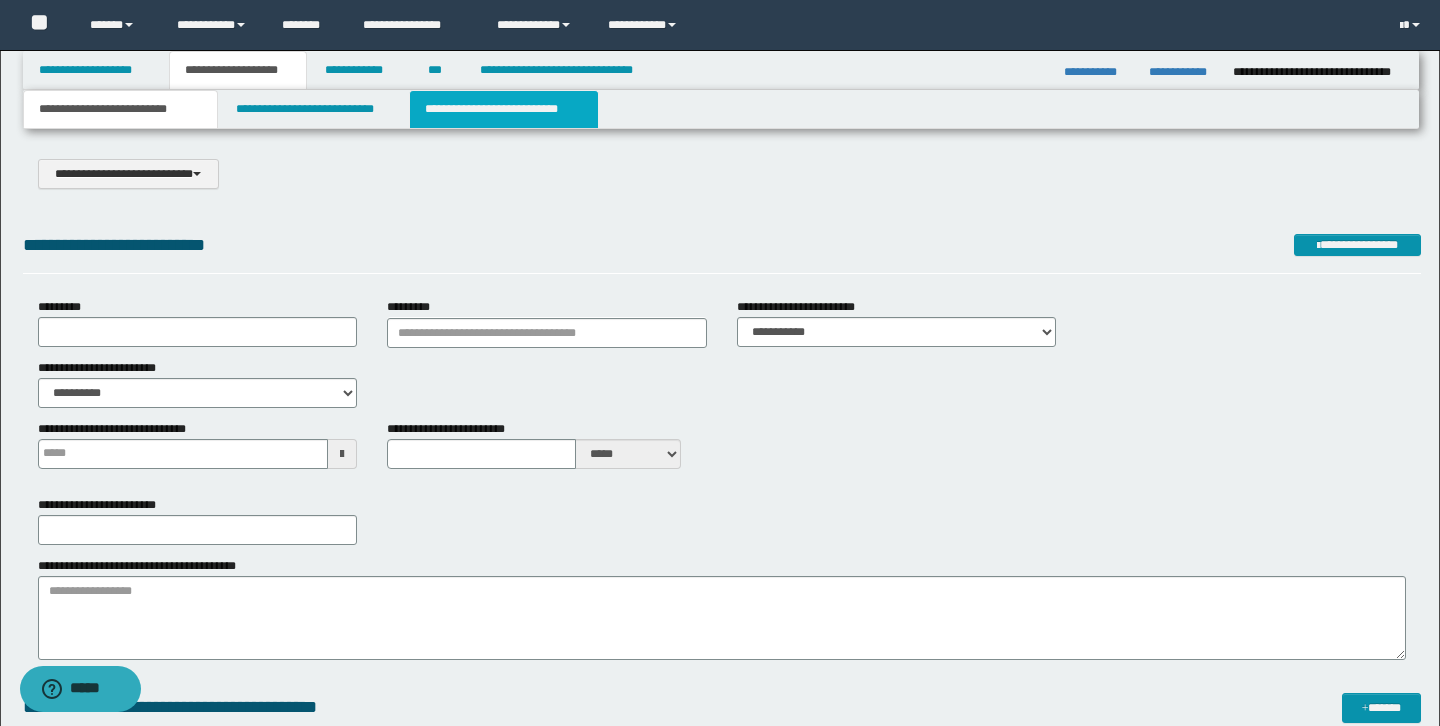 click on "**********" at bounding box center (504, 109) 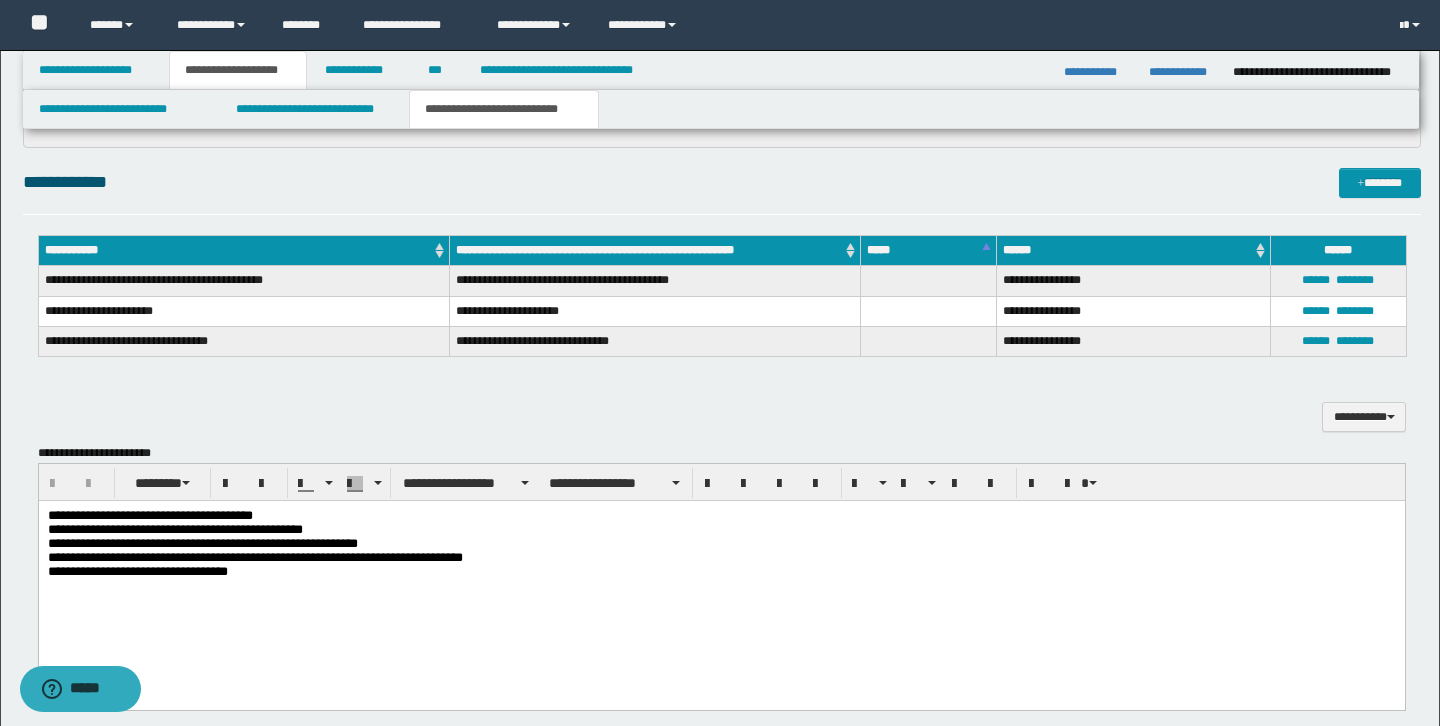scroll, scrollTop: 437, scrollLeft: 0, axis: vertical 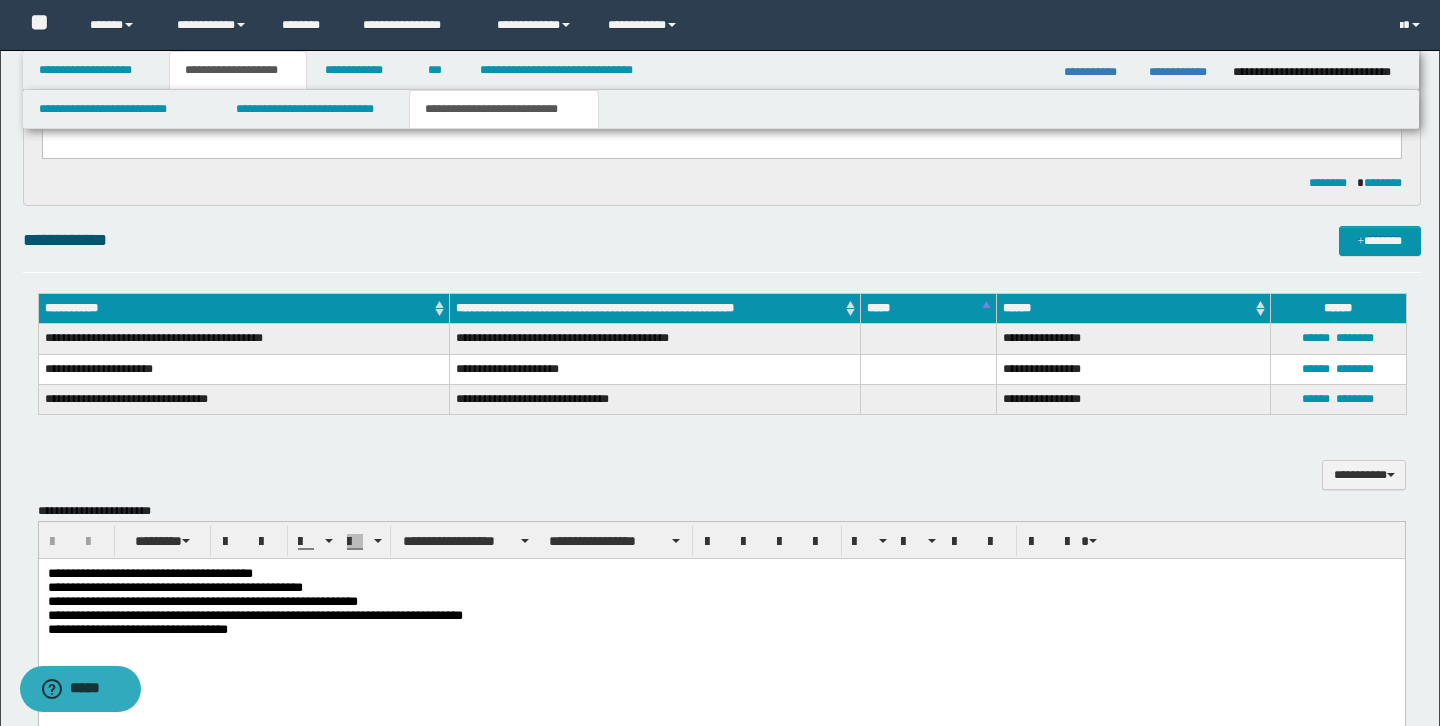 click on "**********" at bounding box center (722, 465) 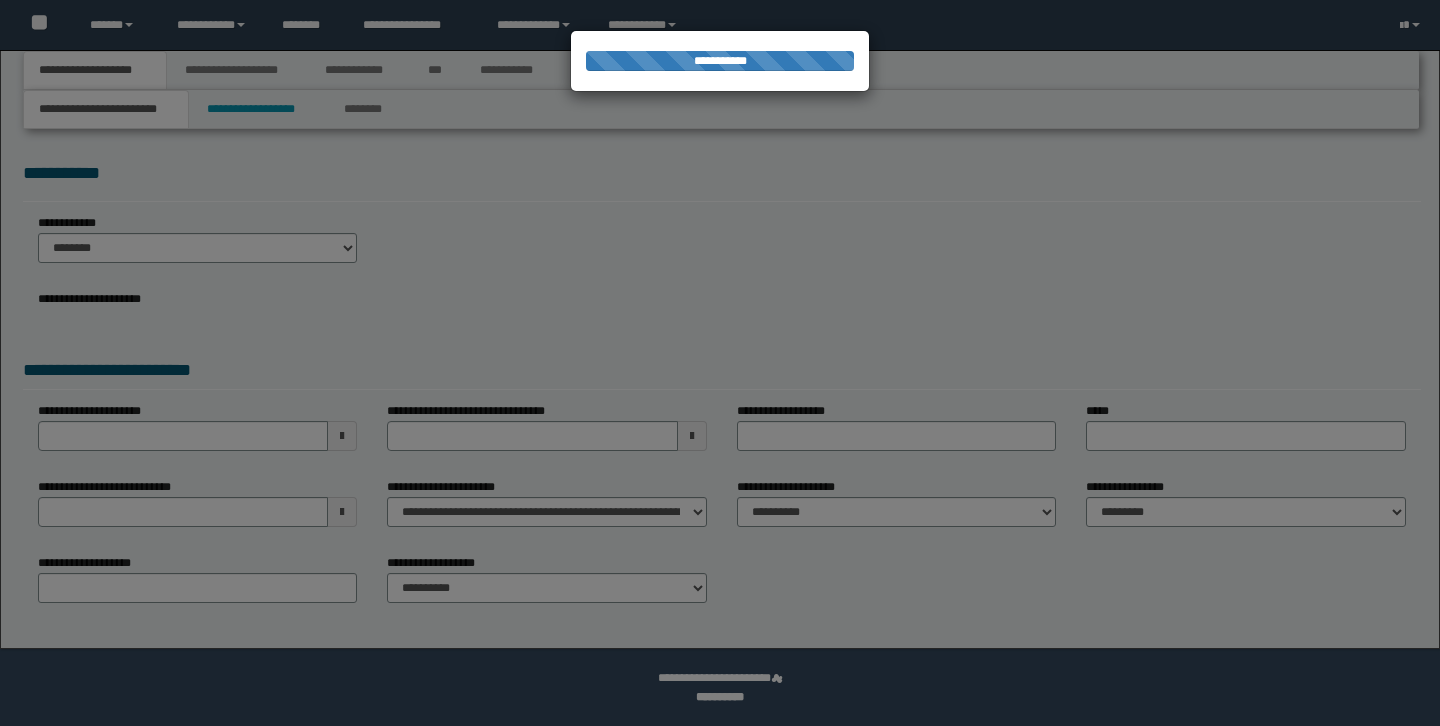 scroll, scrollTop: 0, scrollLeft: 0, axis: both 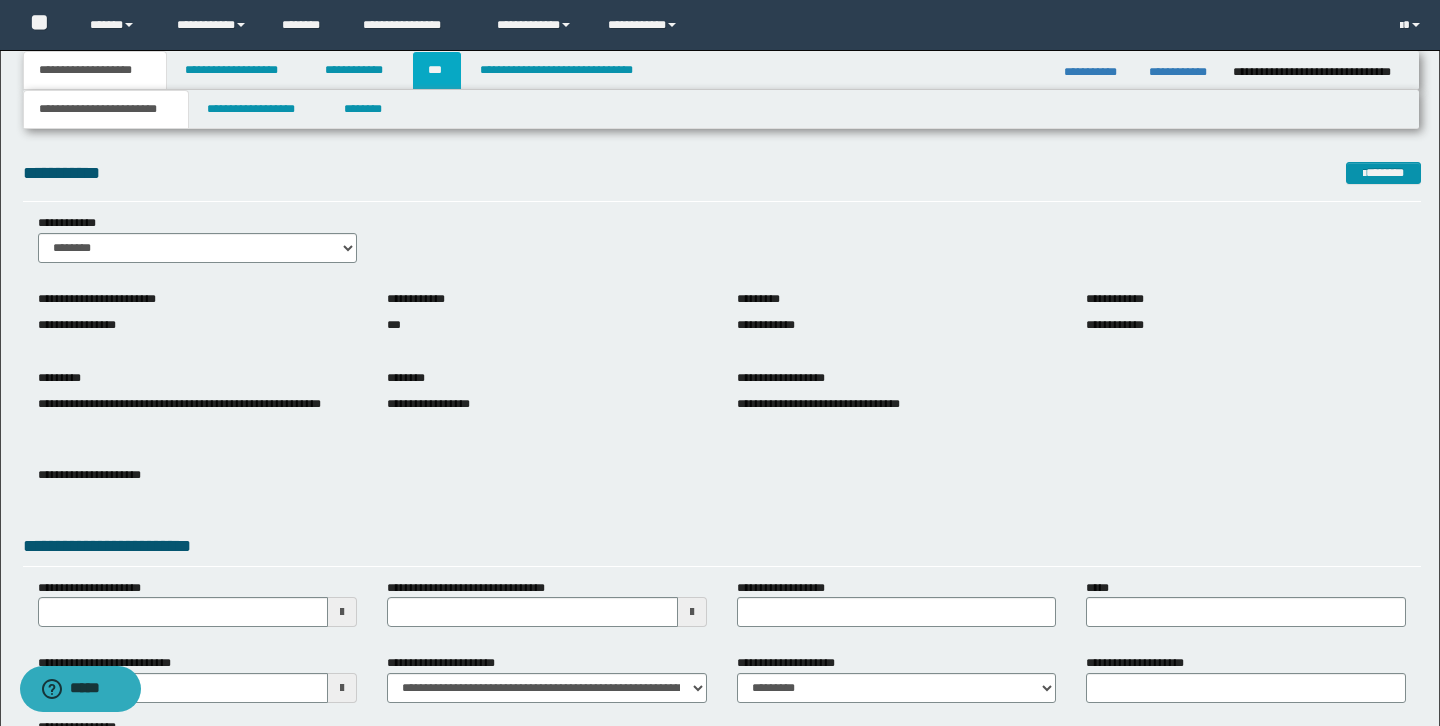 click on "***" at bounding box center [437, 70] 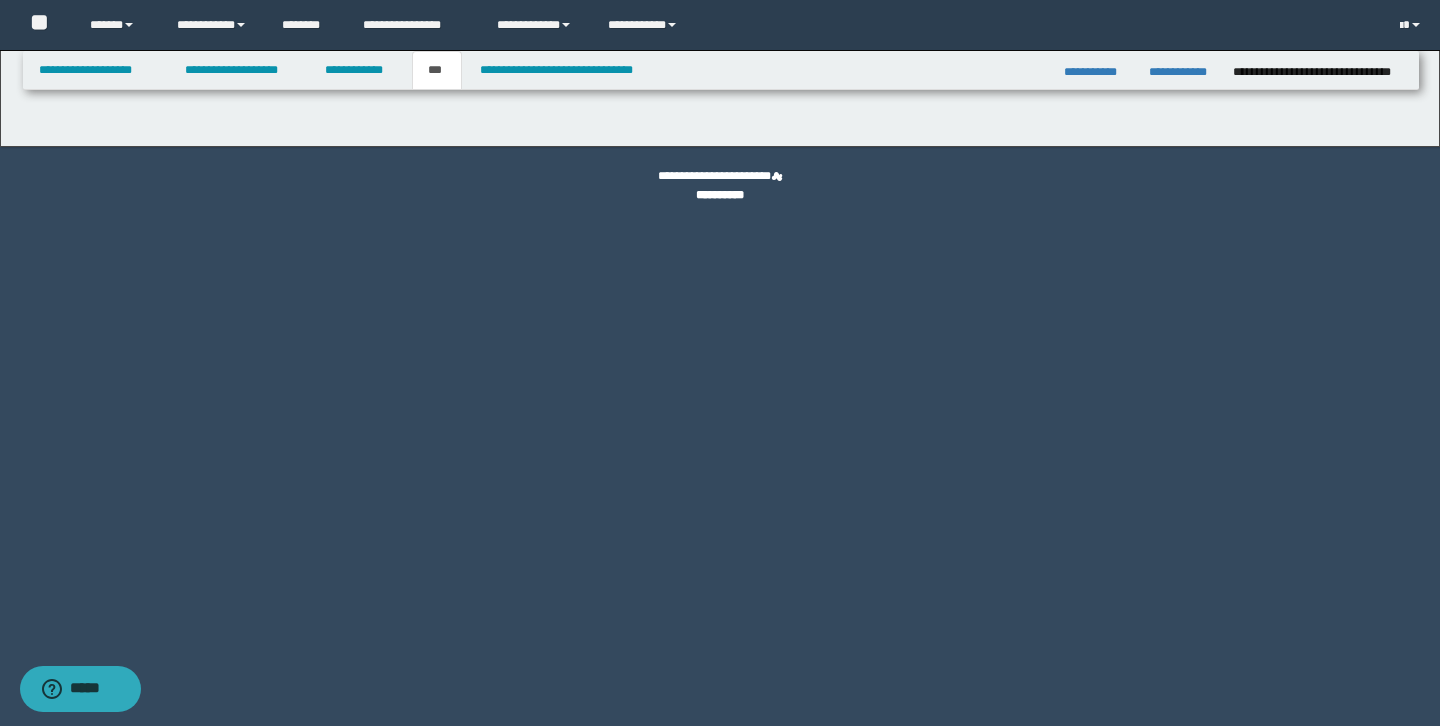 select on "***" 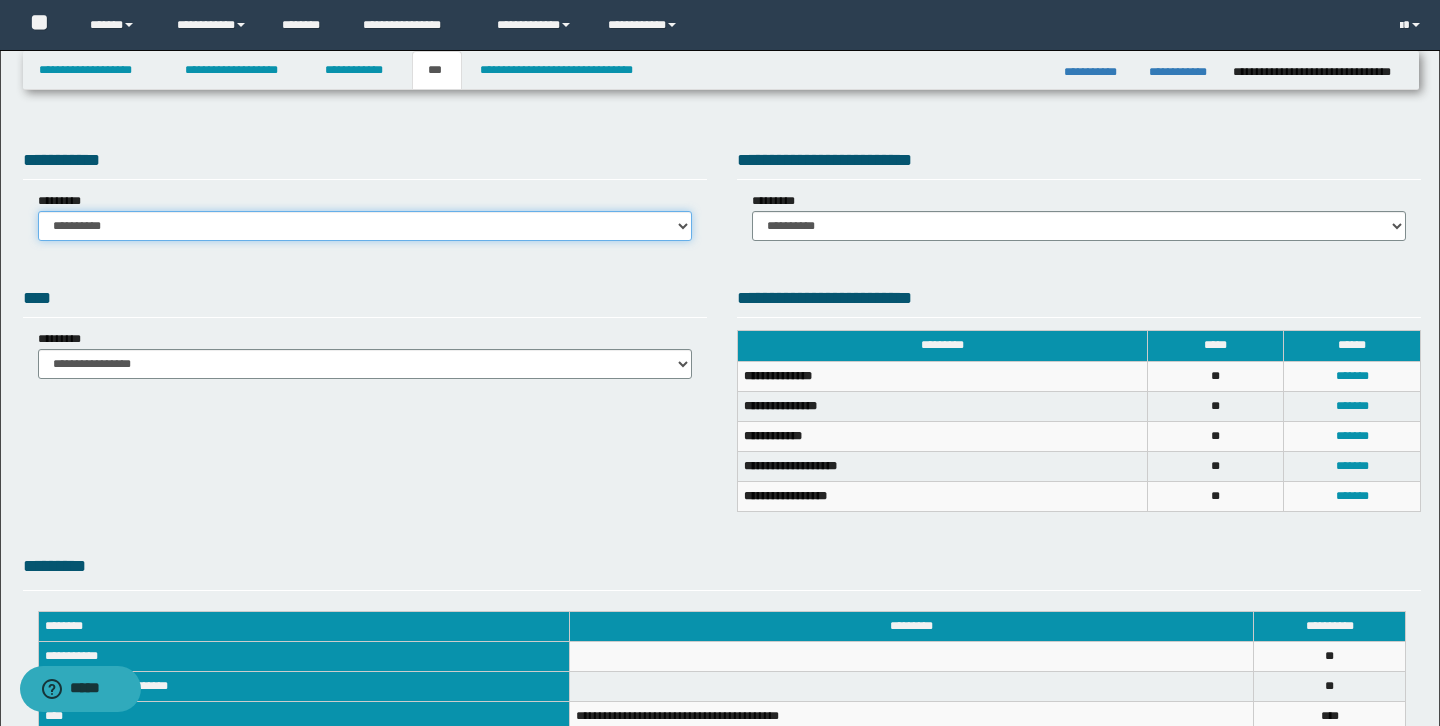 click on "**********" at bounding box center [365, 226] 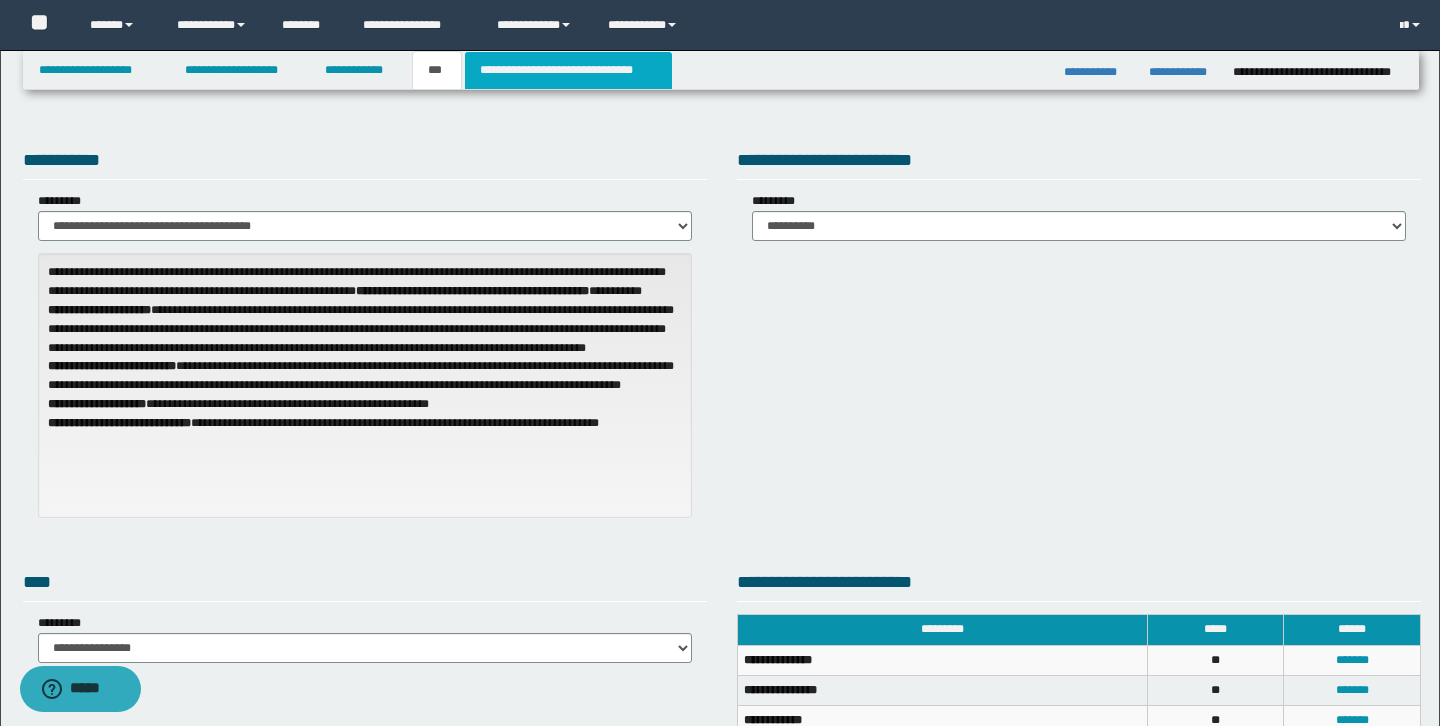 click on "**********" at bounding box center [568, 70] 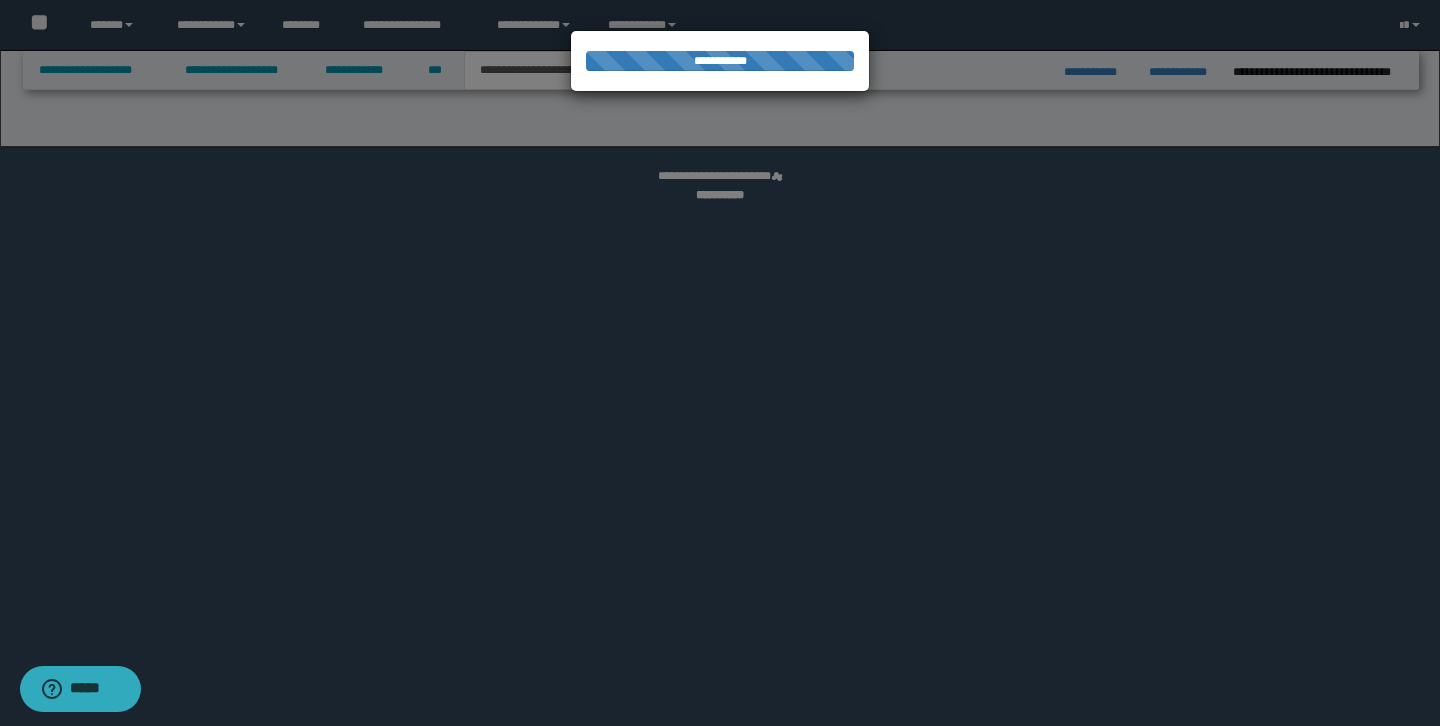 select on "*" 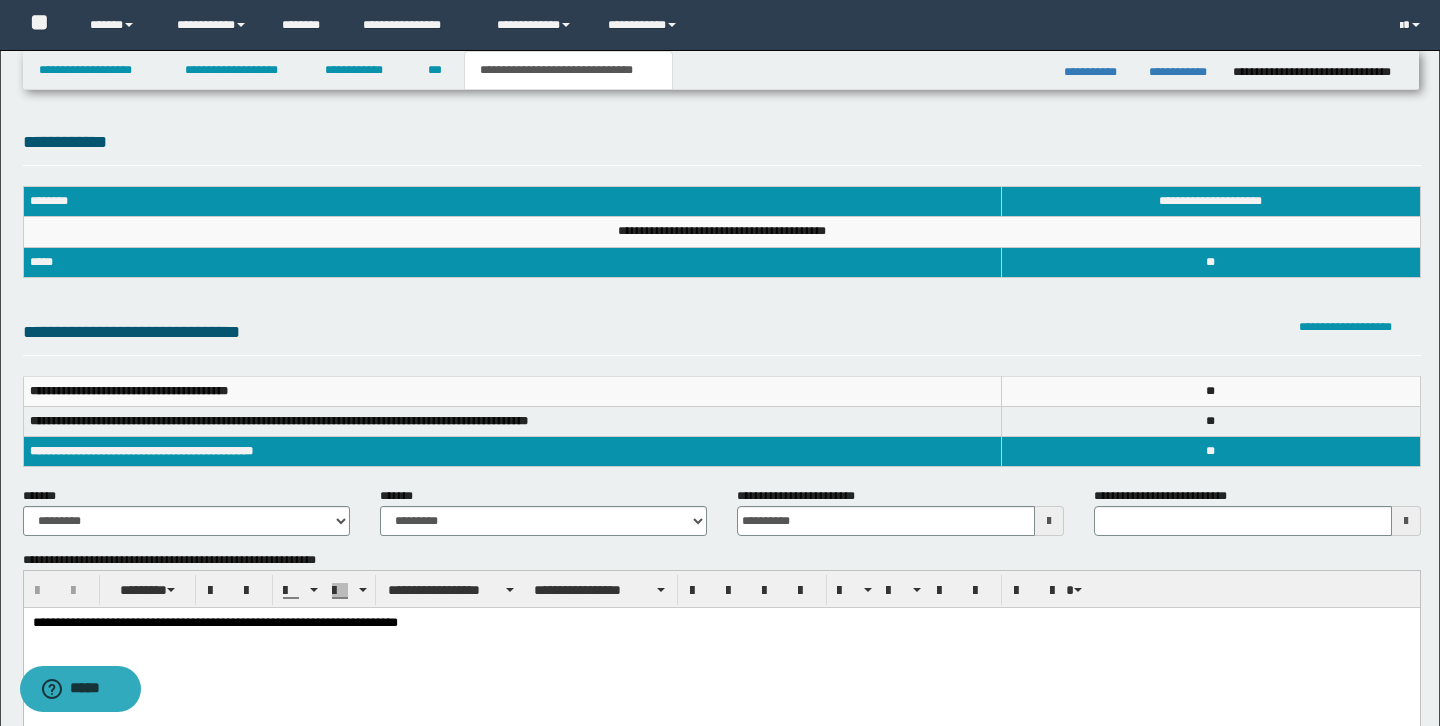 scroll, scrollTop: 0, scrollLeft: 0, axis: both 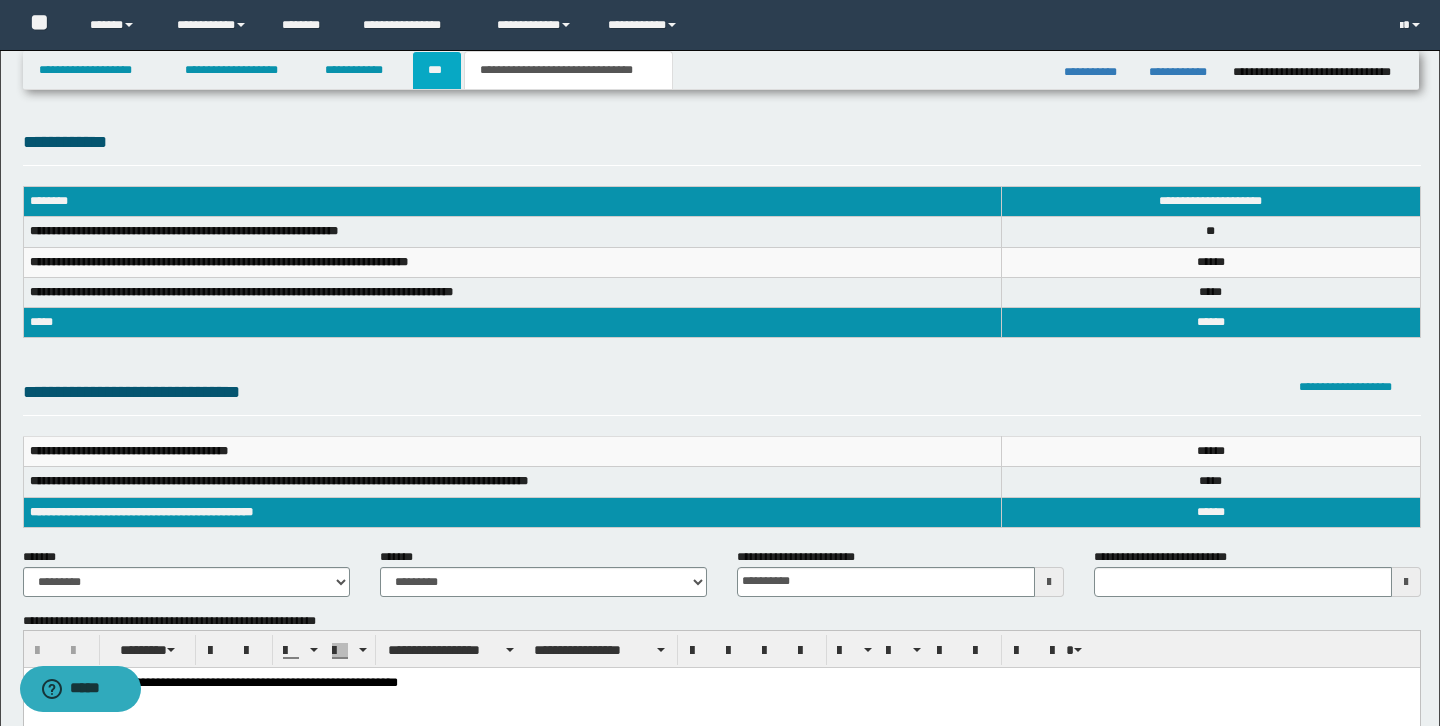 click on "***" at bounding box center [437, 70] 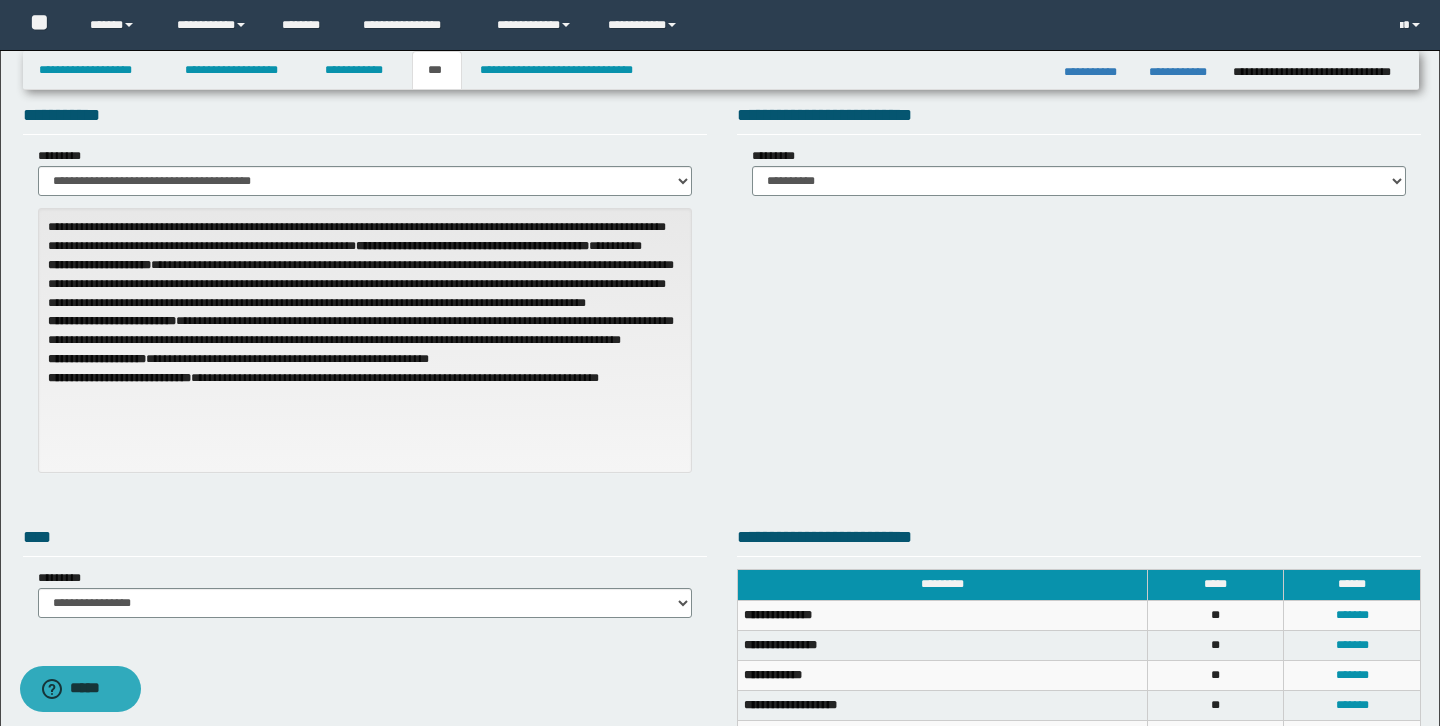 scroll, scrollTop: 0, scrollLeft: 0, axis: both 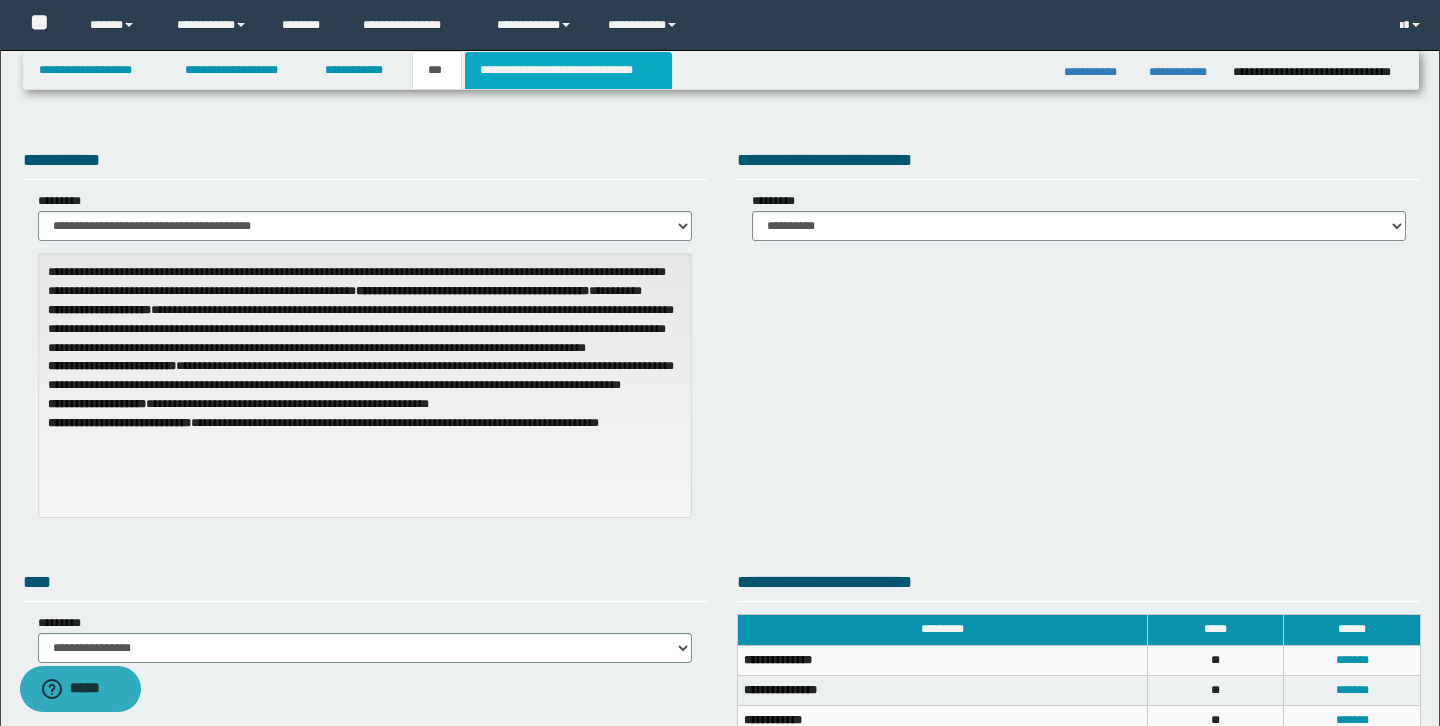 click on "**********" at bounding box center (568, 70) 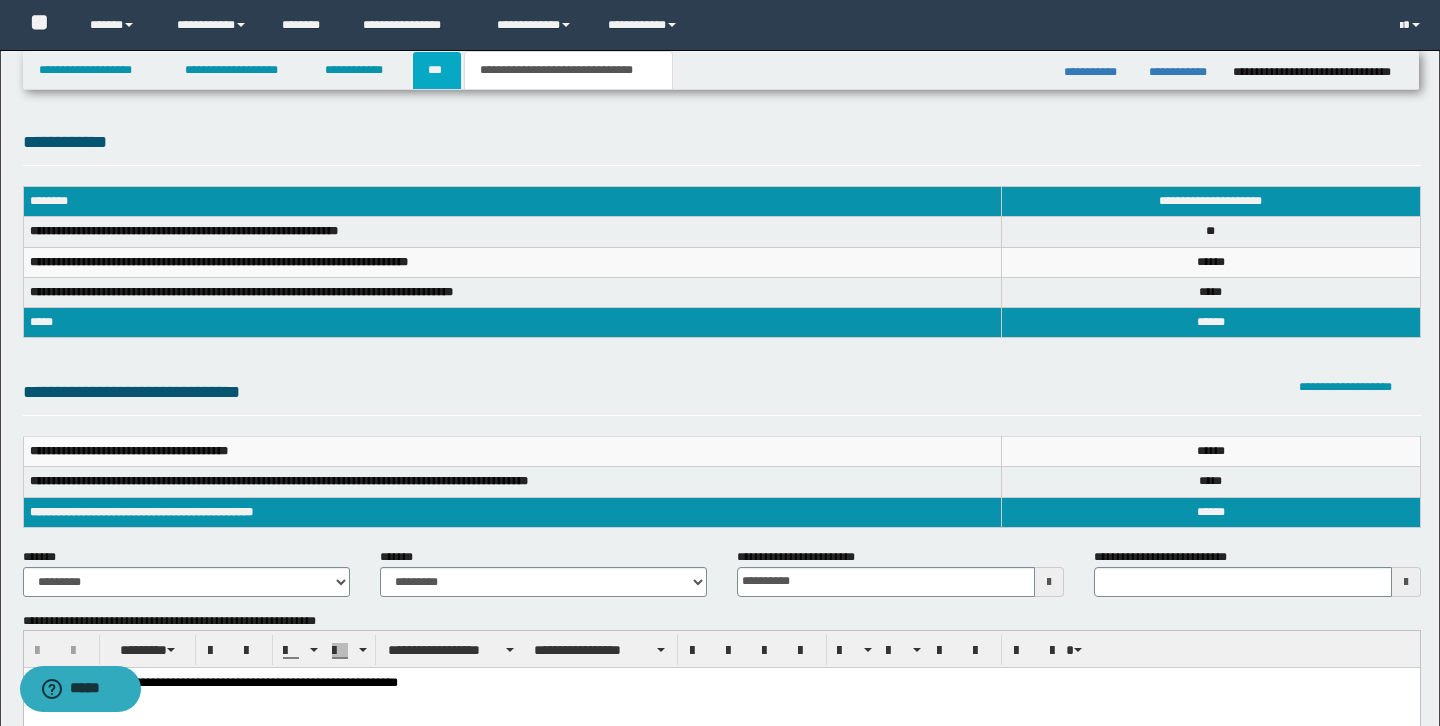 click on "***" at bounding box center (437, 70) 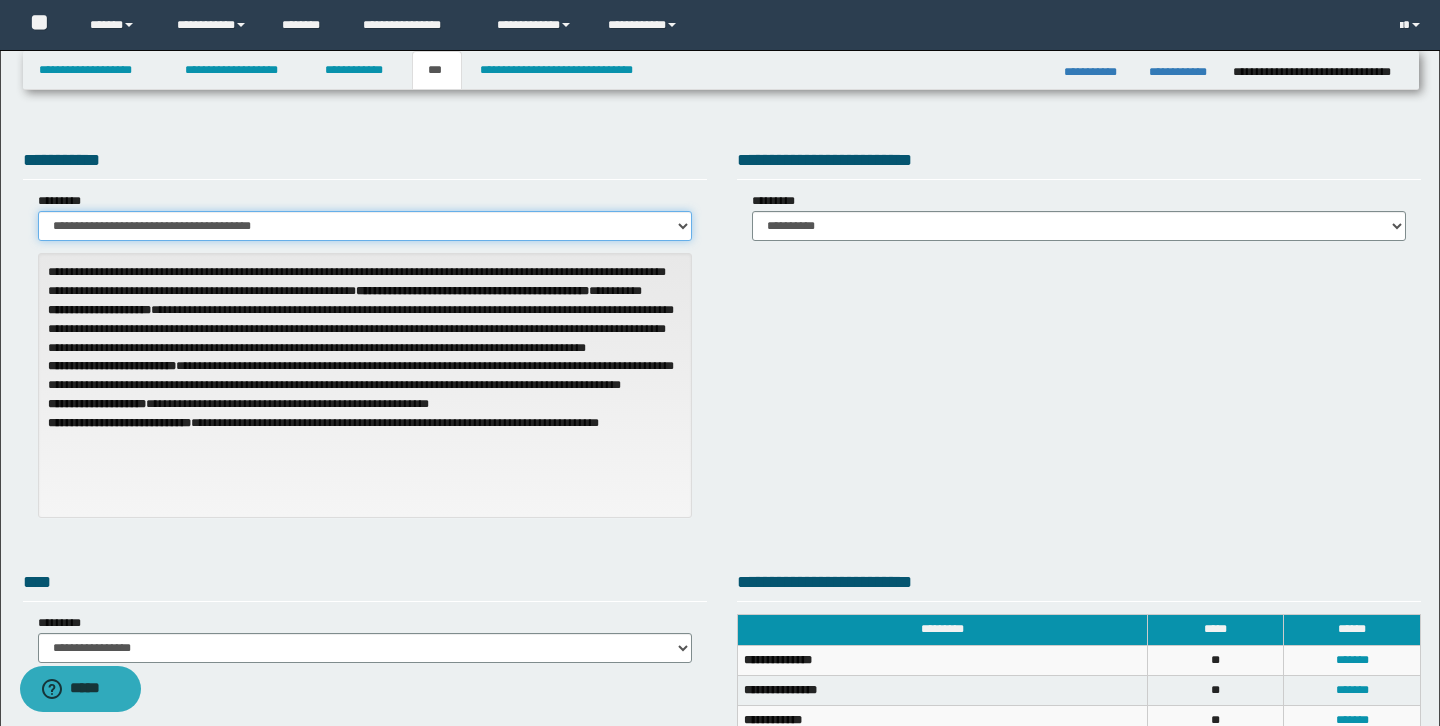 click on "**********" at bounding box center (365, 226) 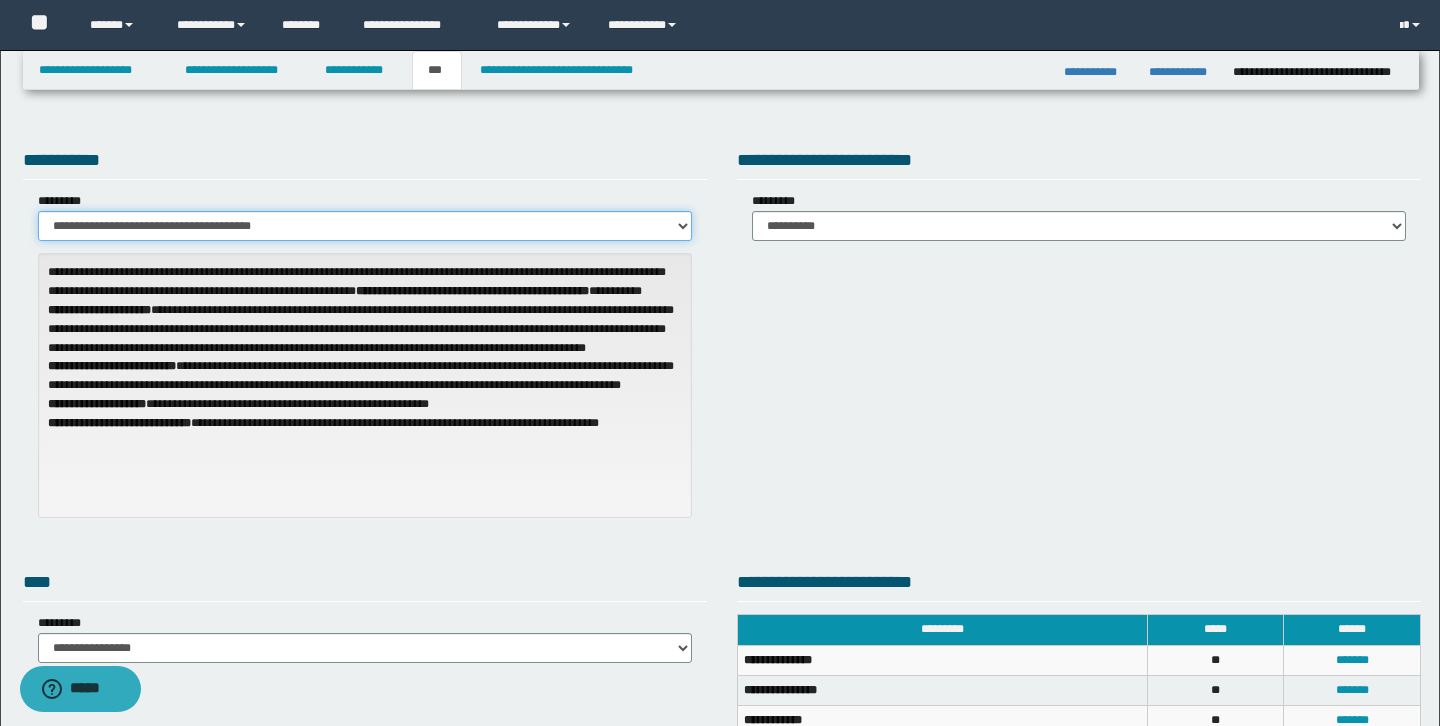 select on "**" 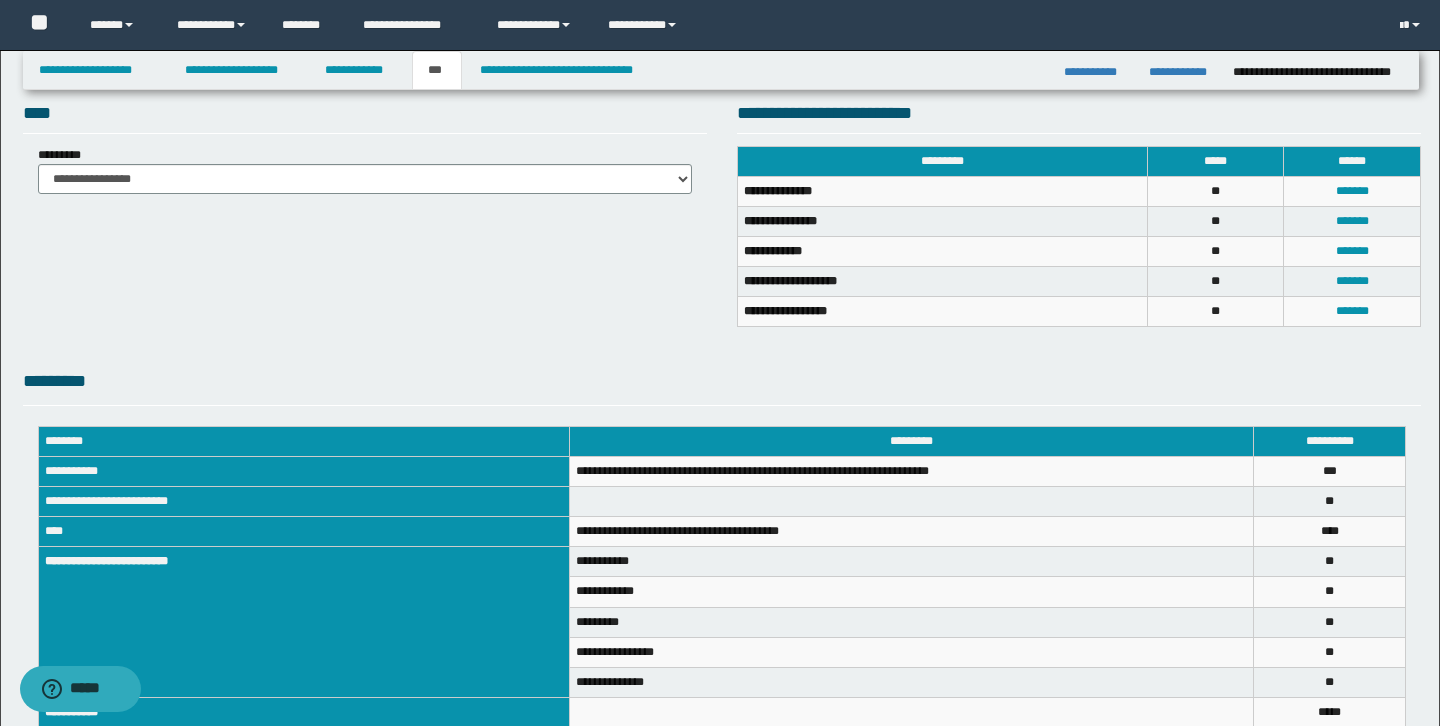 scroll, scrollTop: 449, scrollLeft: 0, axis: vertical 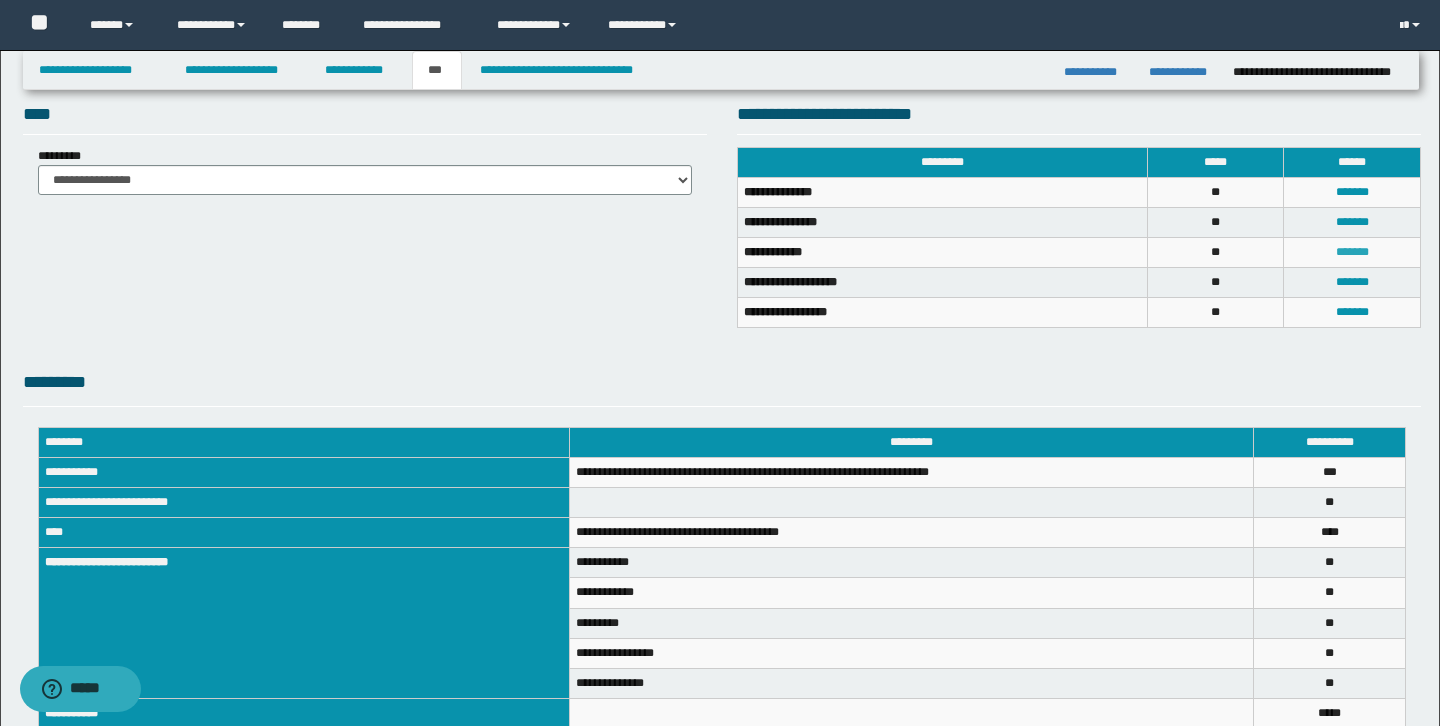 click on "*******" at bounding box center (1352, 252) 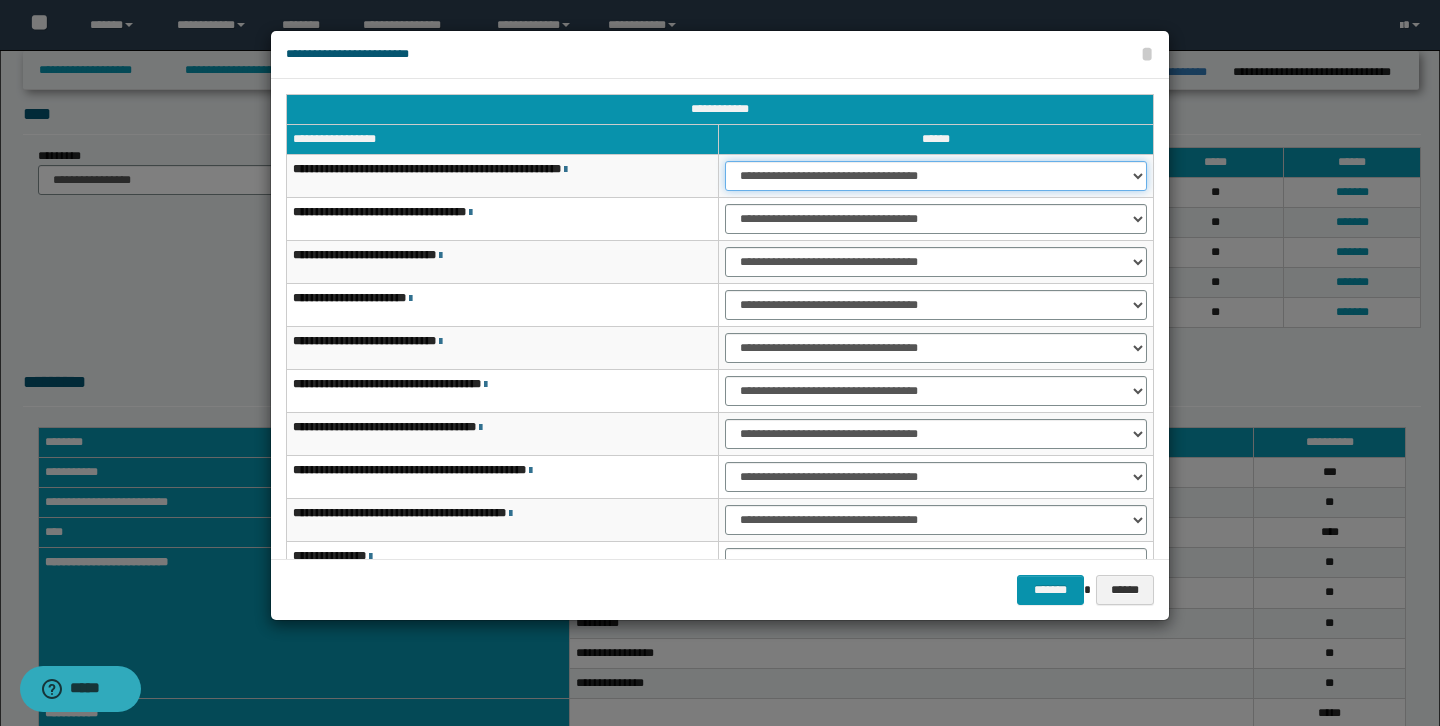 click on "**********" at bounding box center [936, 176] 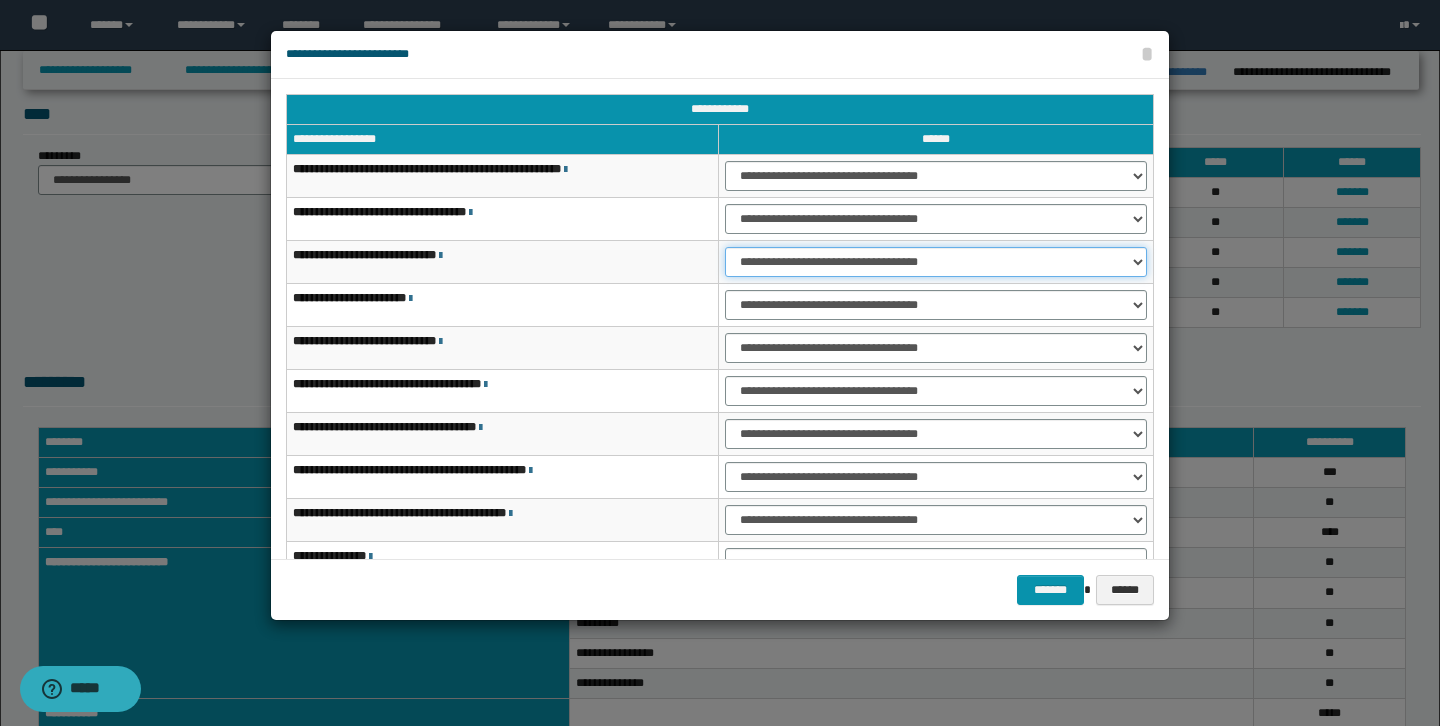 click on "**********" at bounding box center [936, 262] 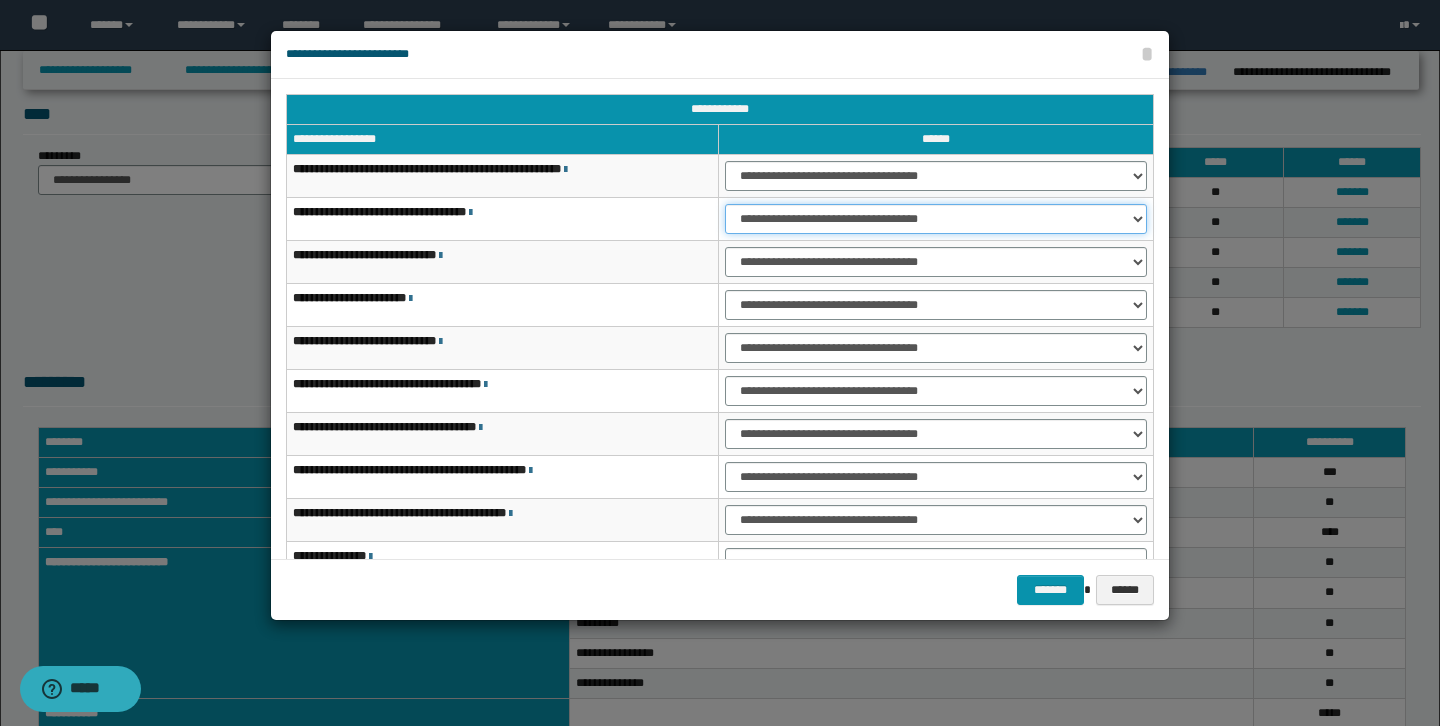 click on "**********" at bounding box center [936, 219] 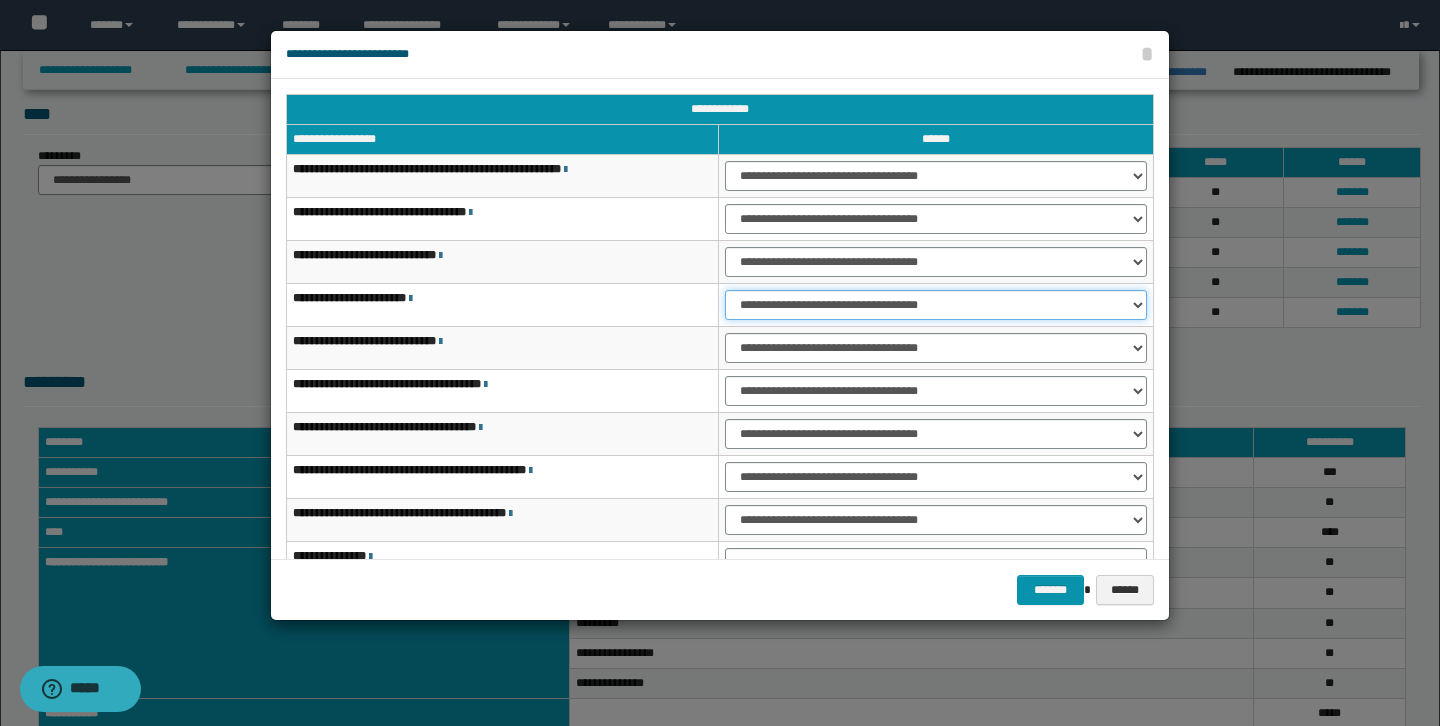 click on "**********" at bounding box center (936, 305) 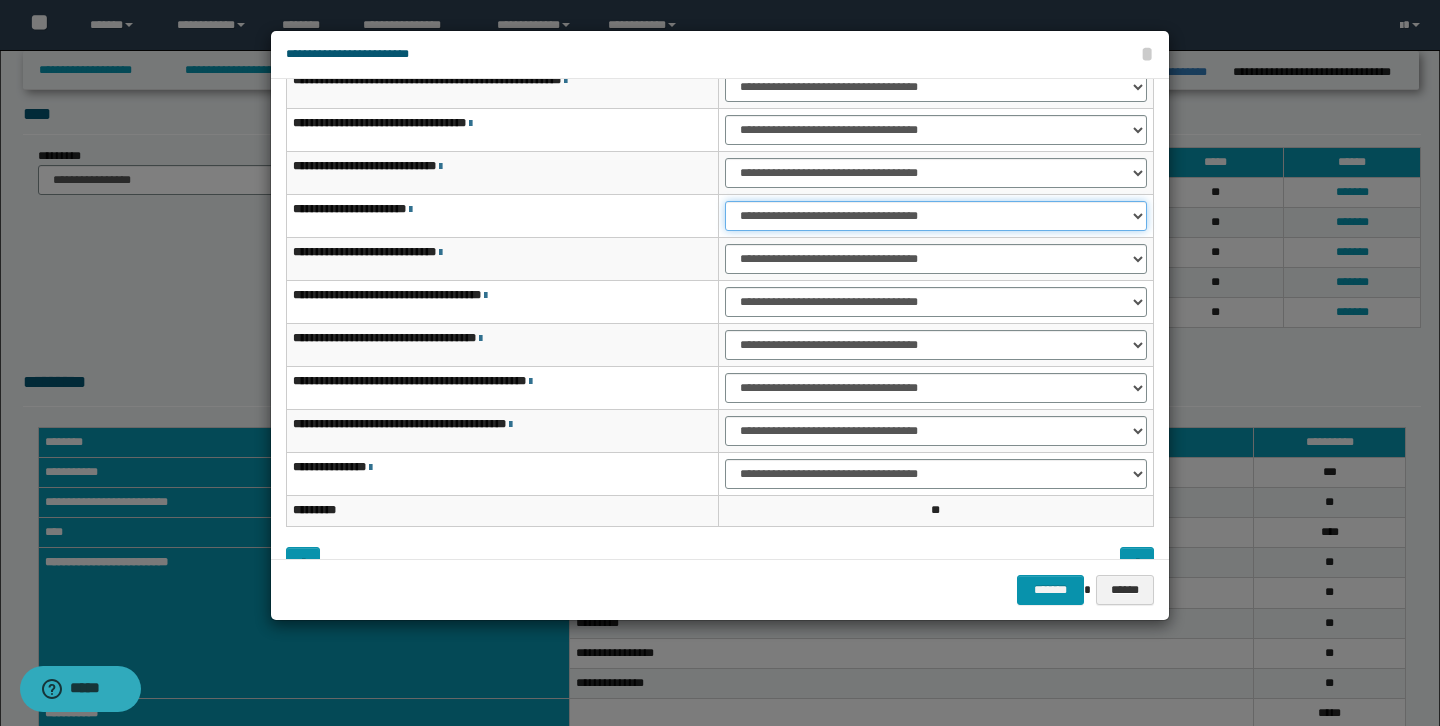 scroll, scrollTop: 93, scrollLeft: 0, axis: vertical 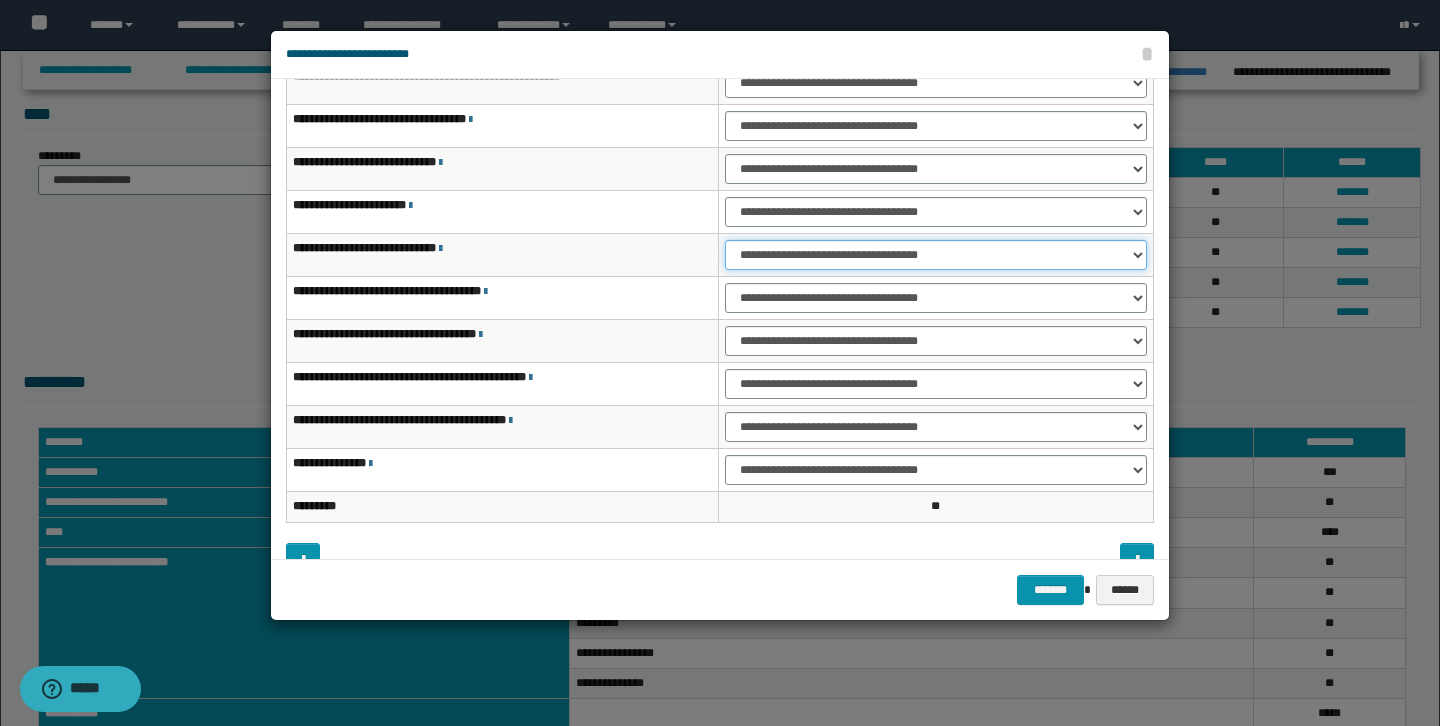 click on "**********" at bounding box center (936, 255) 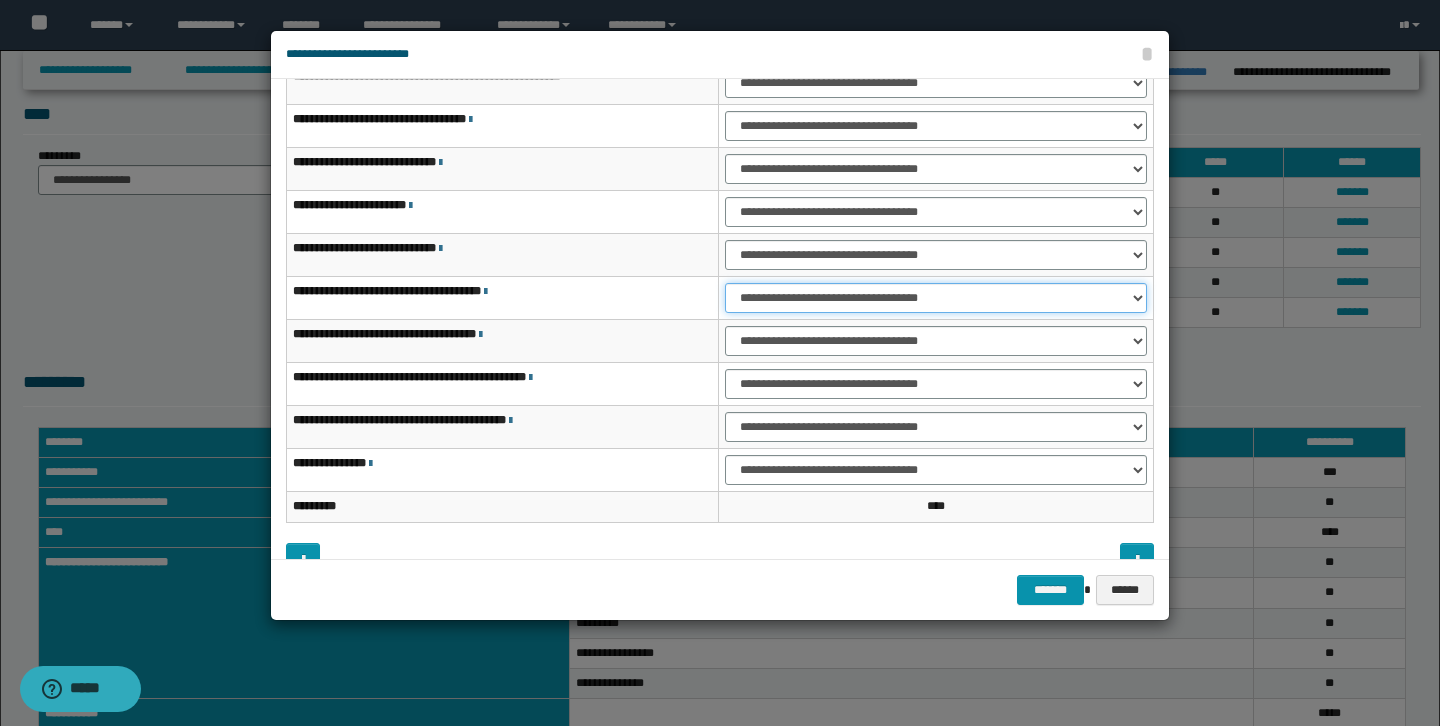 click on "**********" at bounding box center [936, 298] 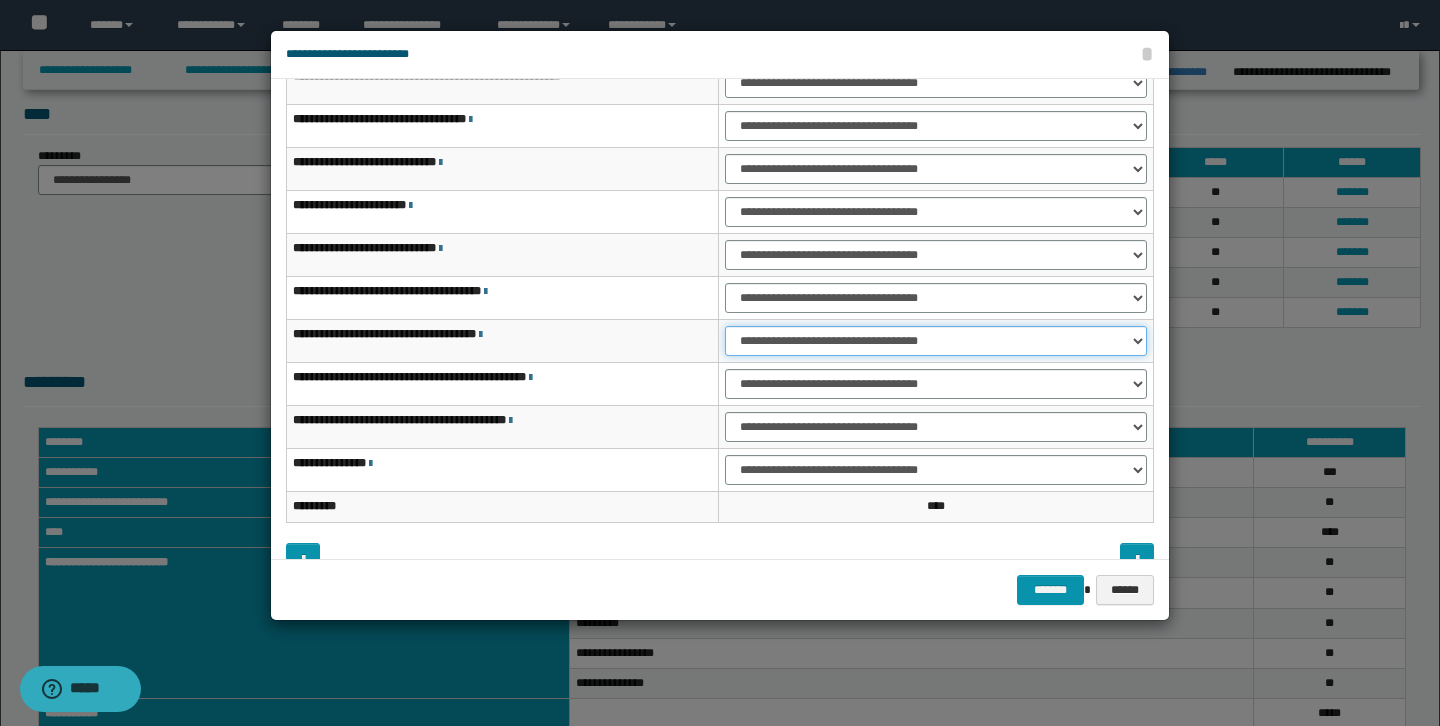 click on "**********" at bounding box center [936, 341] 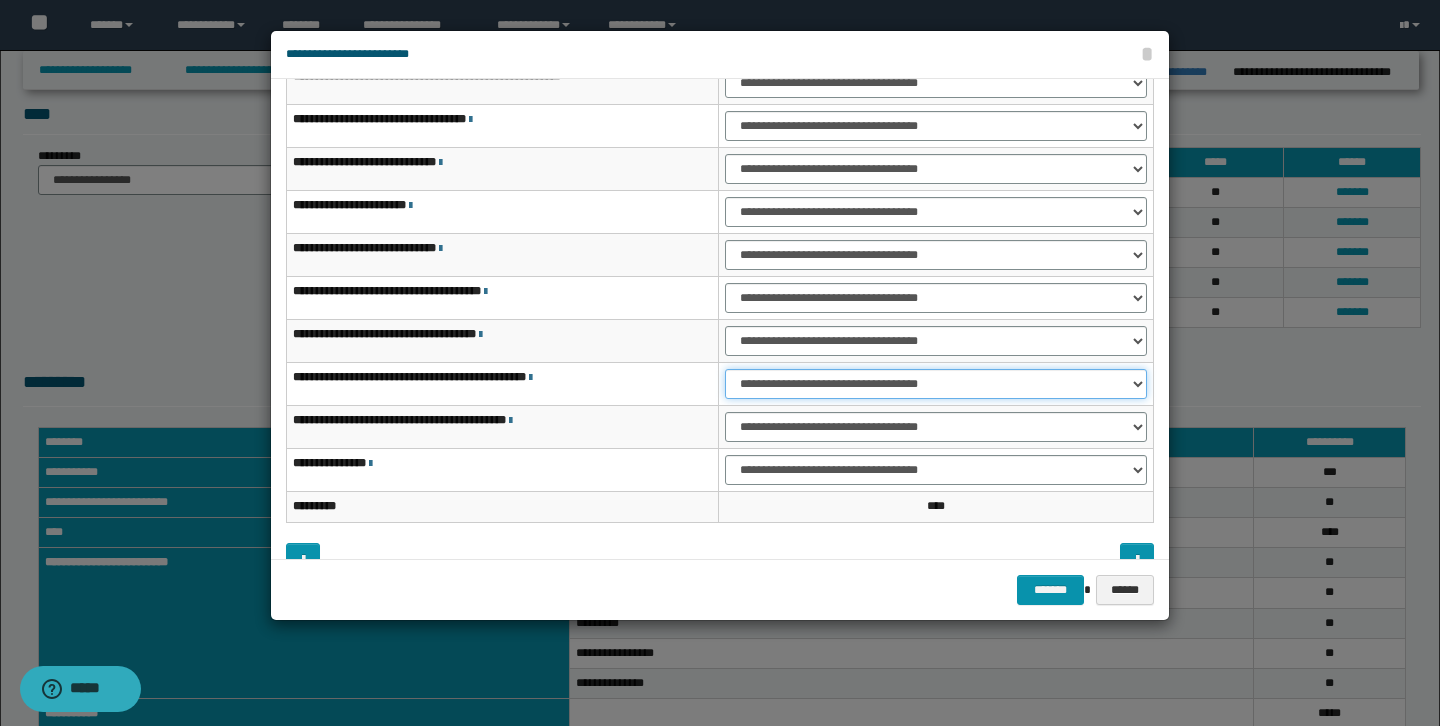 click on "**********" at bounding box center (936, 384) 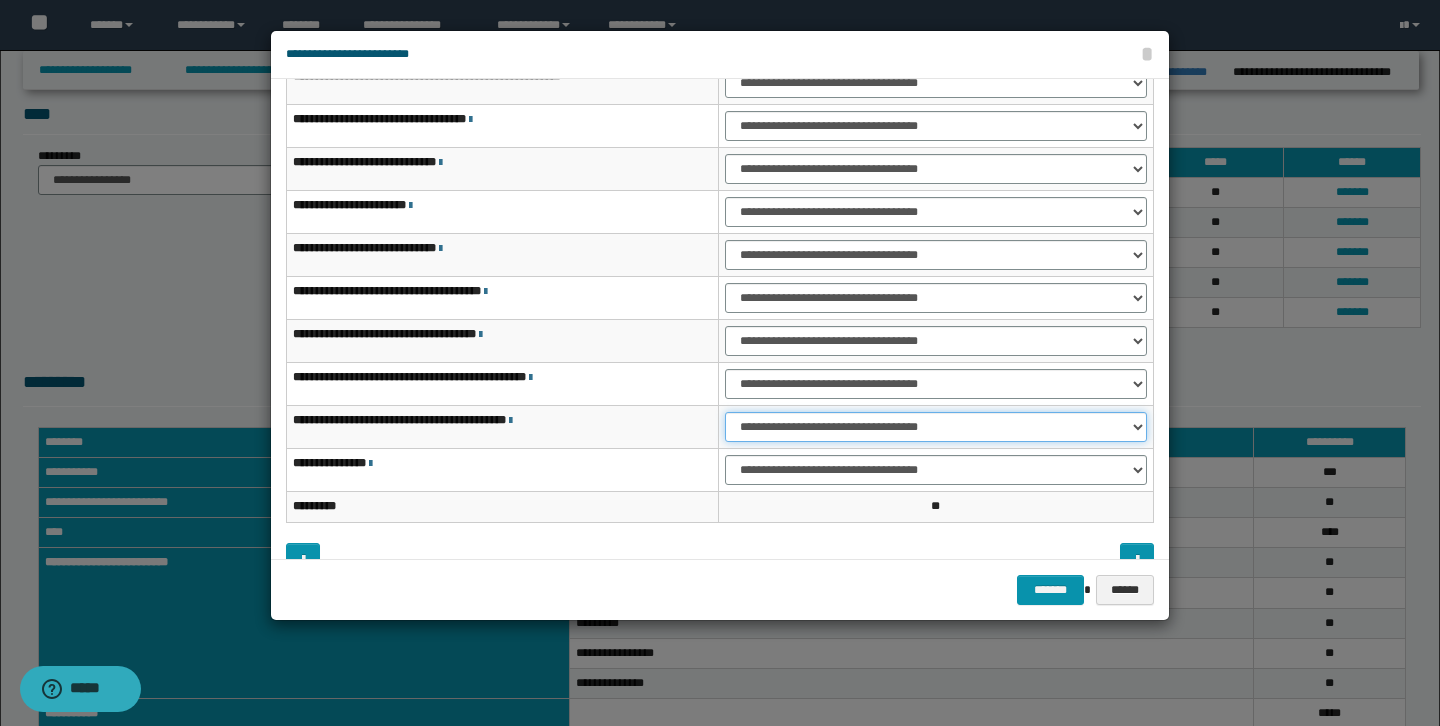 click on "**********" at bounding box center (936, 427) 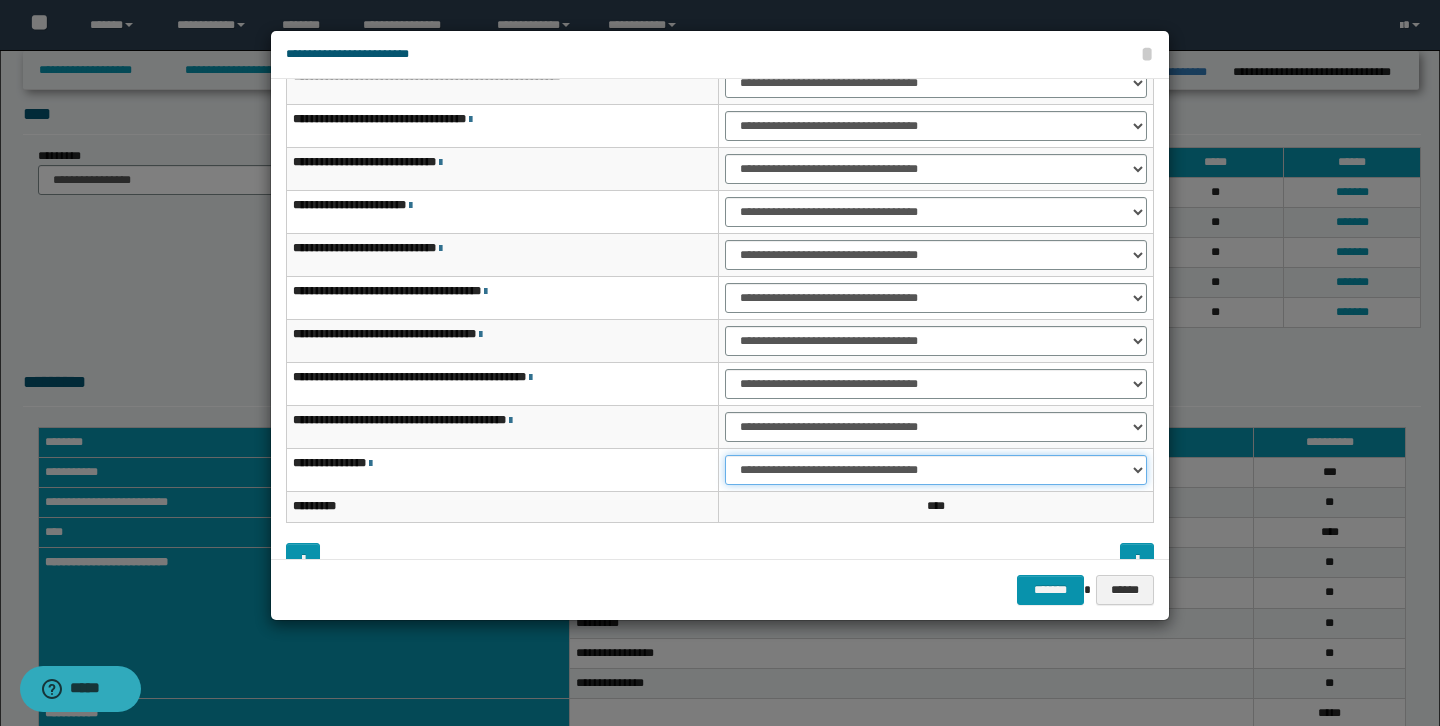 click on "**********" at bounding box center [936, 470] 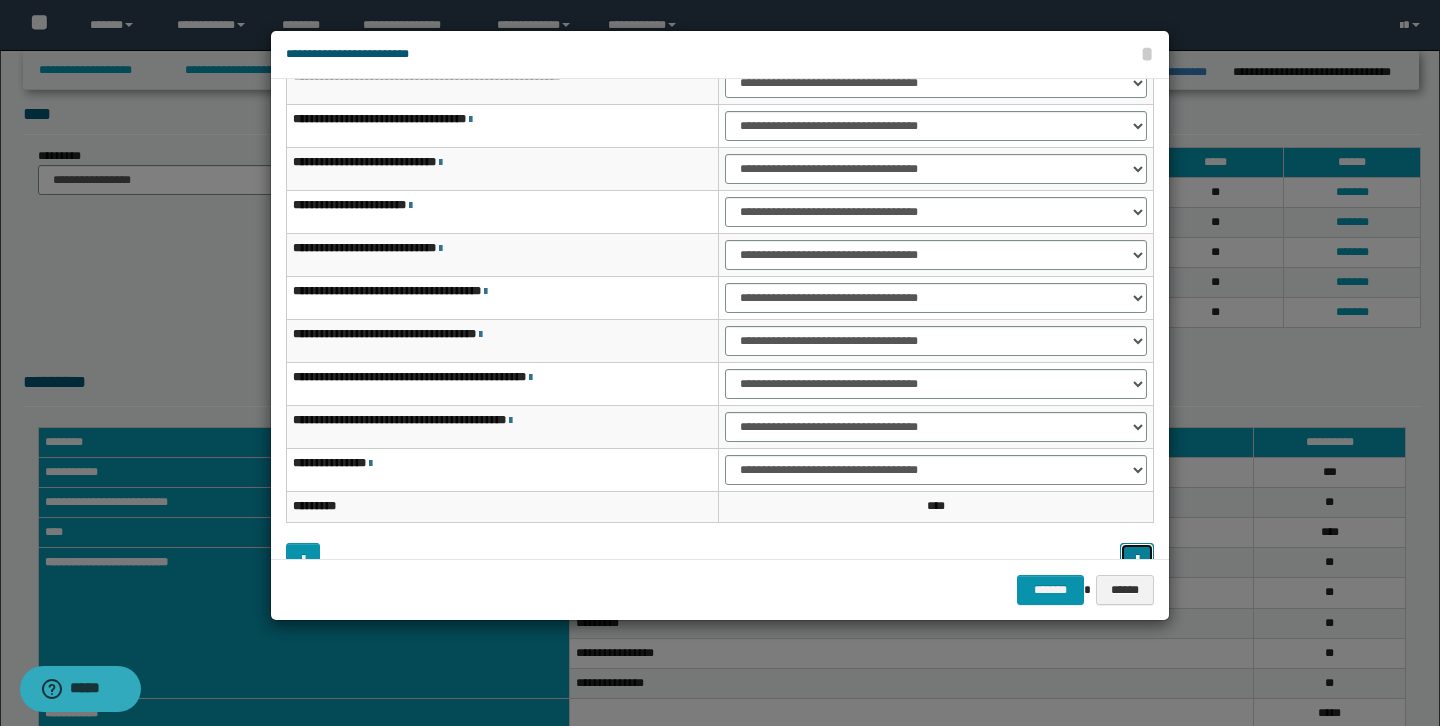 click at bounding box center (1137, 558) 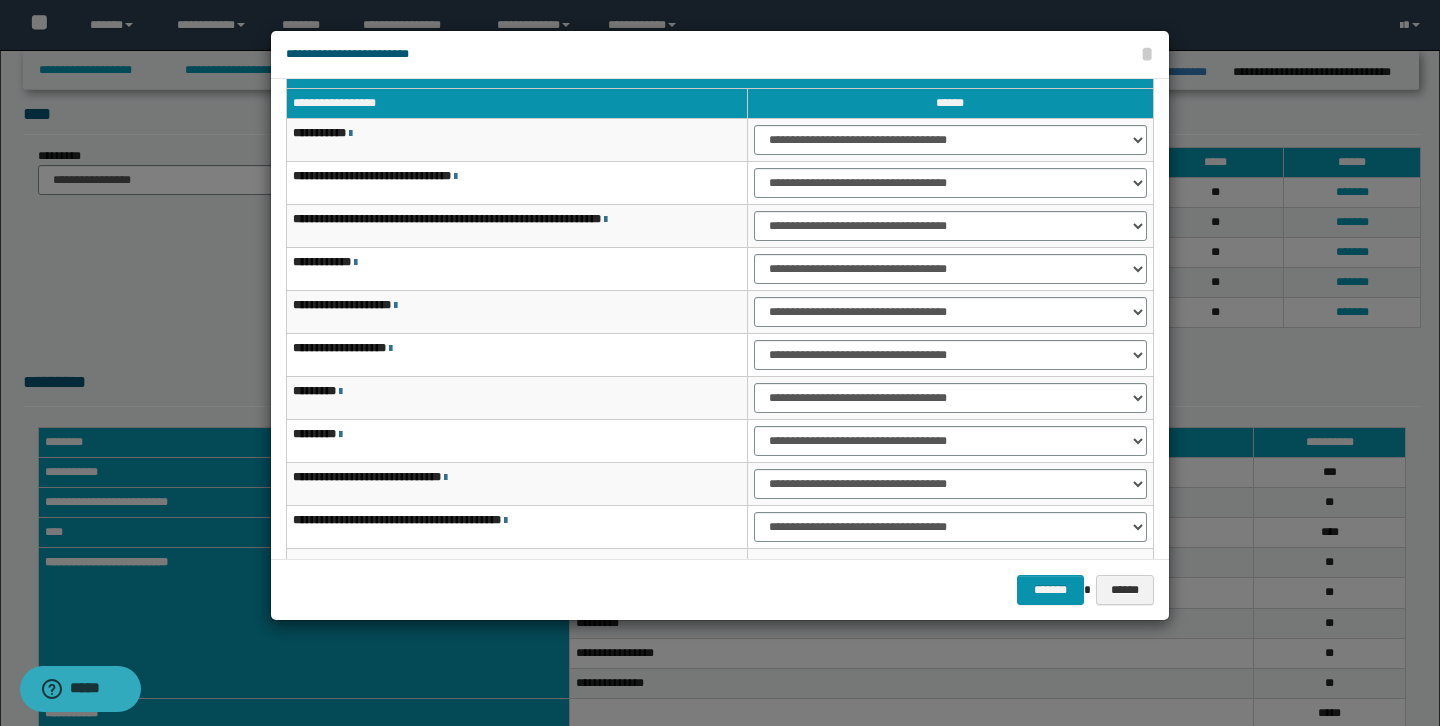 scroll, scrollTop: 14, scrollLeft: 0, axis: vertical 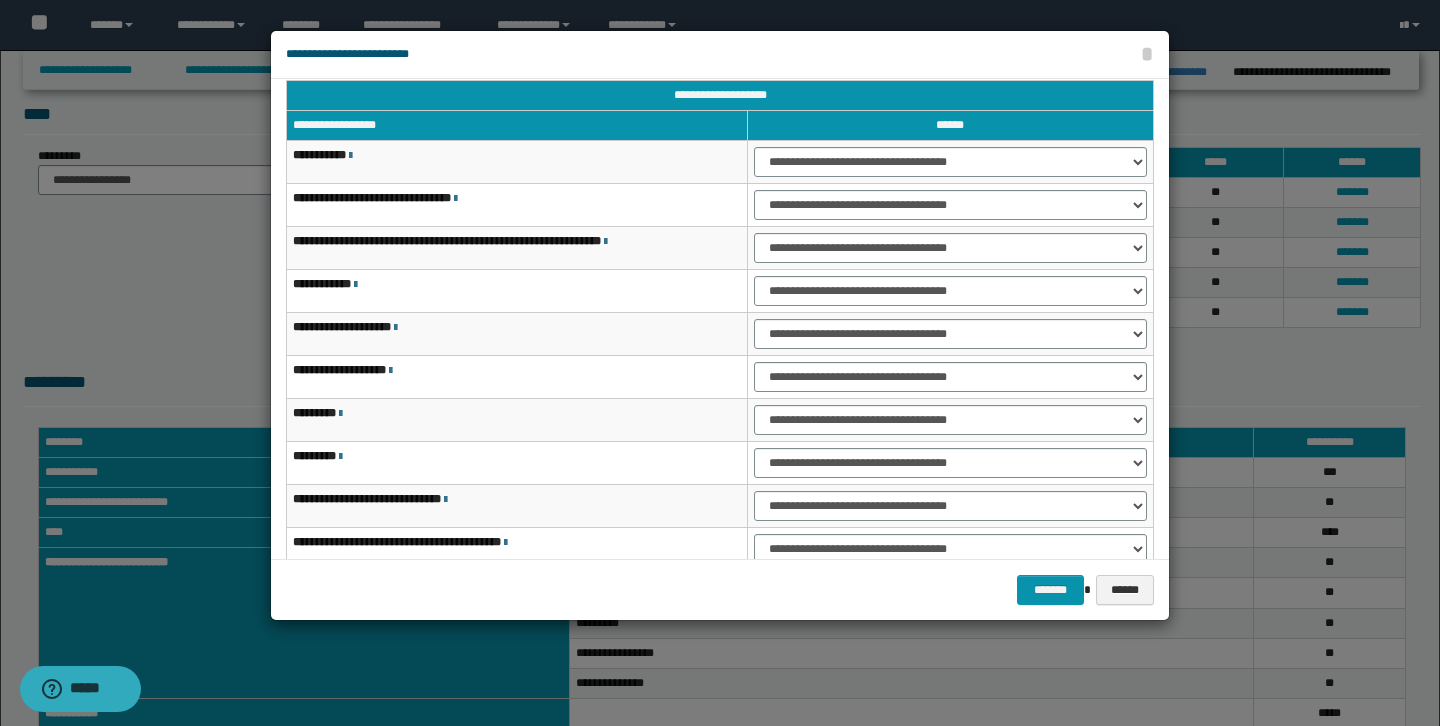 type 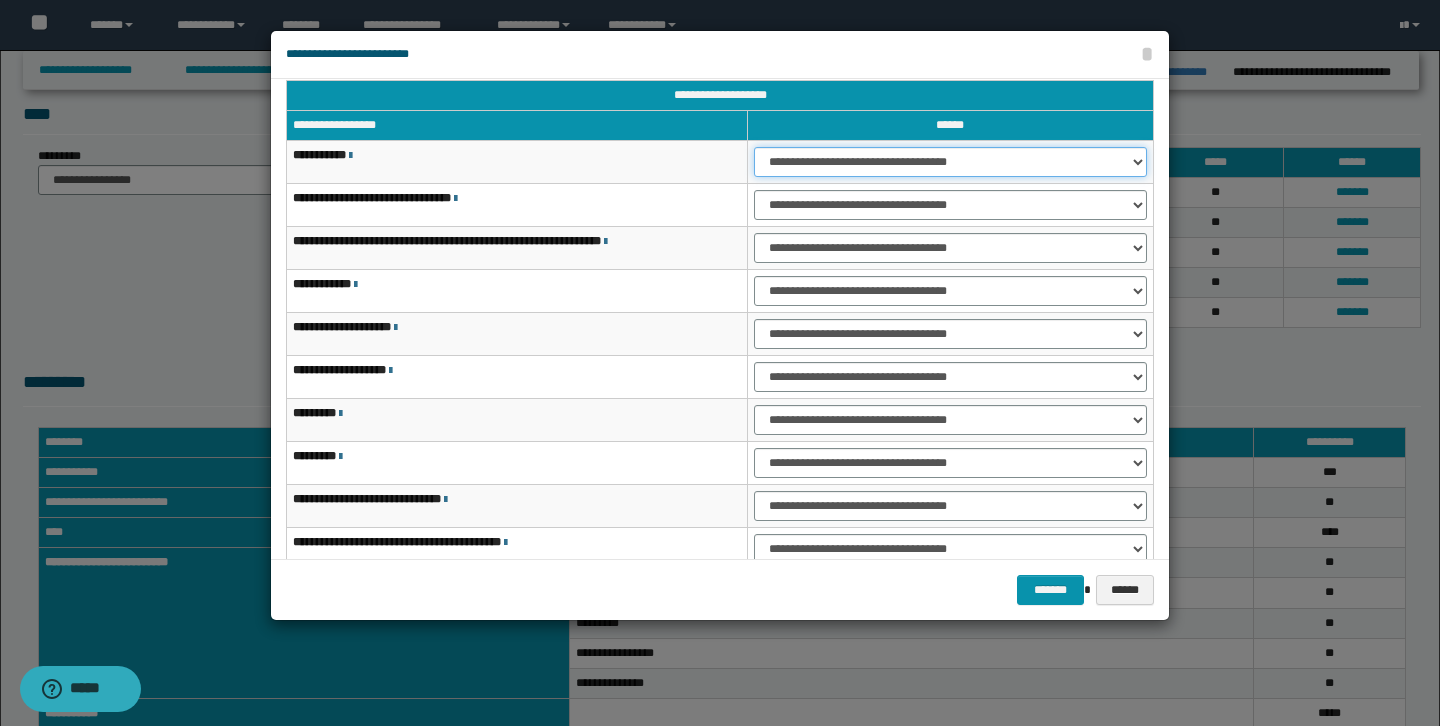 click on "**********" at bounding box center (950, 162) 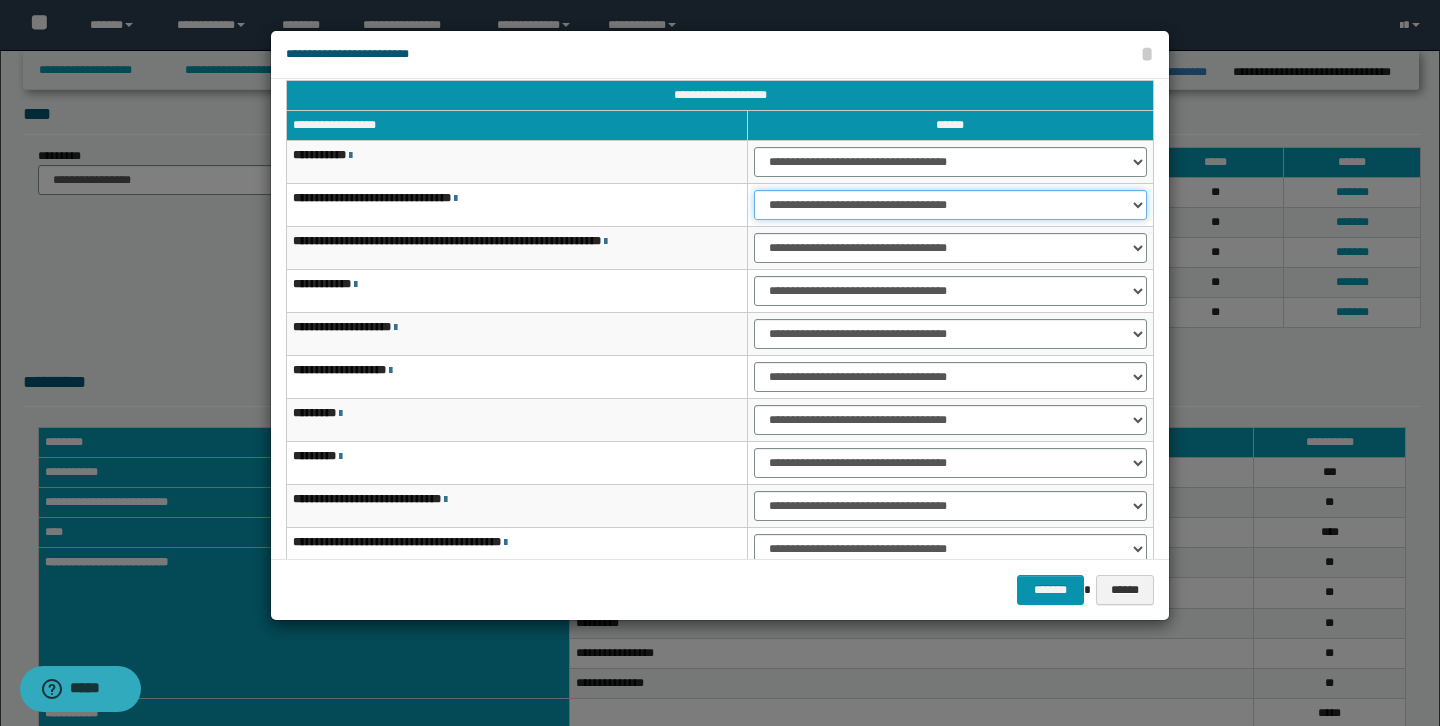 click on "**********" at bounding box center (950, 205) 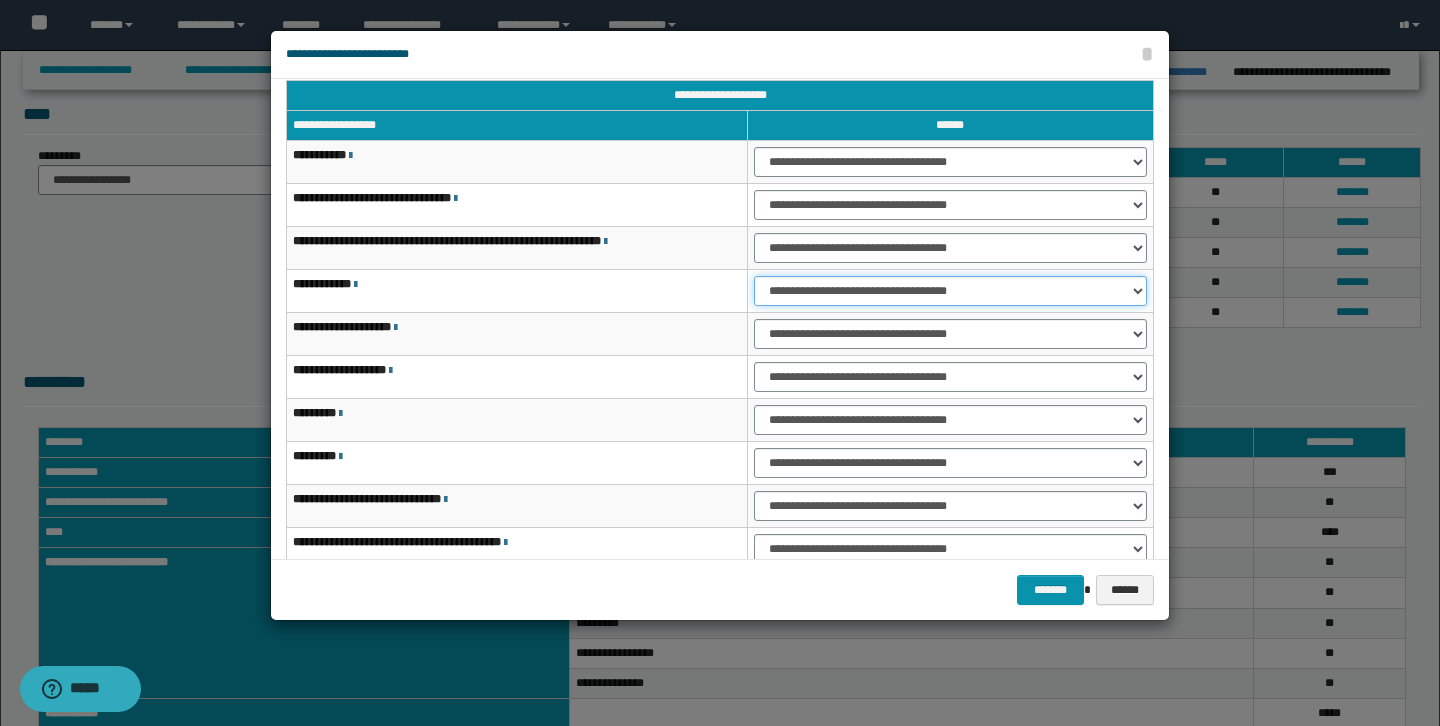 click on "**********" at bounding box center (950, 291) 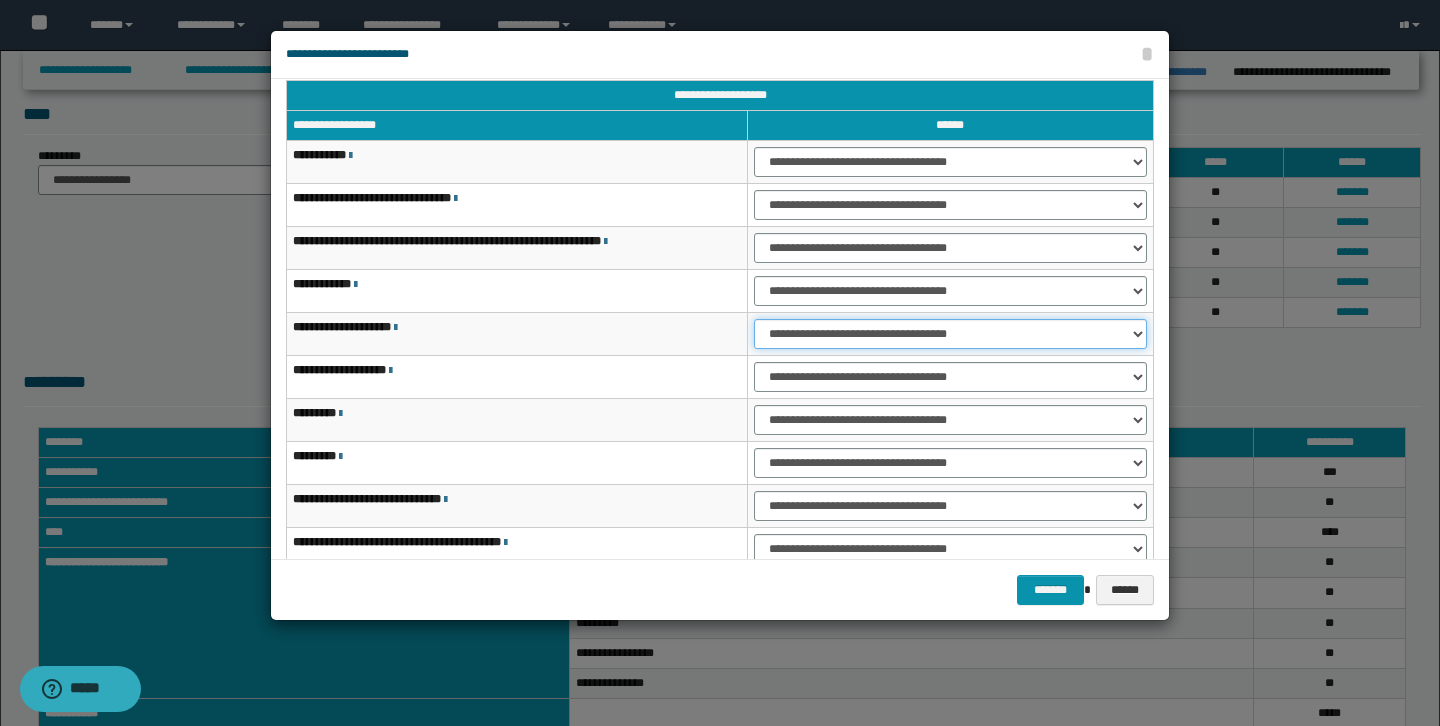 click on "**********" at bounding box center [950, 334] 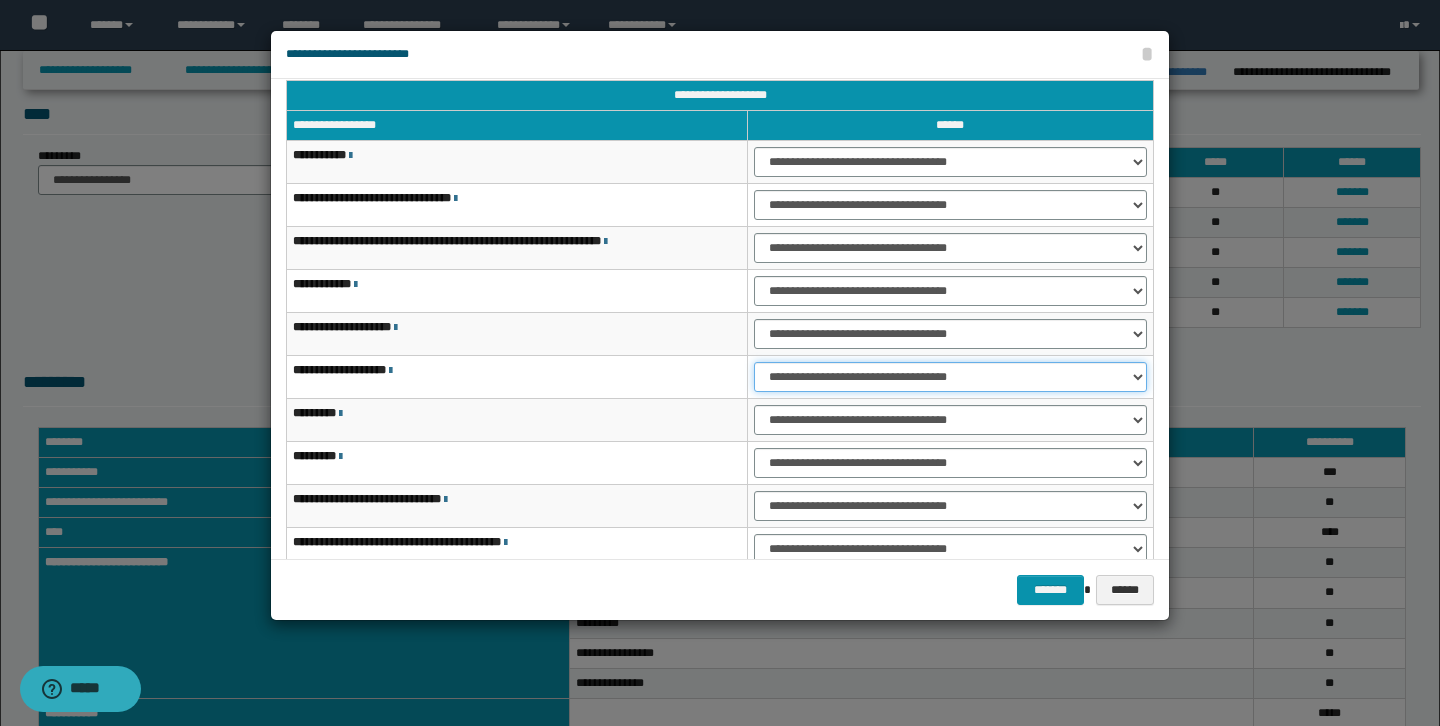 click on "**********" at bounding box center (950, 377) 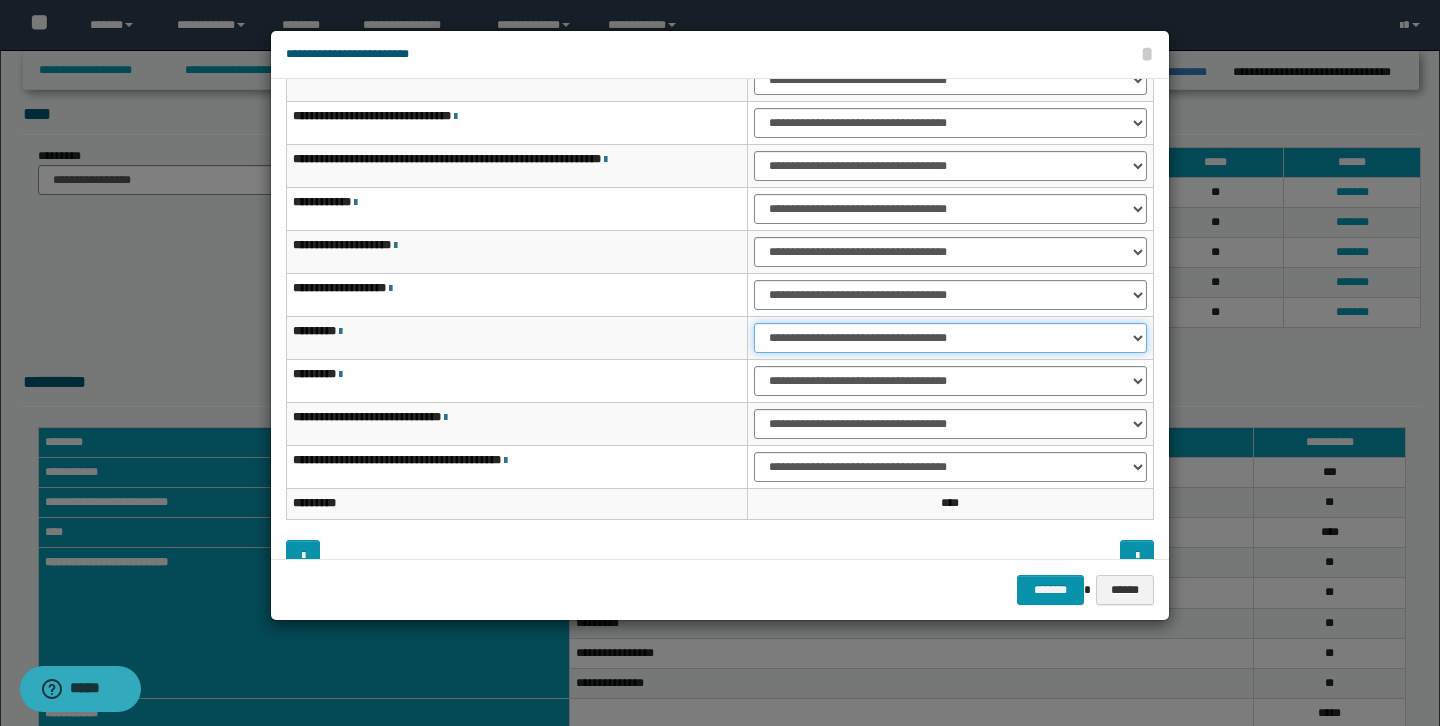 click on "**********" at bounding box center (950, 338) 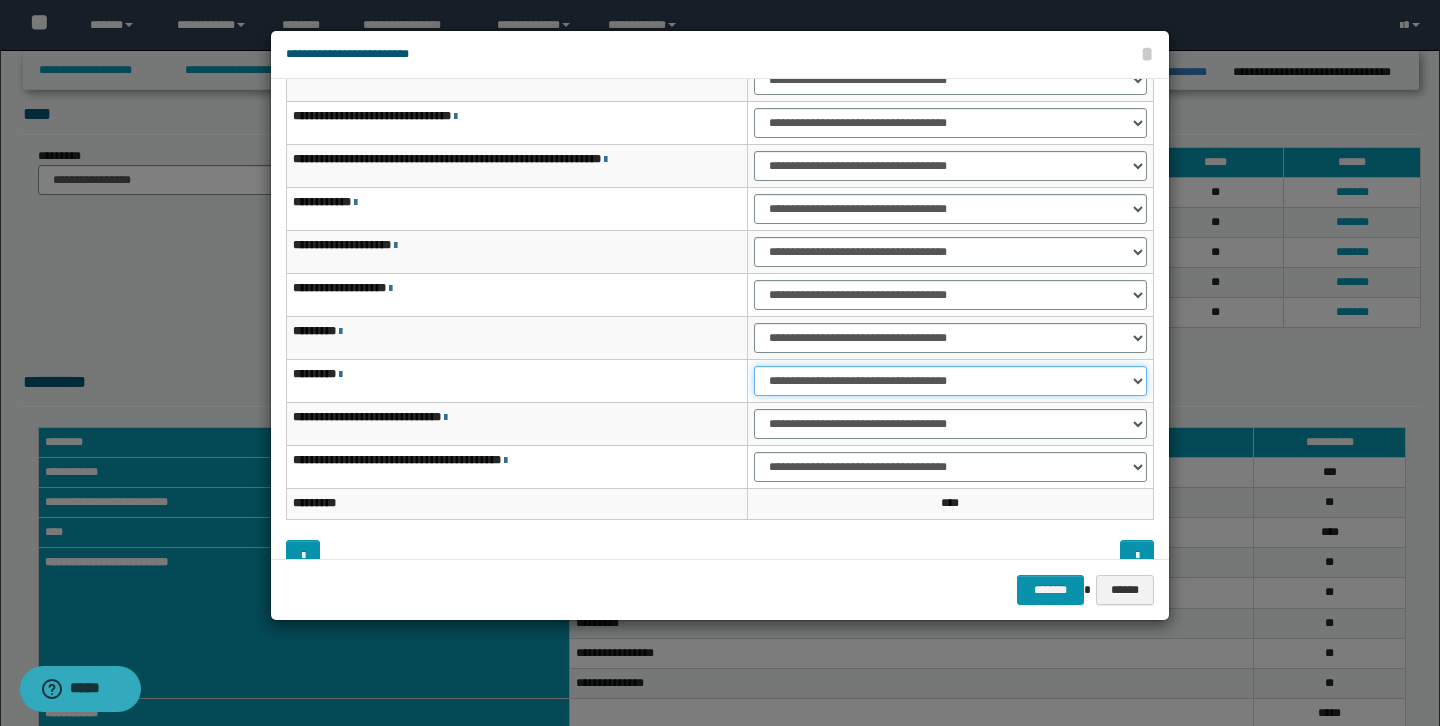 click on "**********" at bounding box center (950, 381) 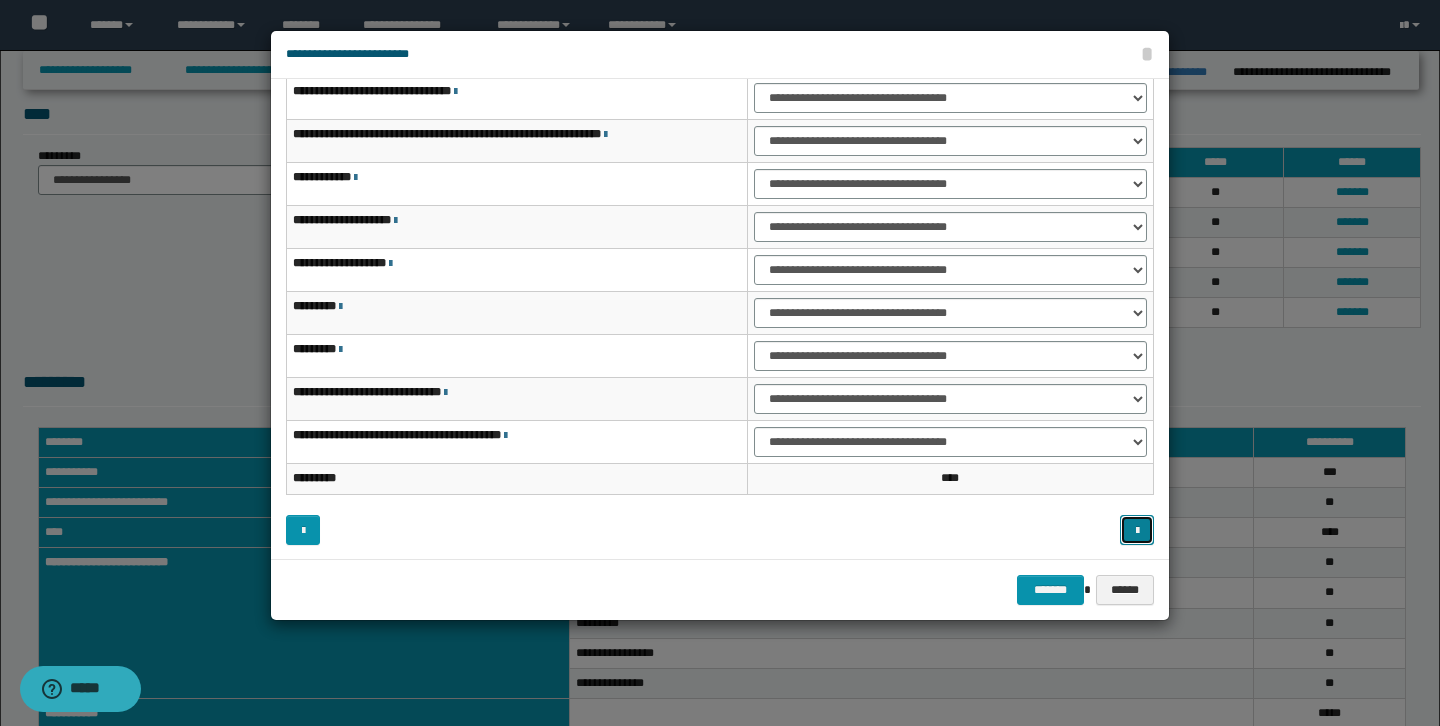 click at bounding box center [1137, 531] 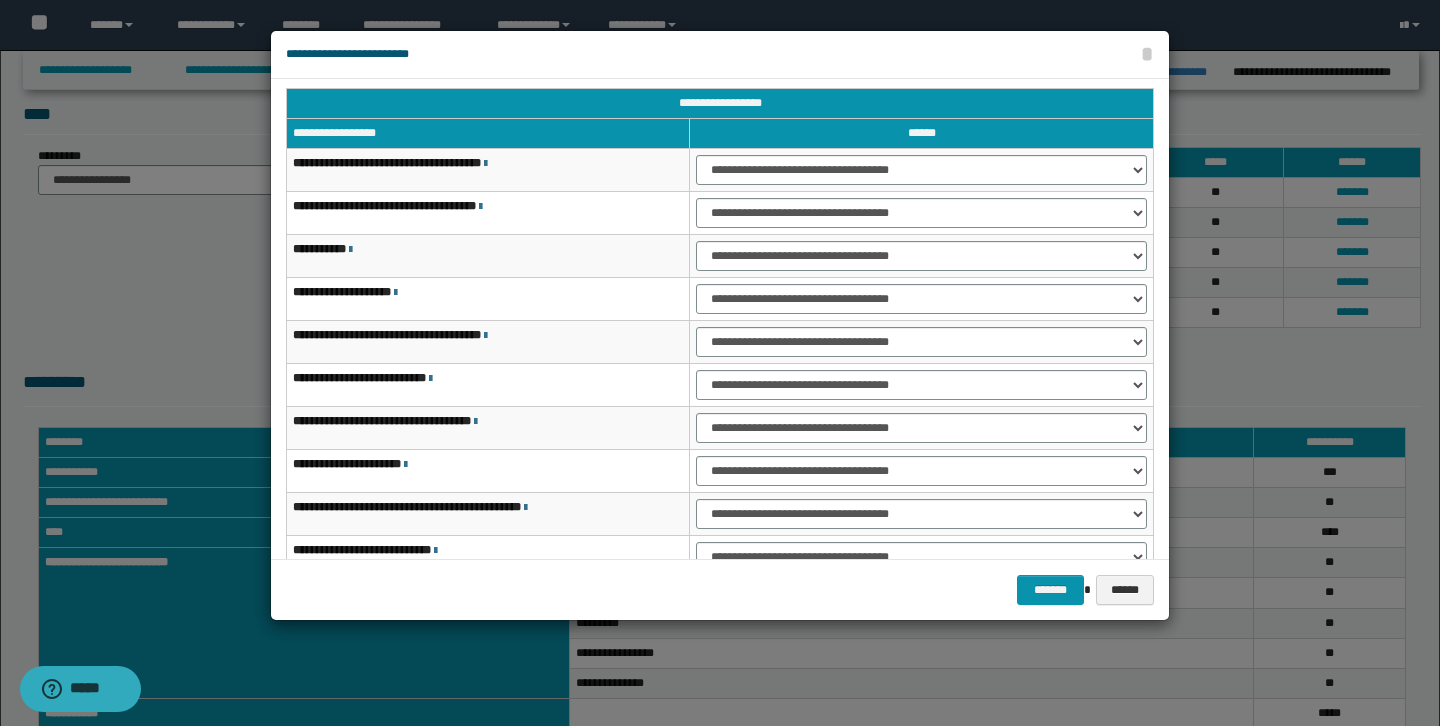 scroll, scrollTop: 1, scrollLeft: 0, axis: vertical 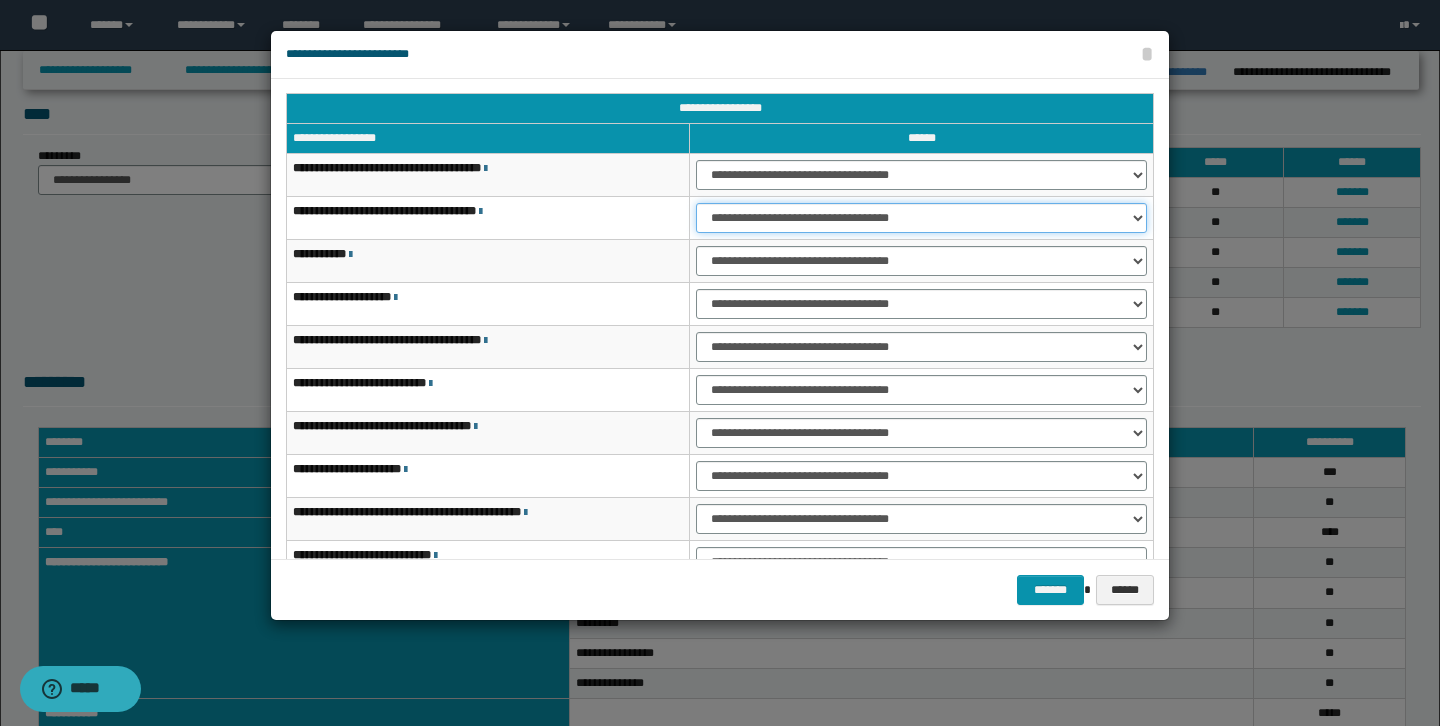 click on "**********" at bounding box center (921, 218) 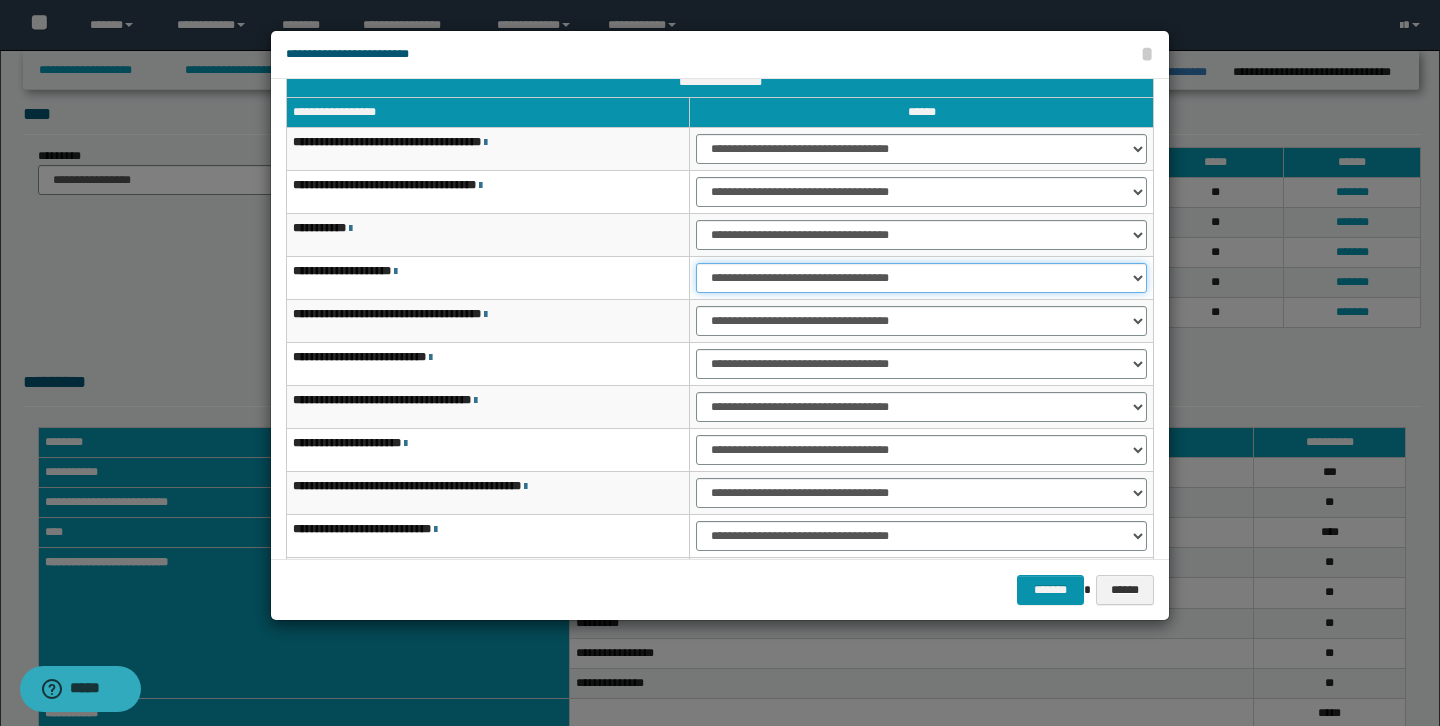 click on "**********" at bounding box center (921, 278) 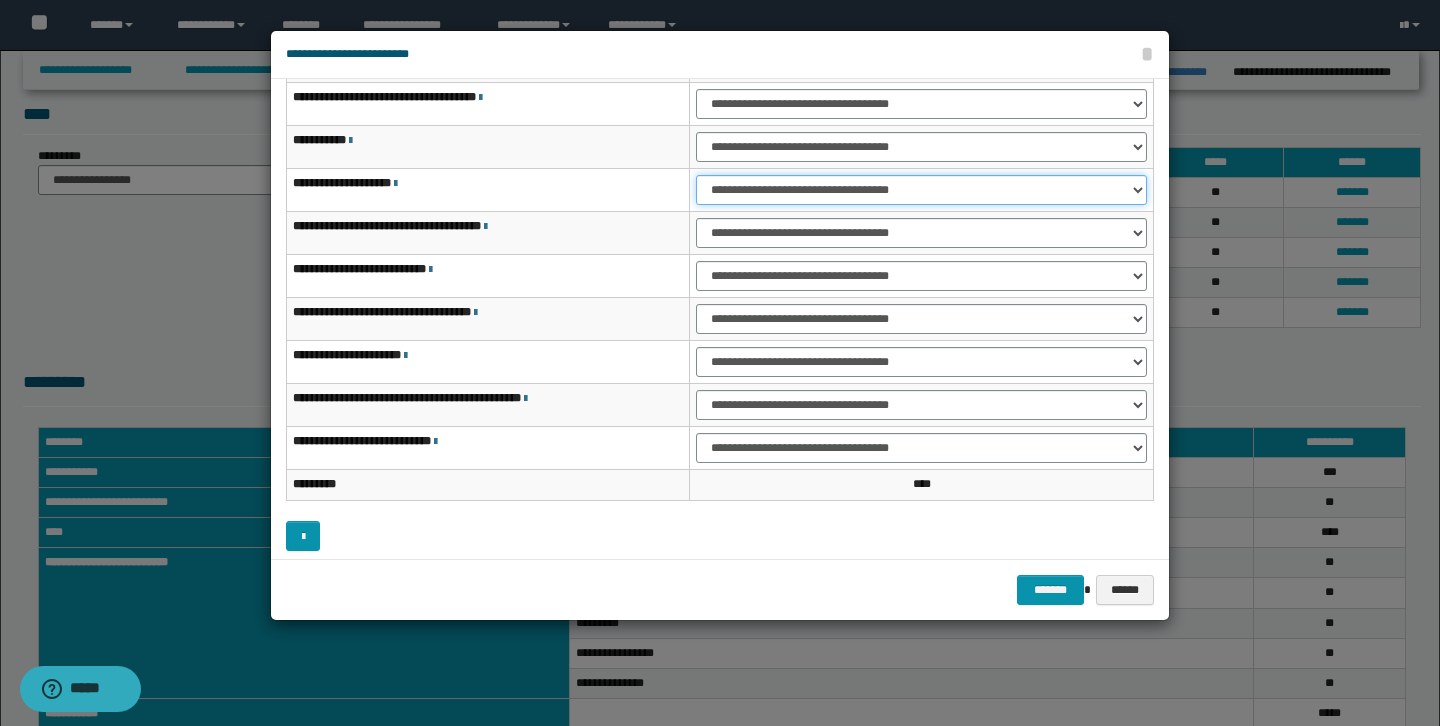 scroll, scrollTop: 121, scrollLeft: 0, axis: vertical 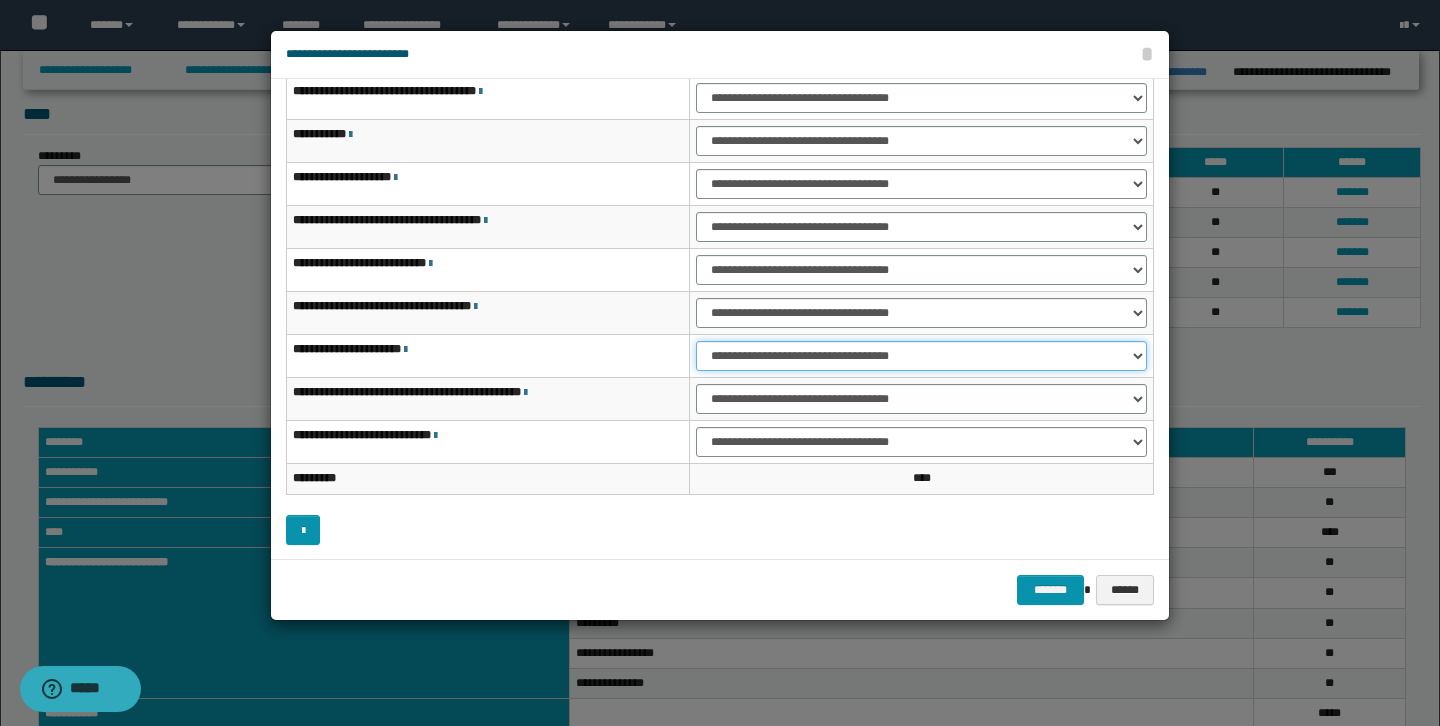 click on "**********" at bounding box center (921, 356) 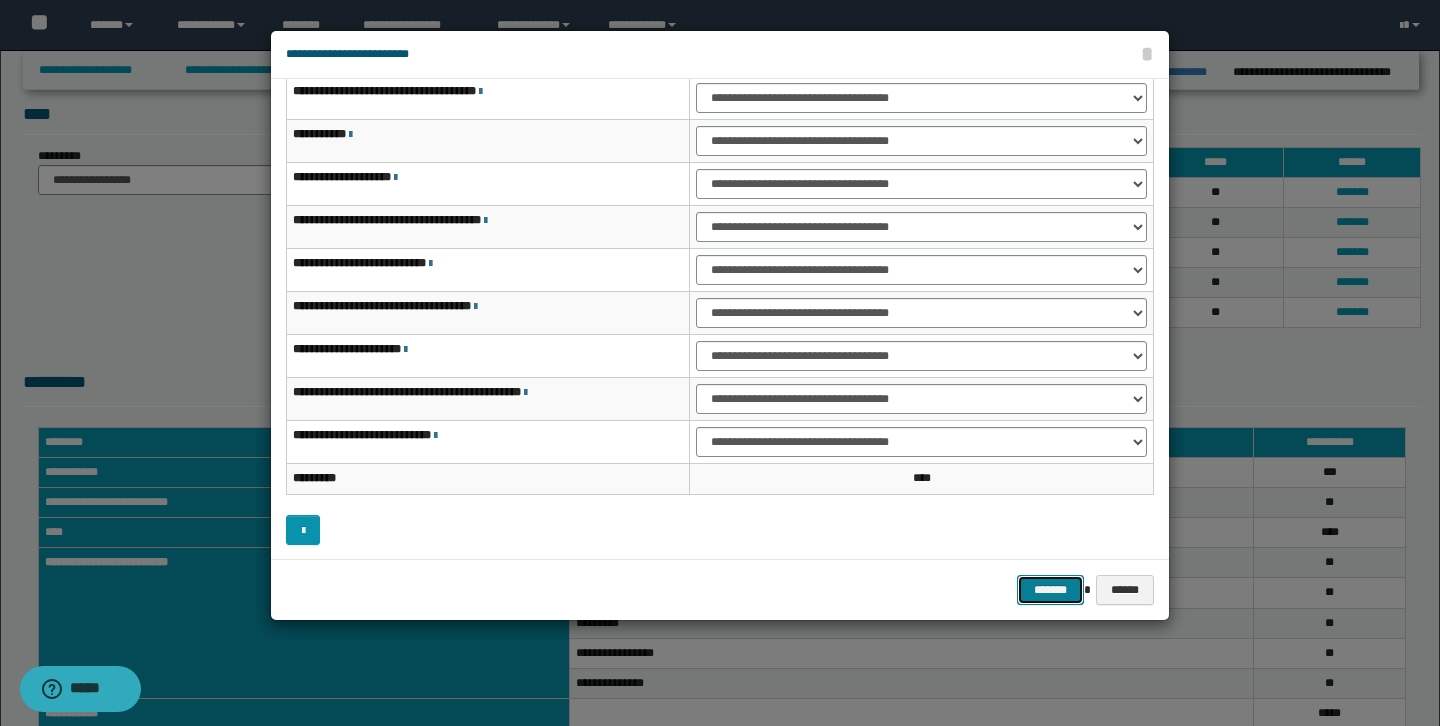 click on "*******" at bounding box center [1051, 590] 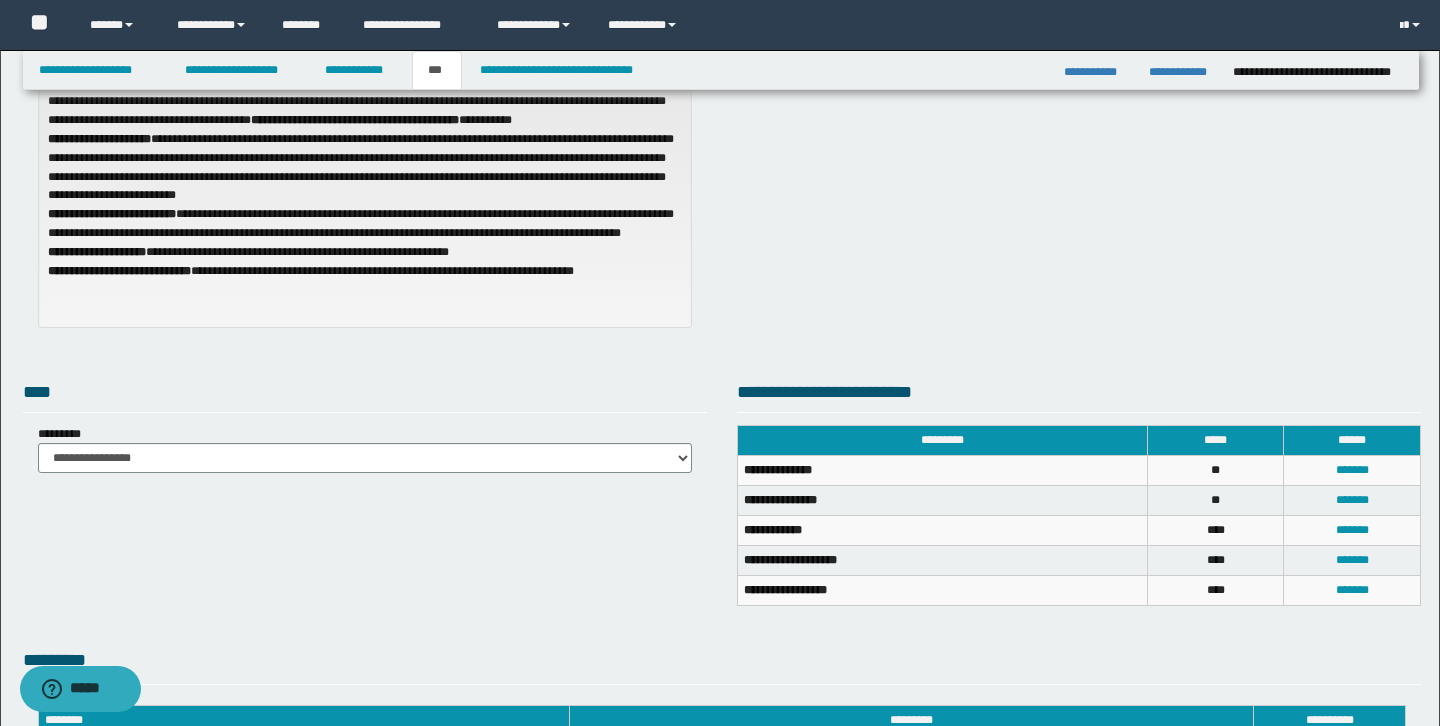 scroll, scrollTop: 0, scrollLeft: 0, axis: both 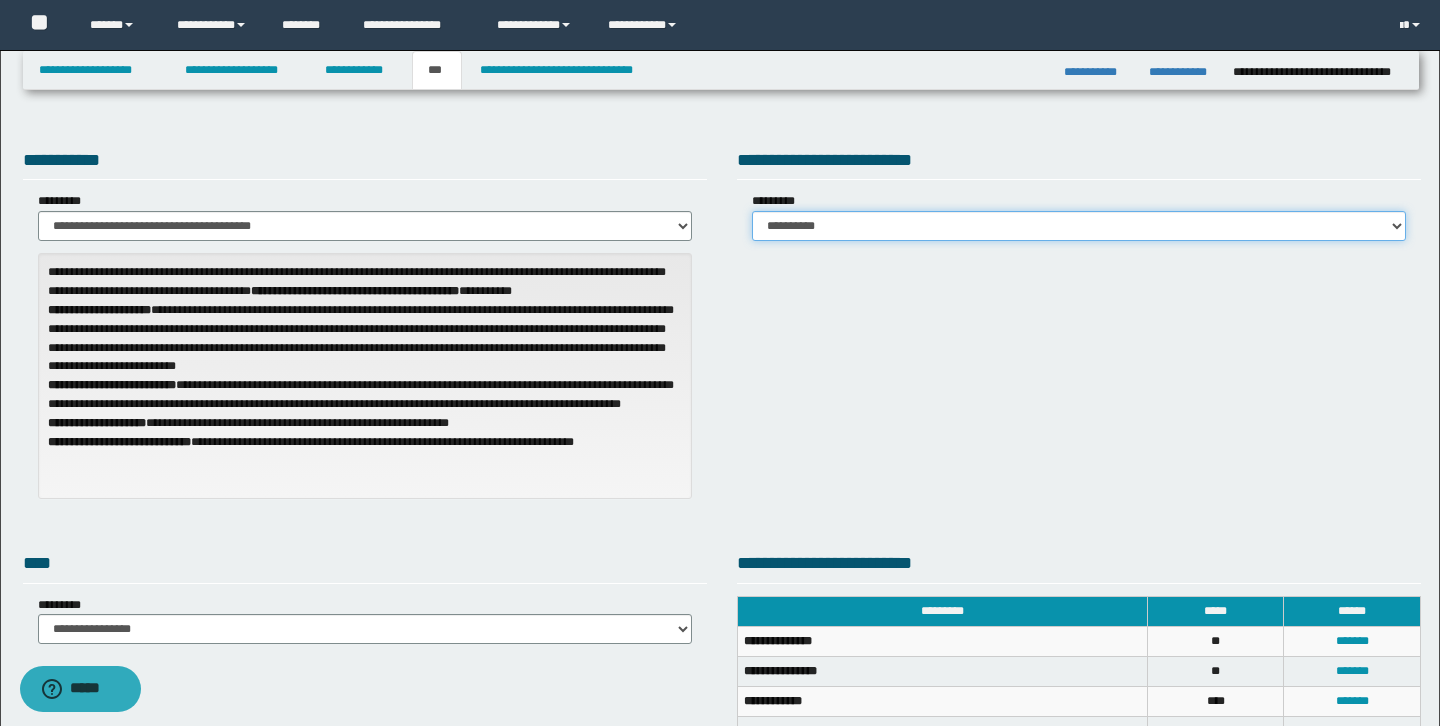 click on "**********" at bounding box center [1079, 226] 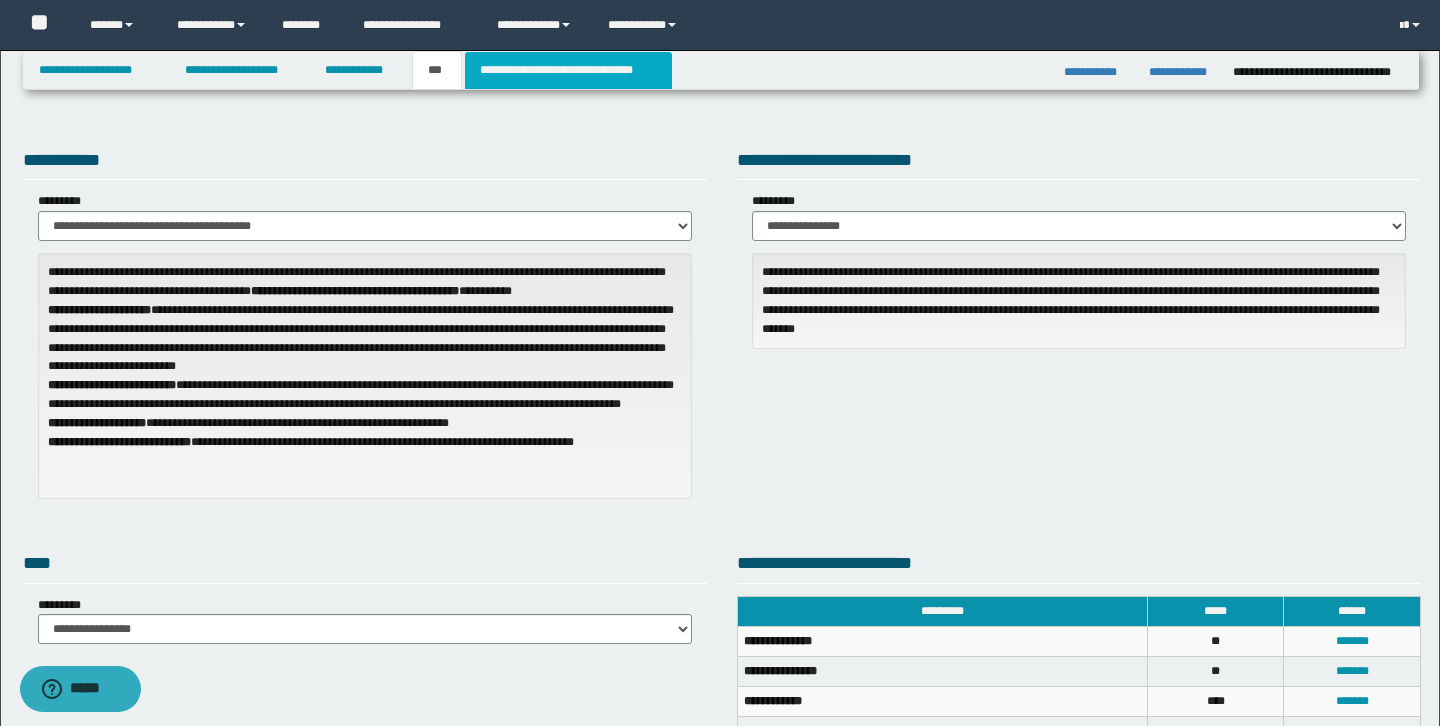 click on "**********" at bounding box center [568, 70] 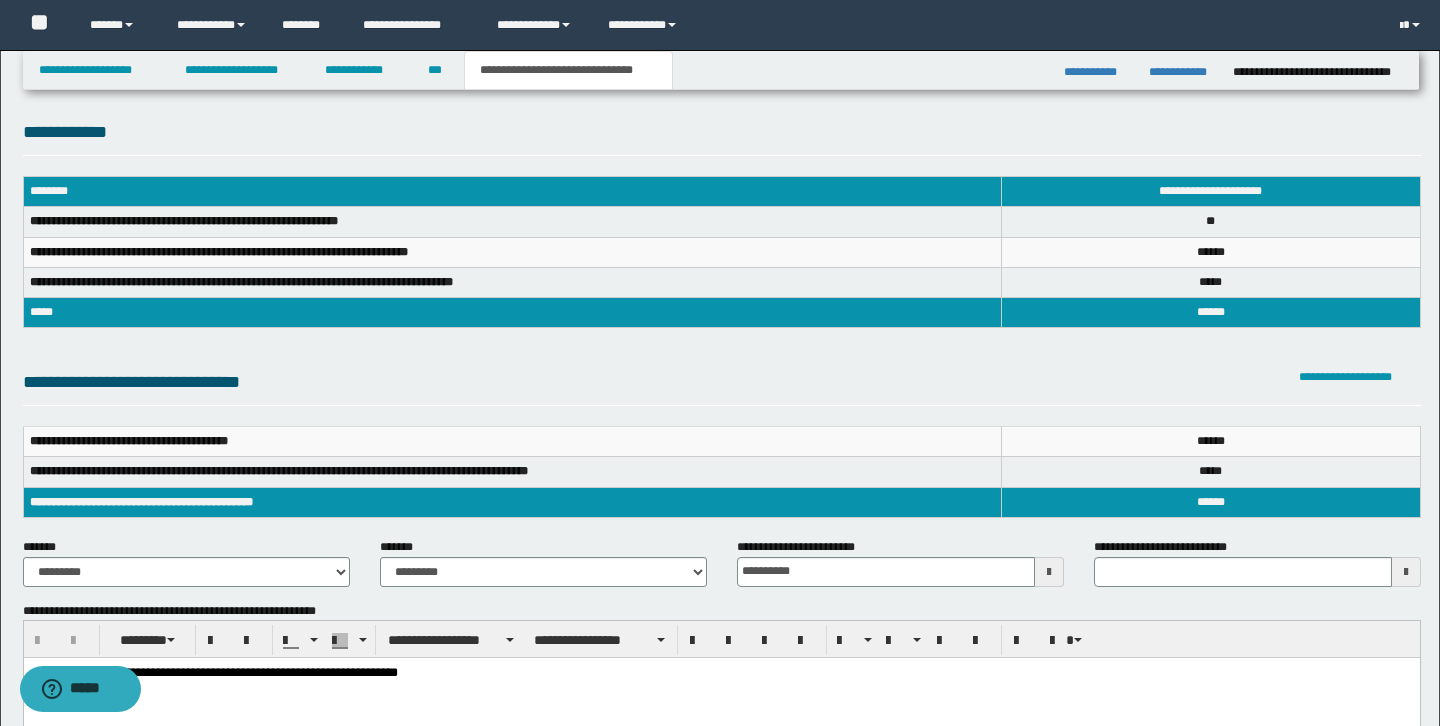 scroll, scrollTop: 0, scrollLeft: 0, axis: both 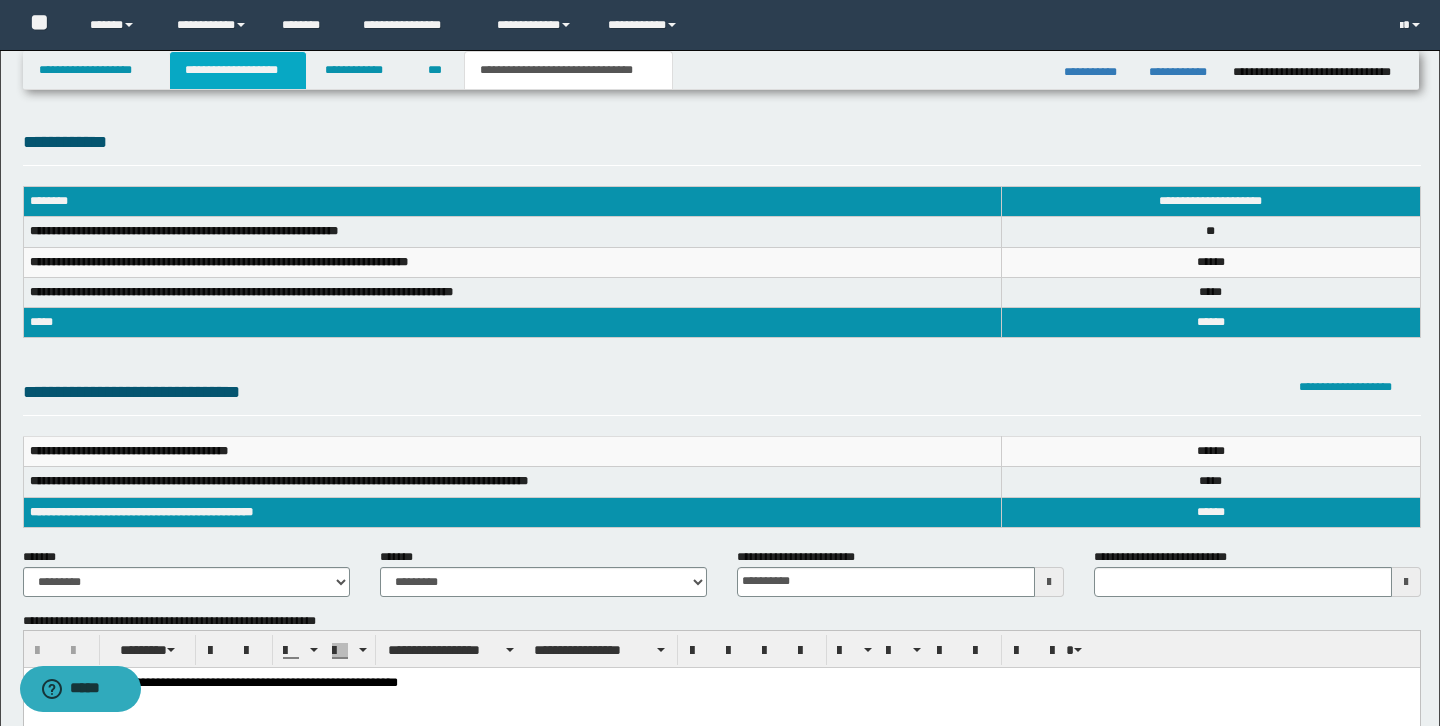 click on "**********" at bounding box center [238, 70] 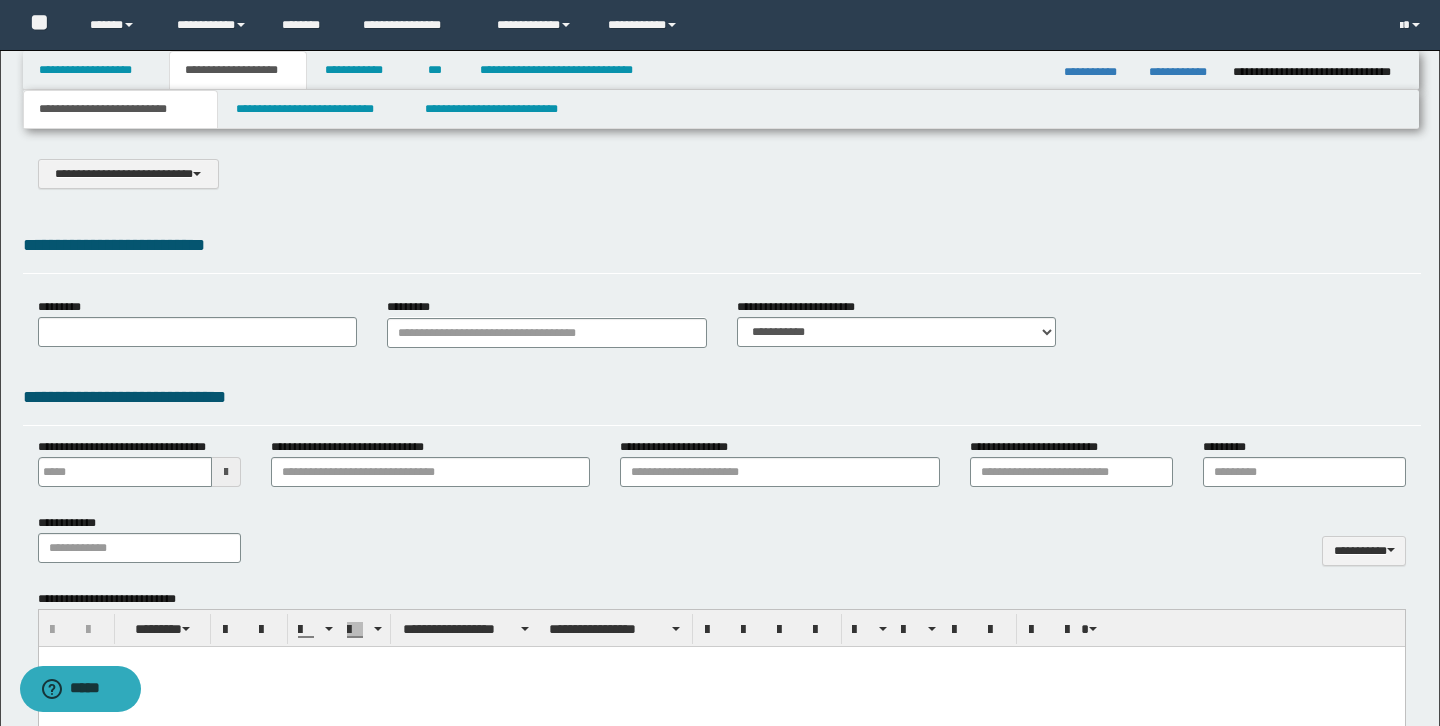 select on "*" 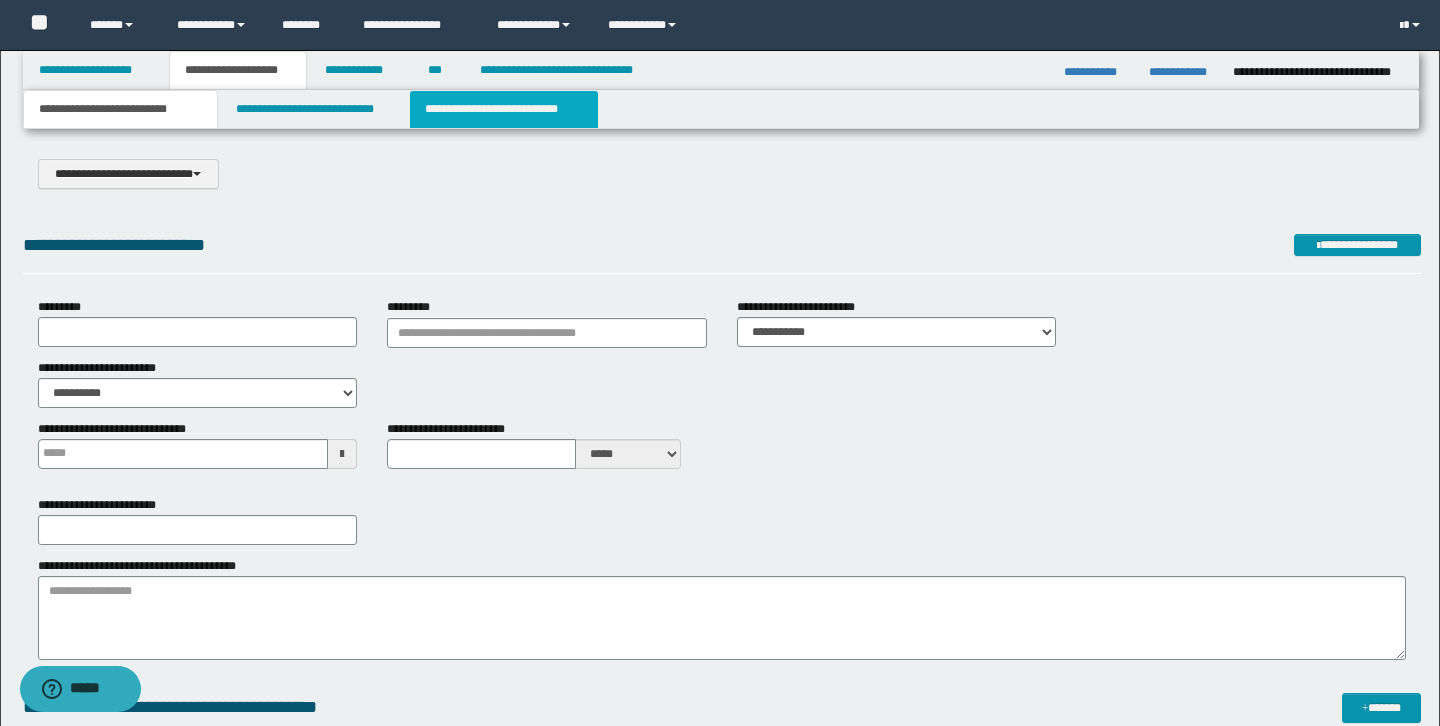 click on "**********" at bounding box center [504, 109] 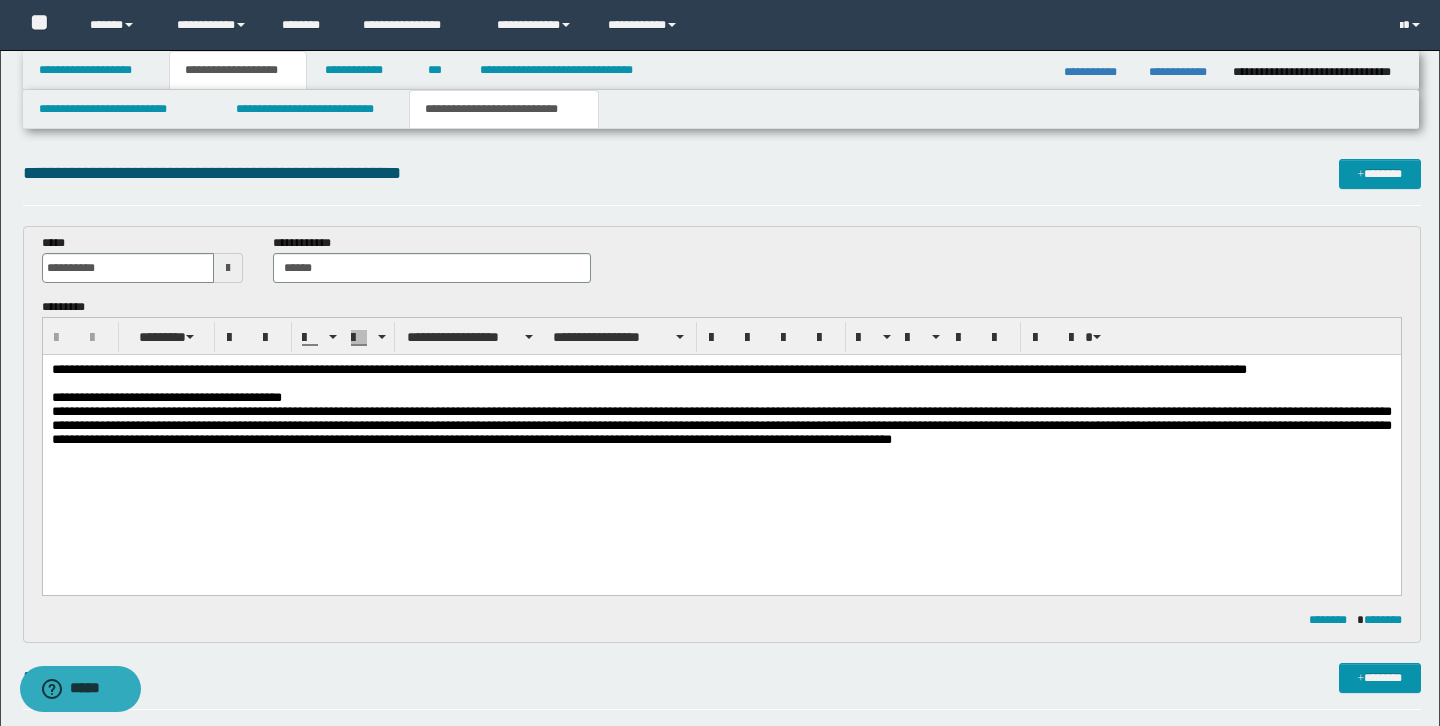 scroll, scrollTop: 0, scrollLeft: 0, axis: both 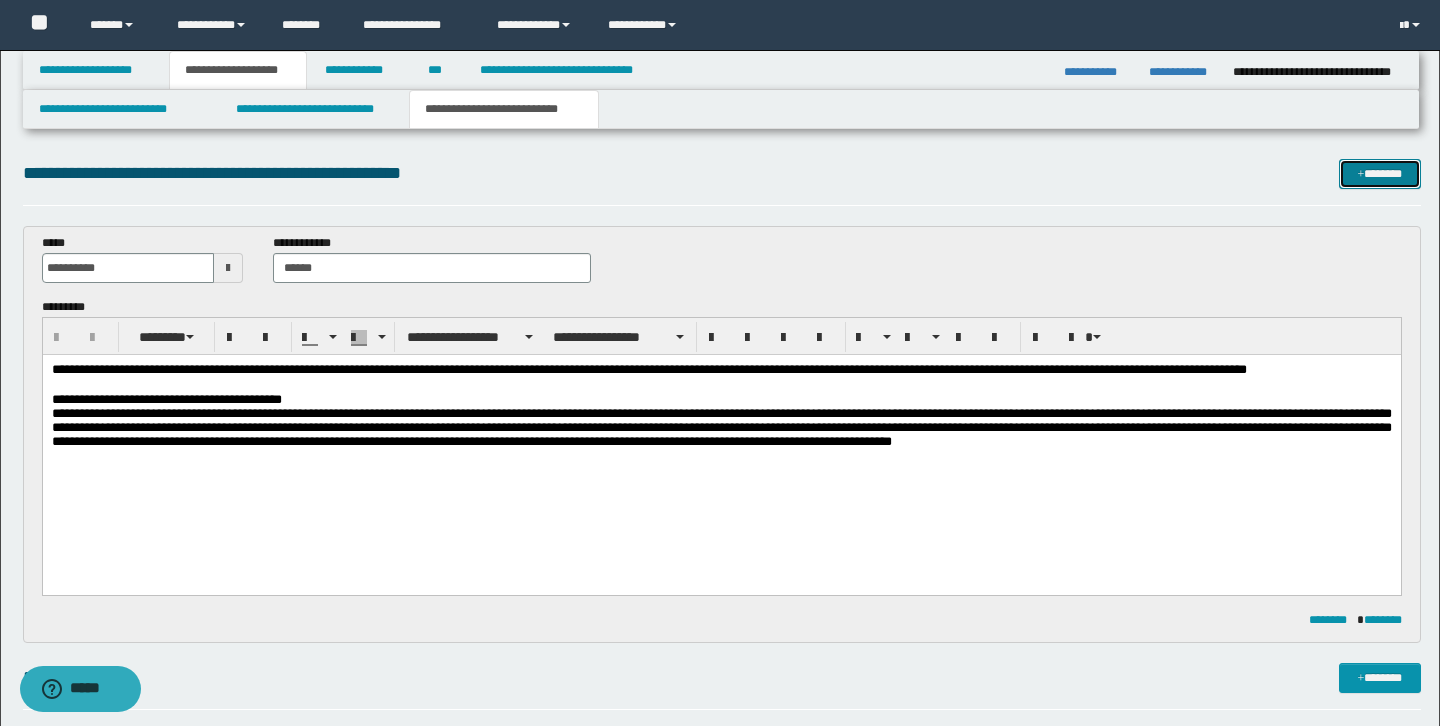 click on "*******" at bounding box center (1380, 174) 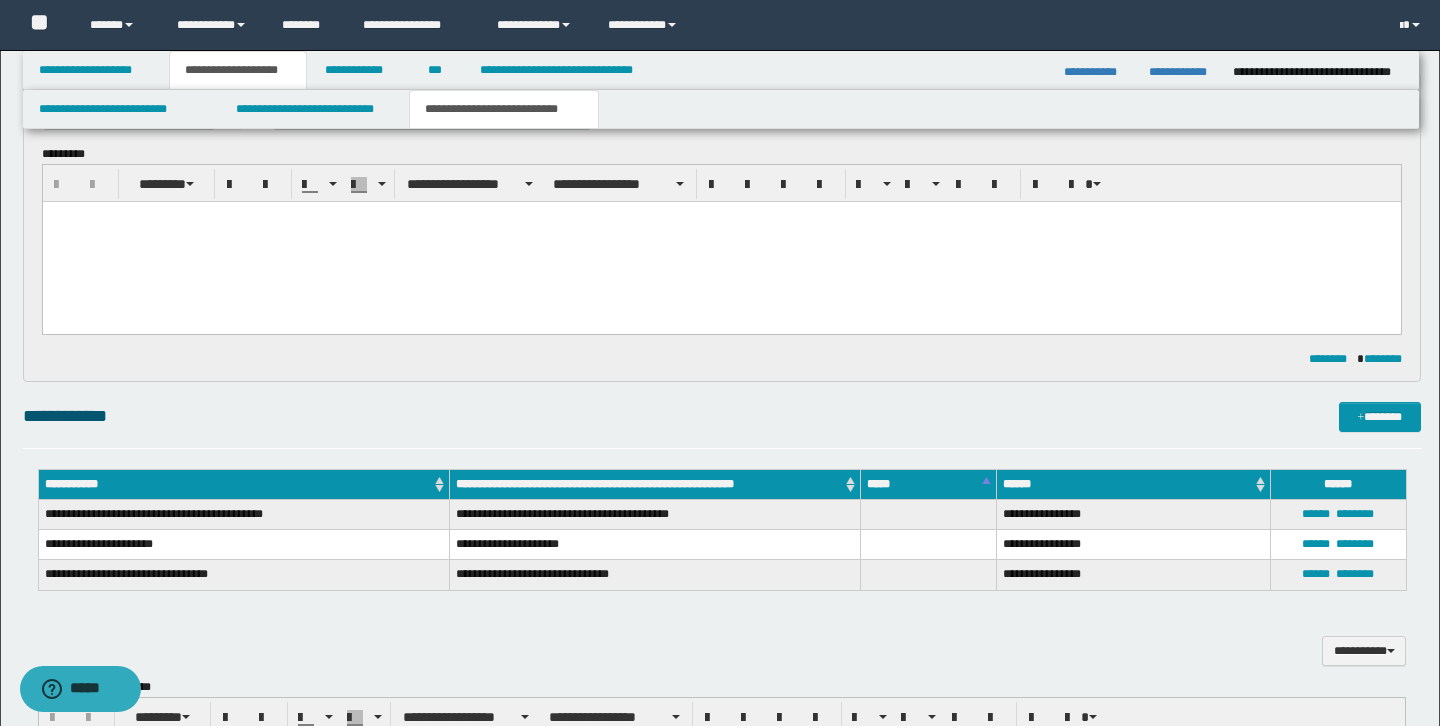 scroll, scrollTop: 0, scrollLeft: 0, axis: both 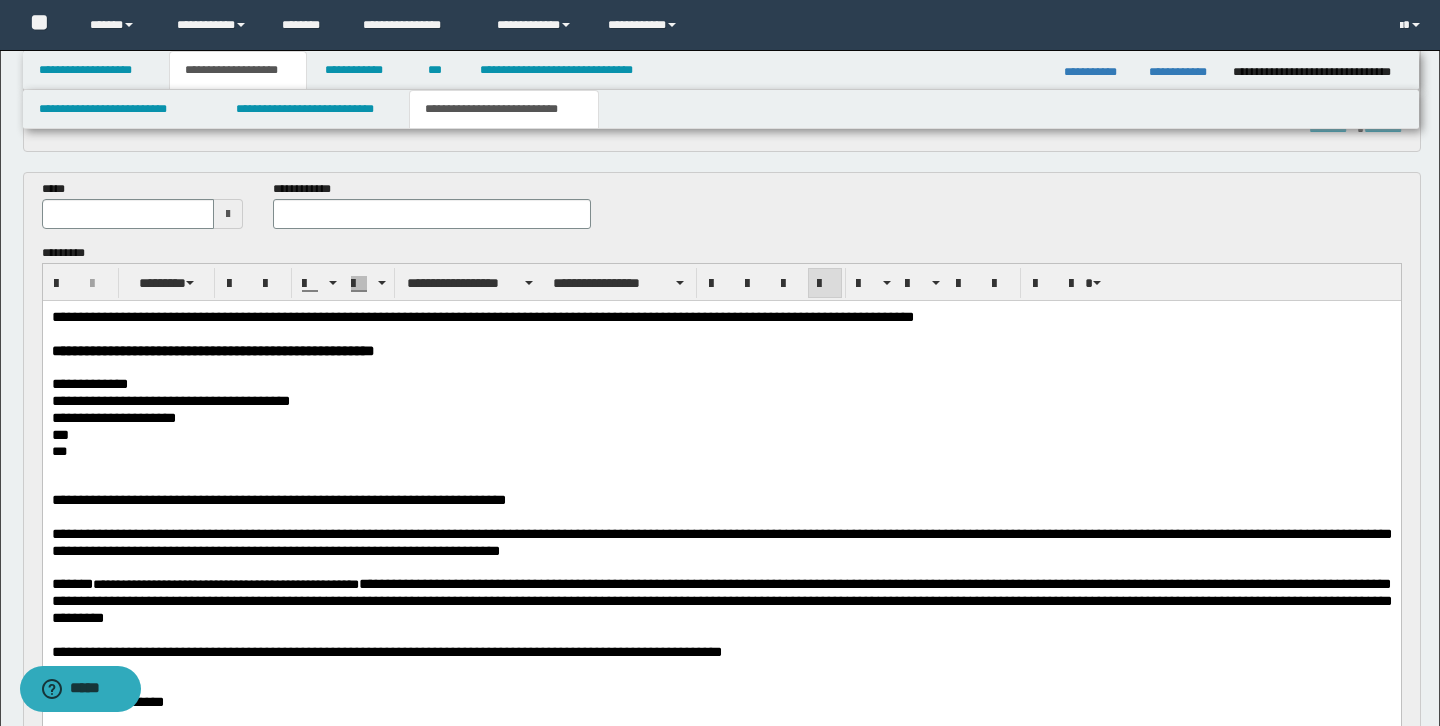 click at bounding box center [432, 214] 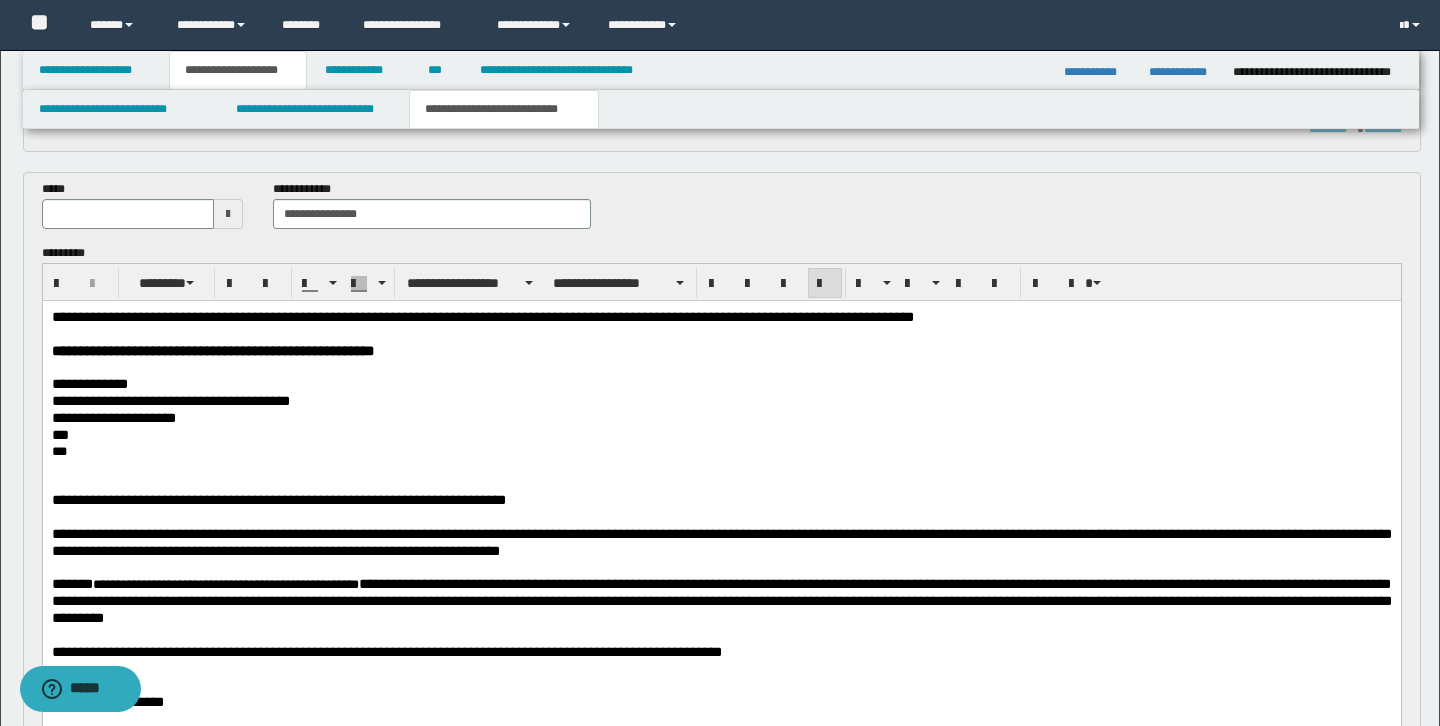 type on "**********" 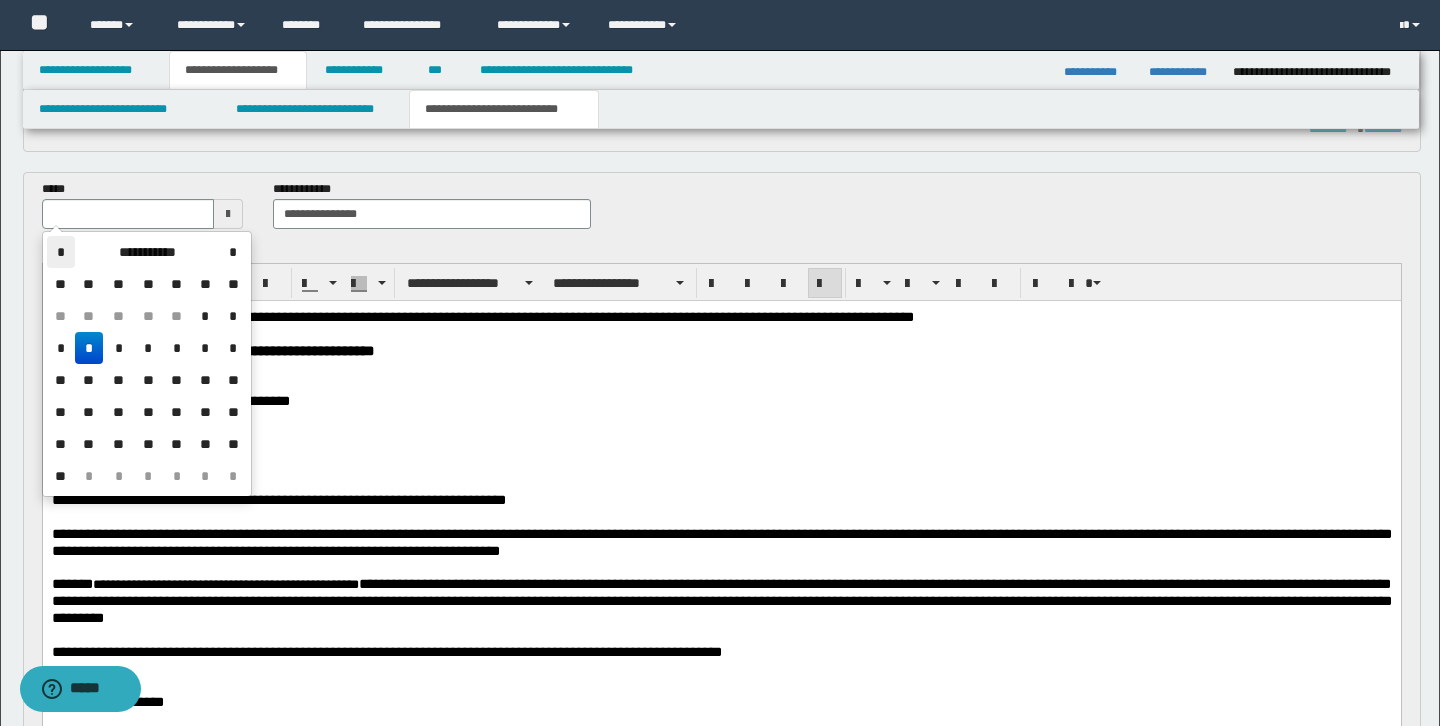 click on "*" at bounding box center [61, 252] 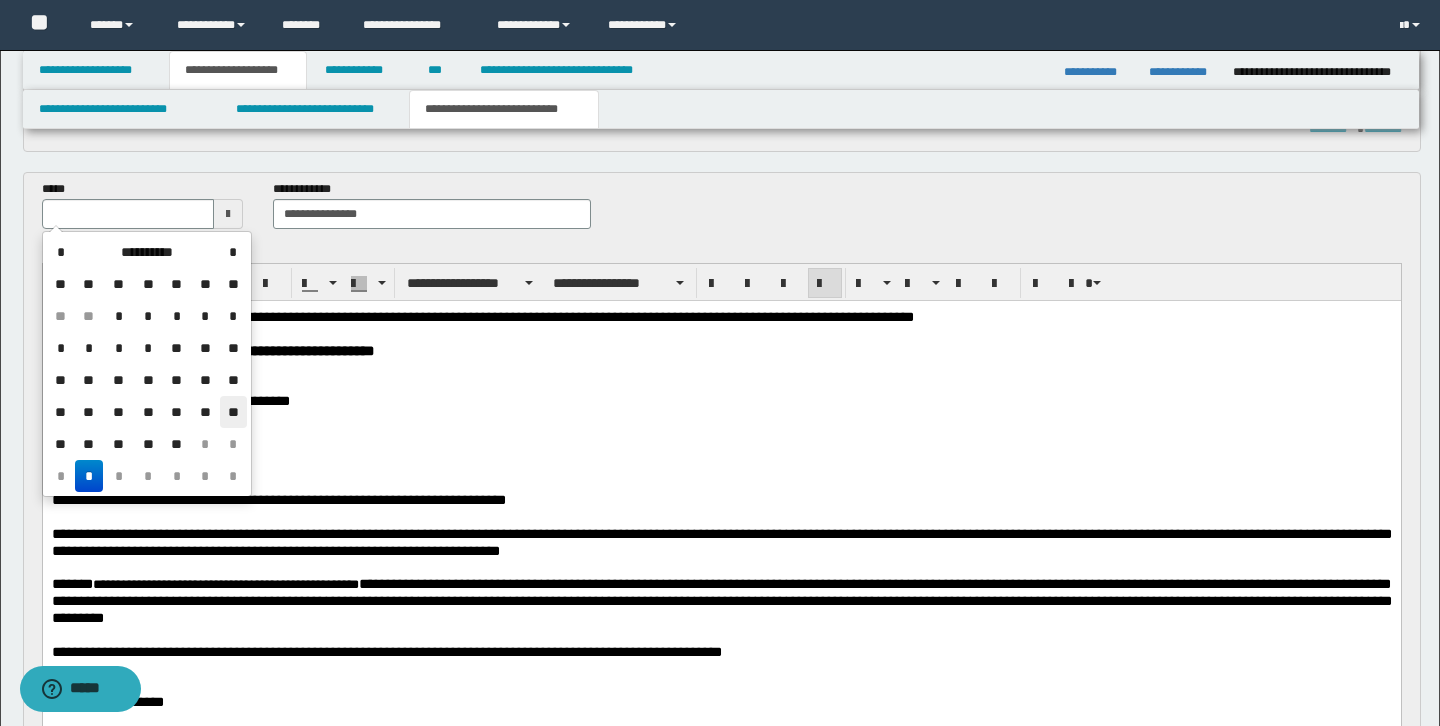 click on "**" at bounding box center [233, 412] 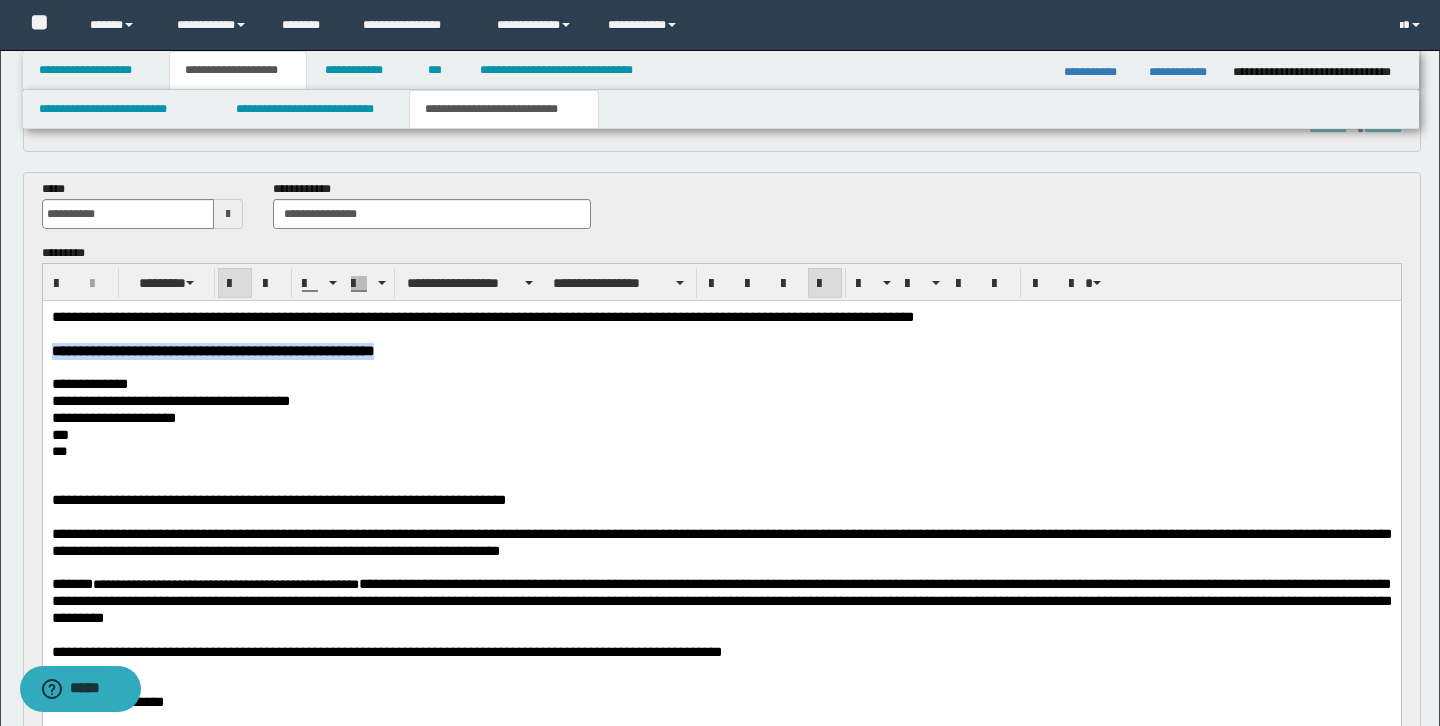 drag, startPoint x: 53, startPoint y: 346, endPoint x: 526, endPoint y: 346, distance: 473 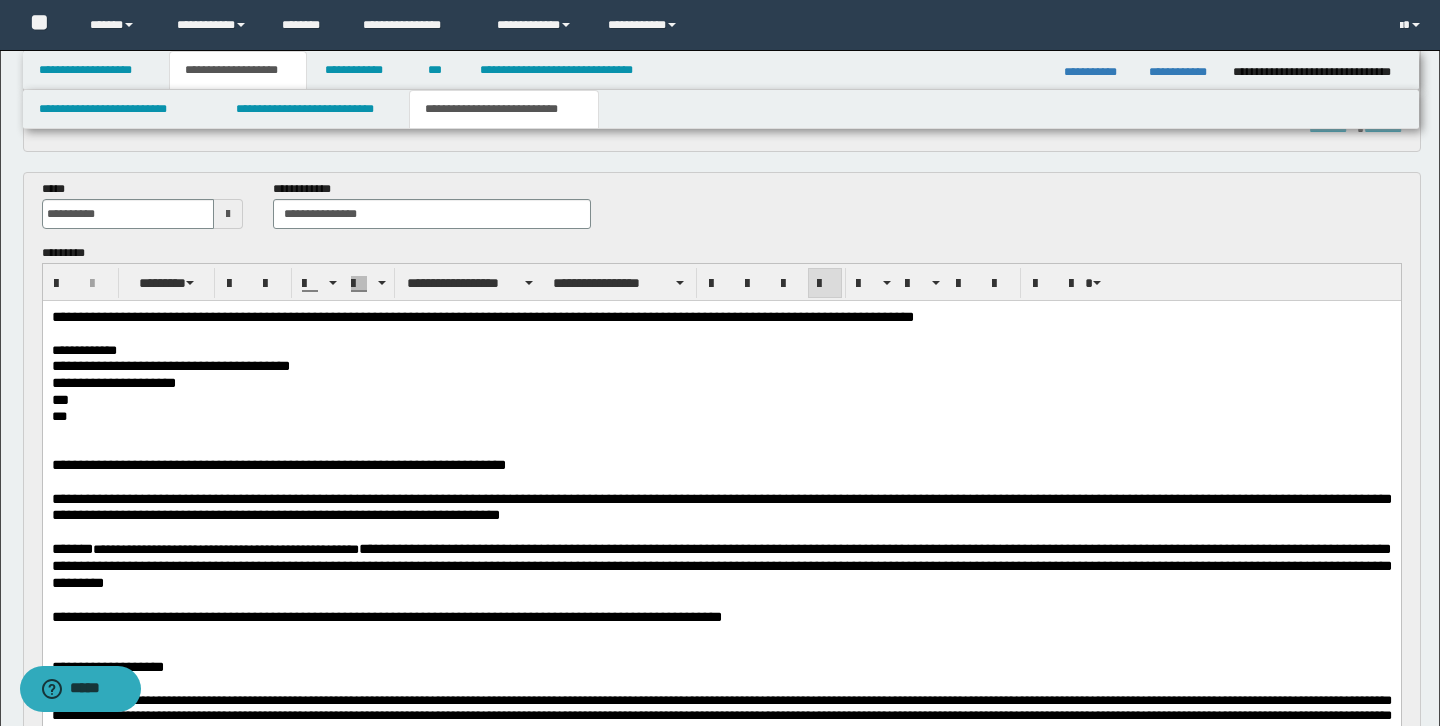click on "**********" at bounding box center (721, 382) 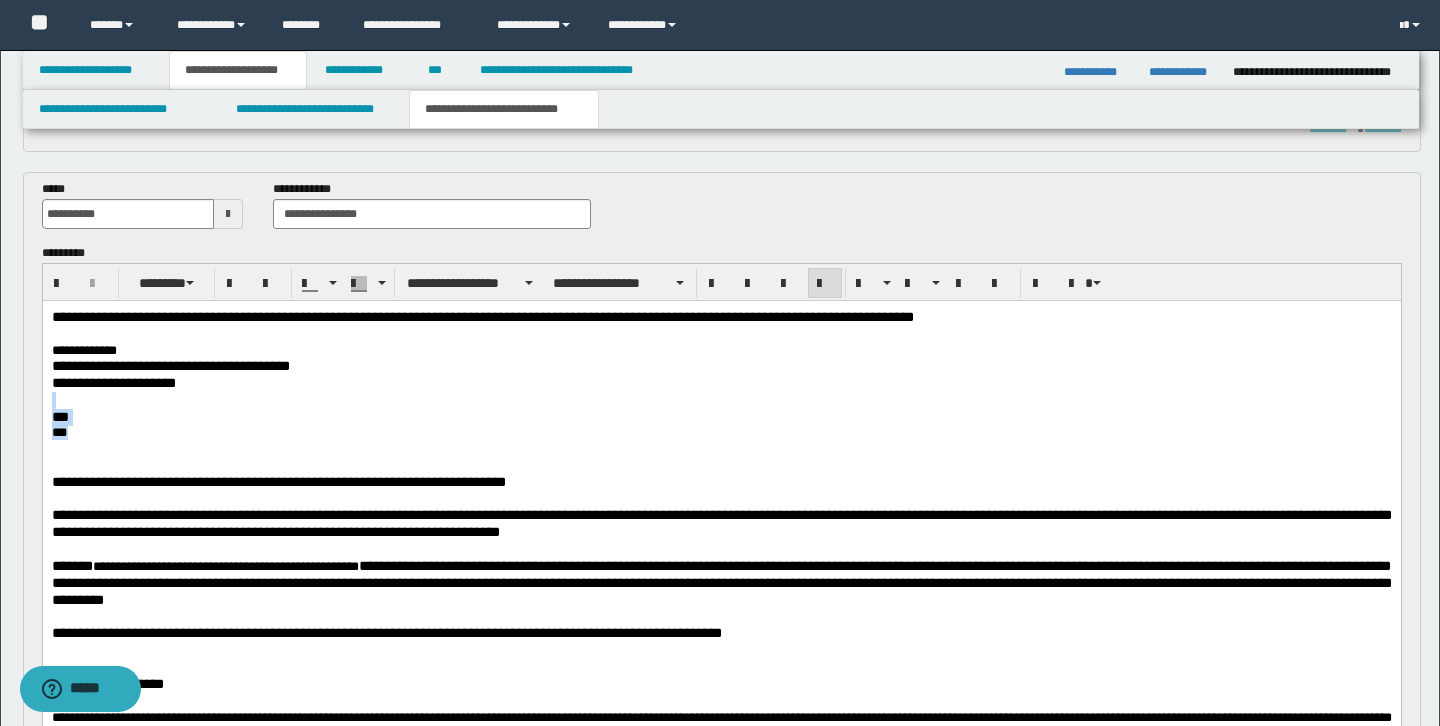 drag, startPoint x: 50, startPoint y: 406, endPoint x: 65, endPoint y: 455, distance: 51.24451 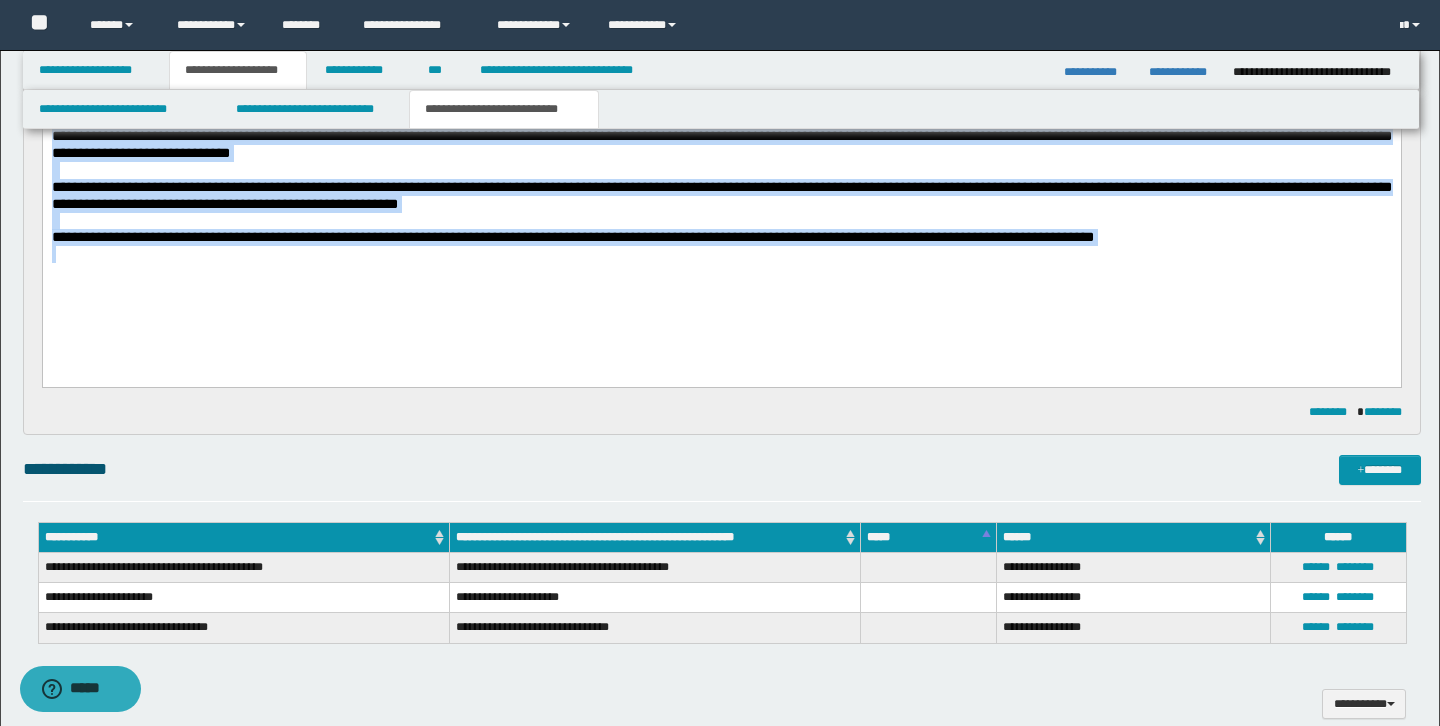drag, startPoint x: 52, startPoint y: -426, endPoint x: 204, endPoint y: 559, distance: 996.65894 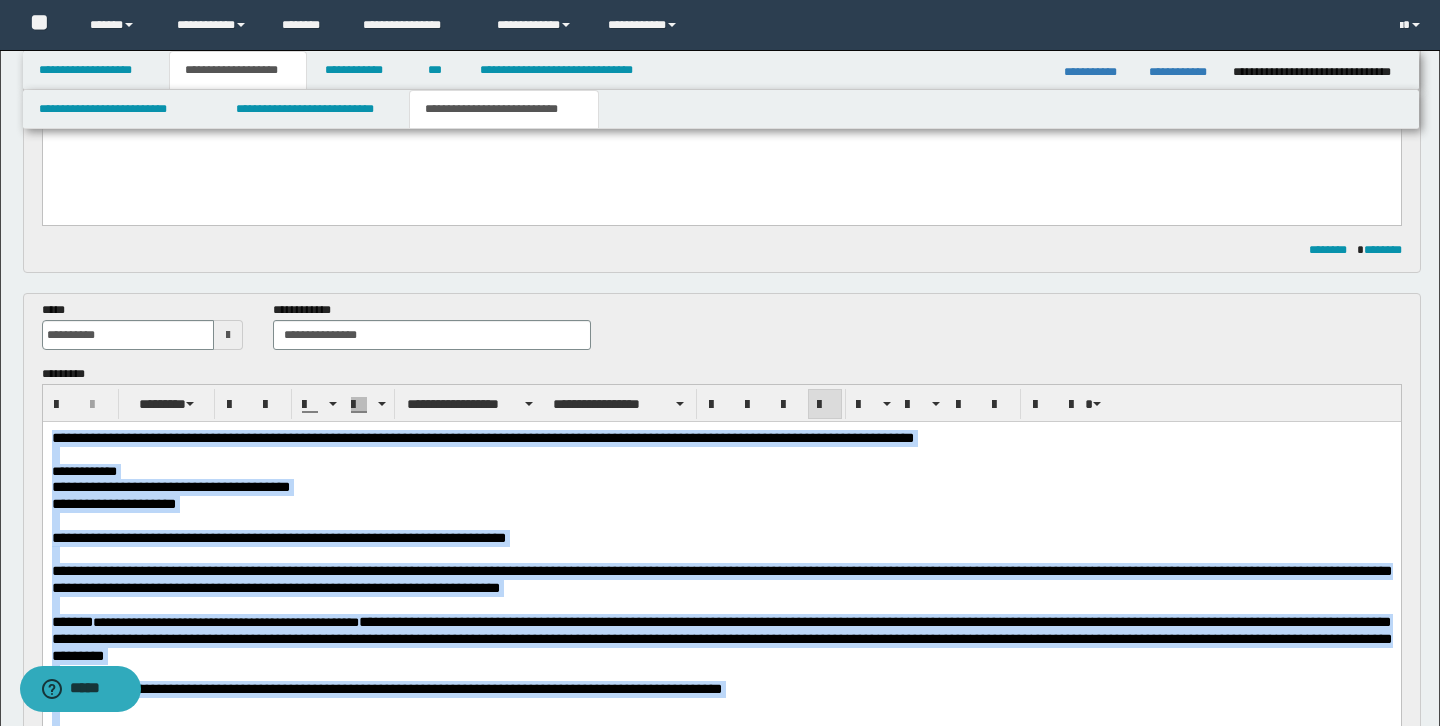 scroll, scrollTop: 364, scrollLeft: 0, axis: vertical 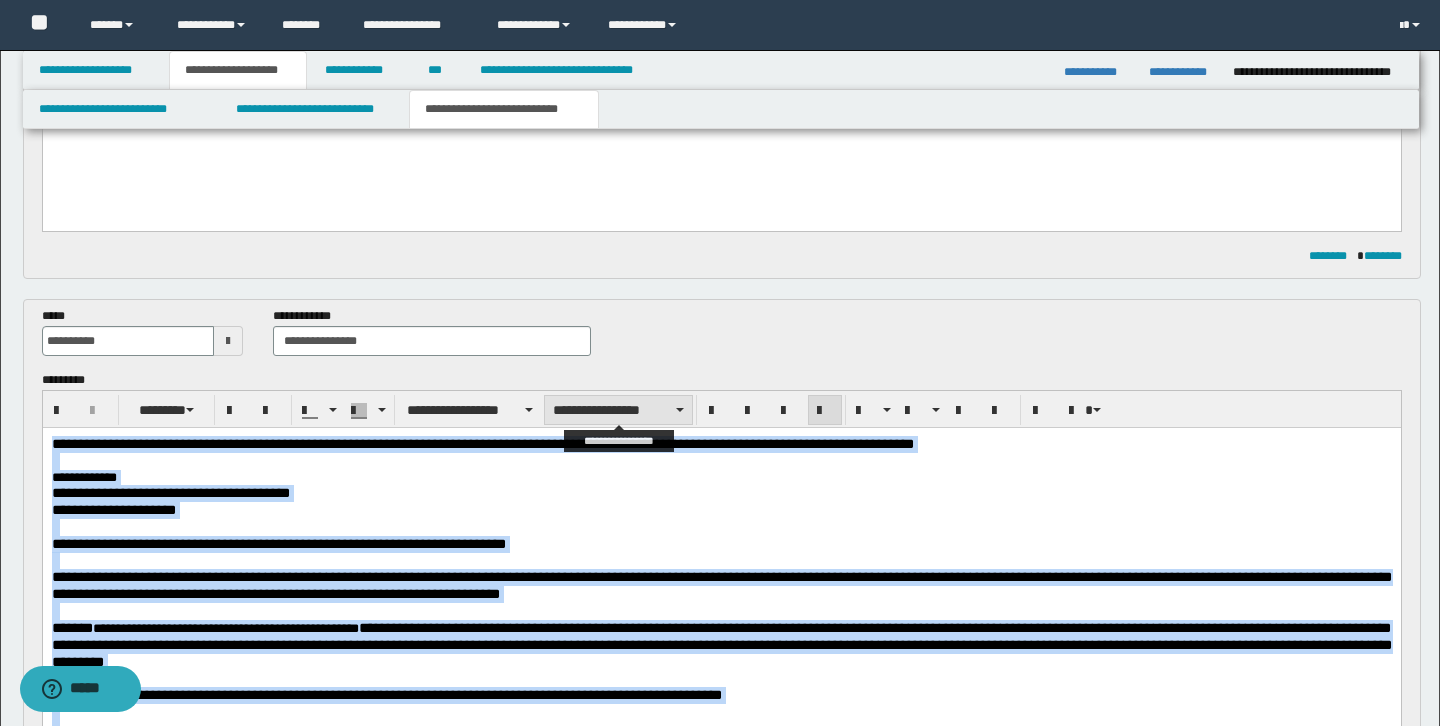 click on "**********" at bounding box center [618, 410] 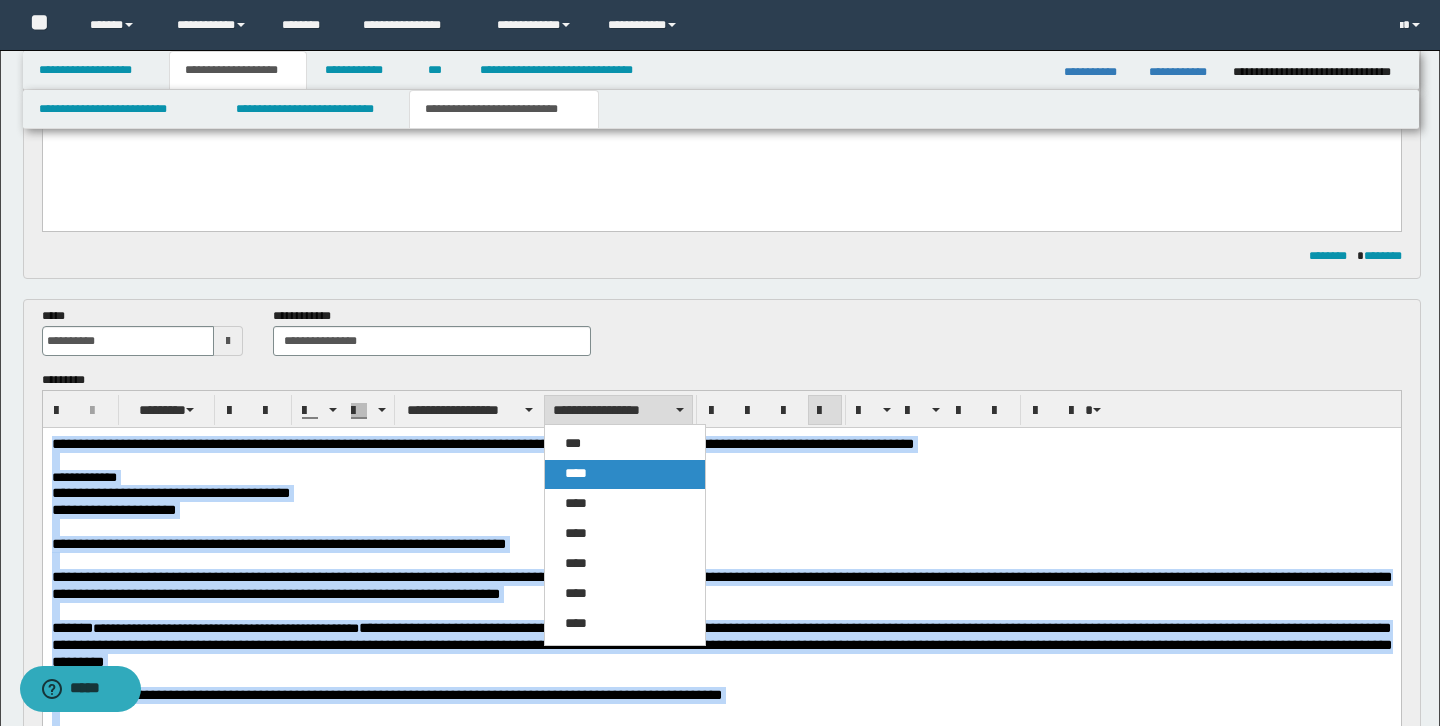 click on "****" at bounding box center (576, 473) 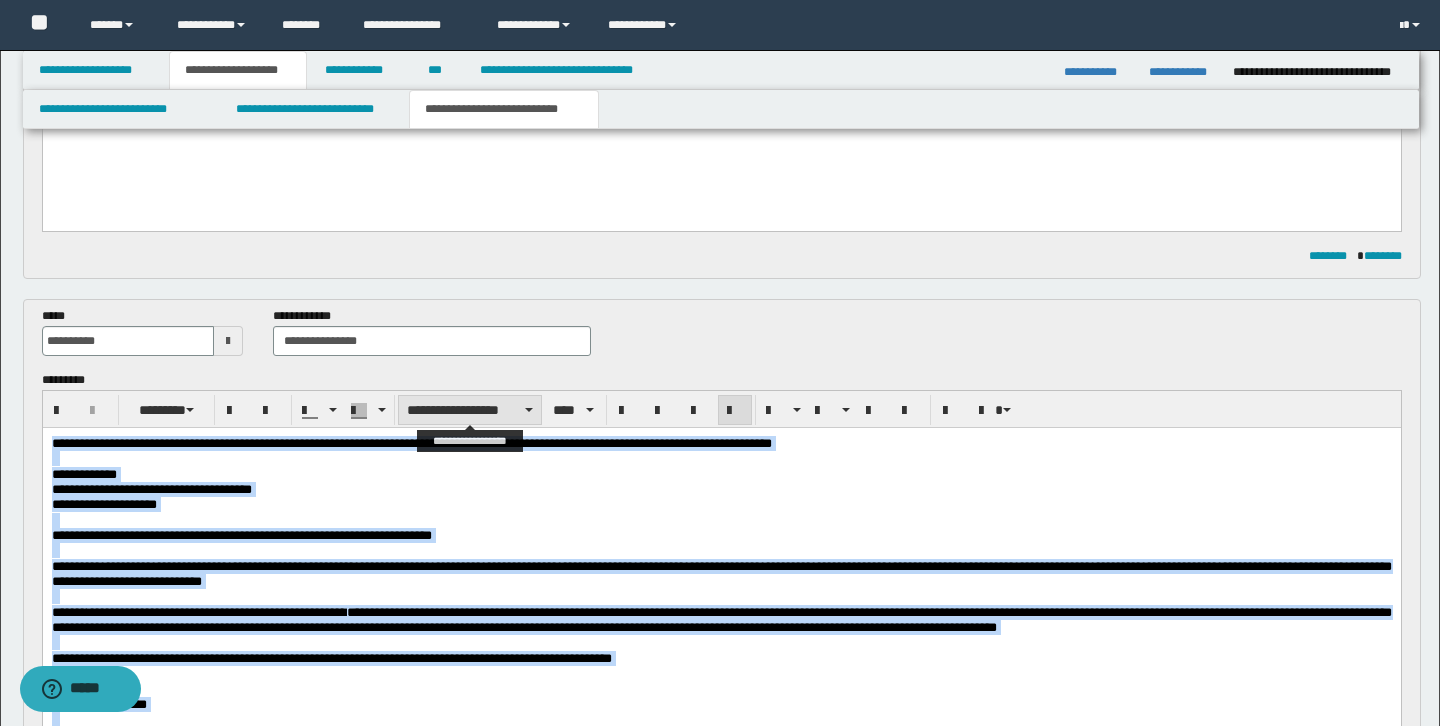 click on "**********" at bounding box center [470, 410] 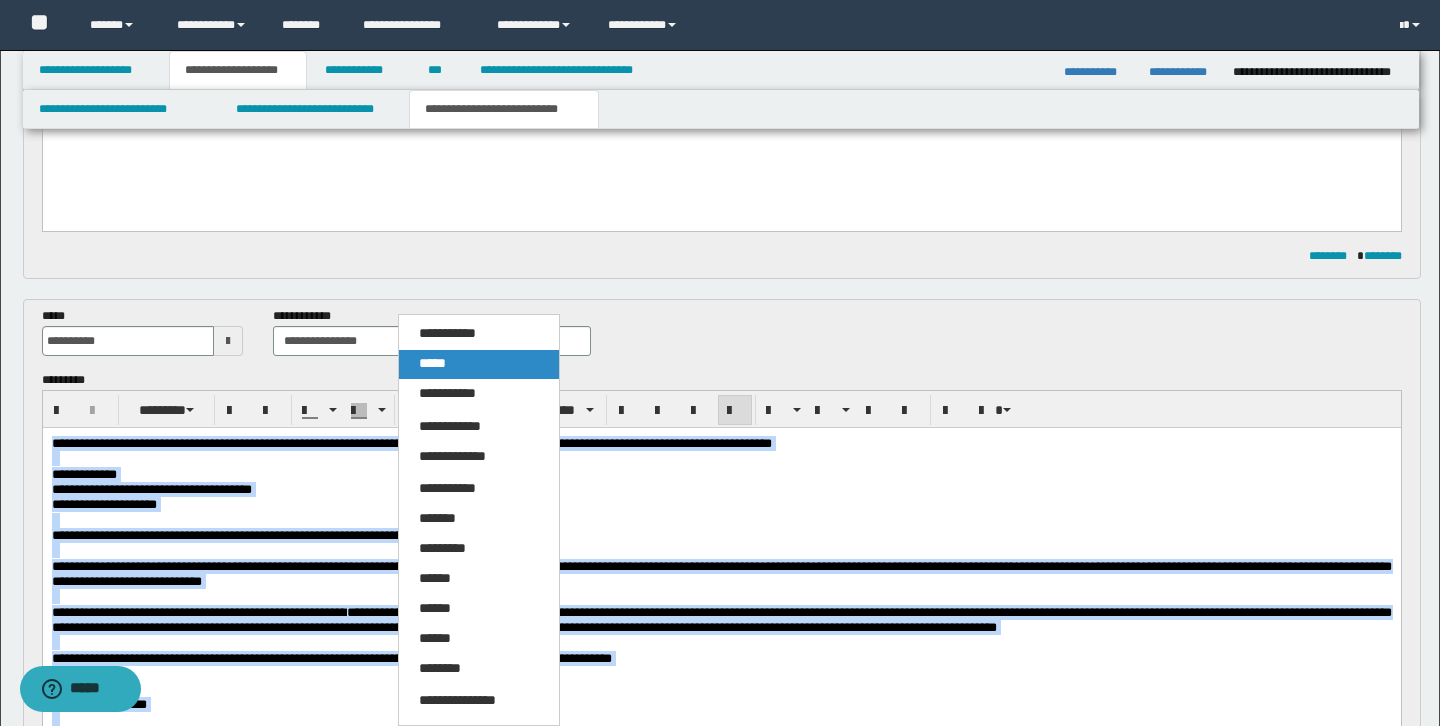 click on "*****" at bounding box center [479, 364] 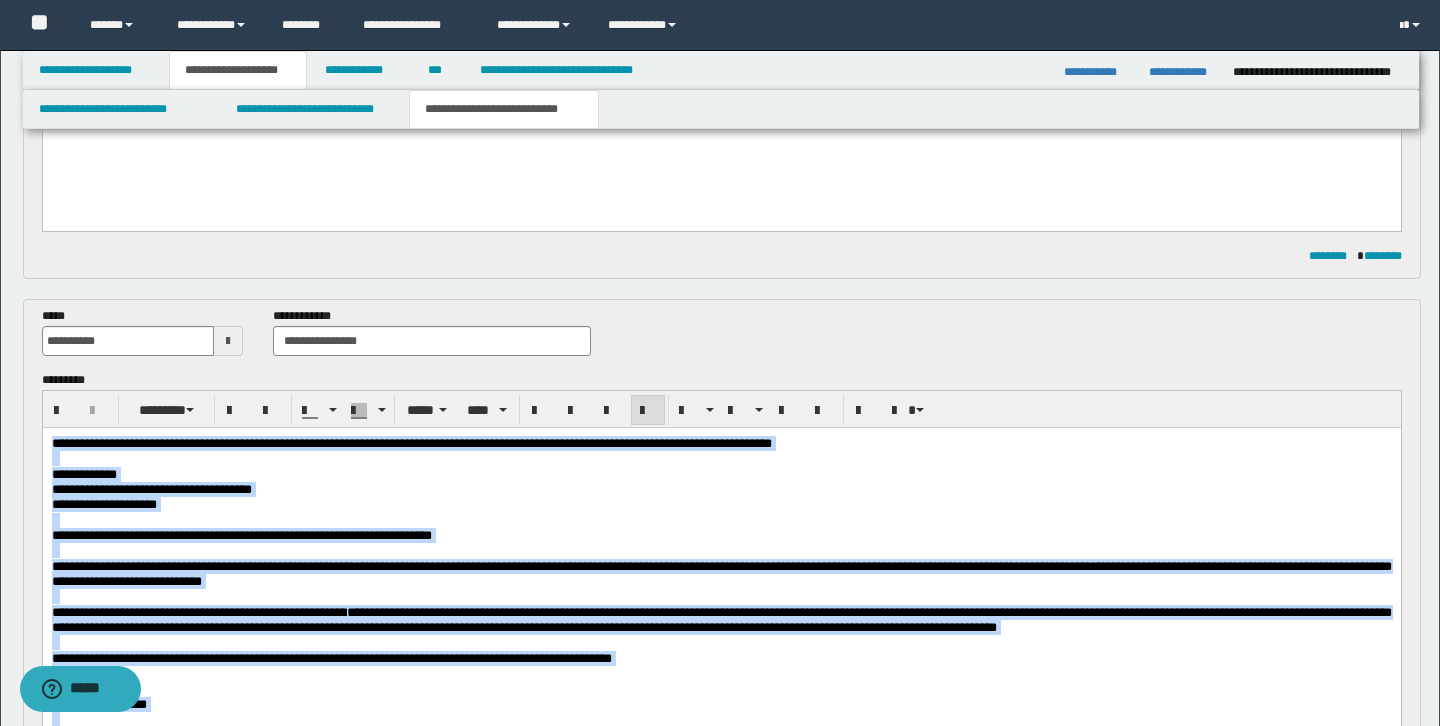 scroll, scrollTop: 498, scrollLeft: 0, axis: vertical 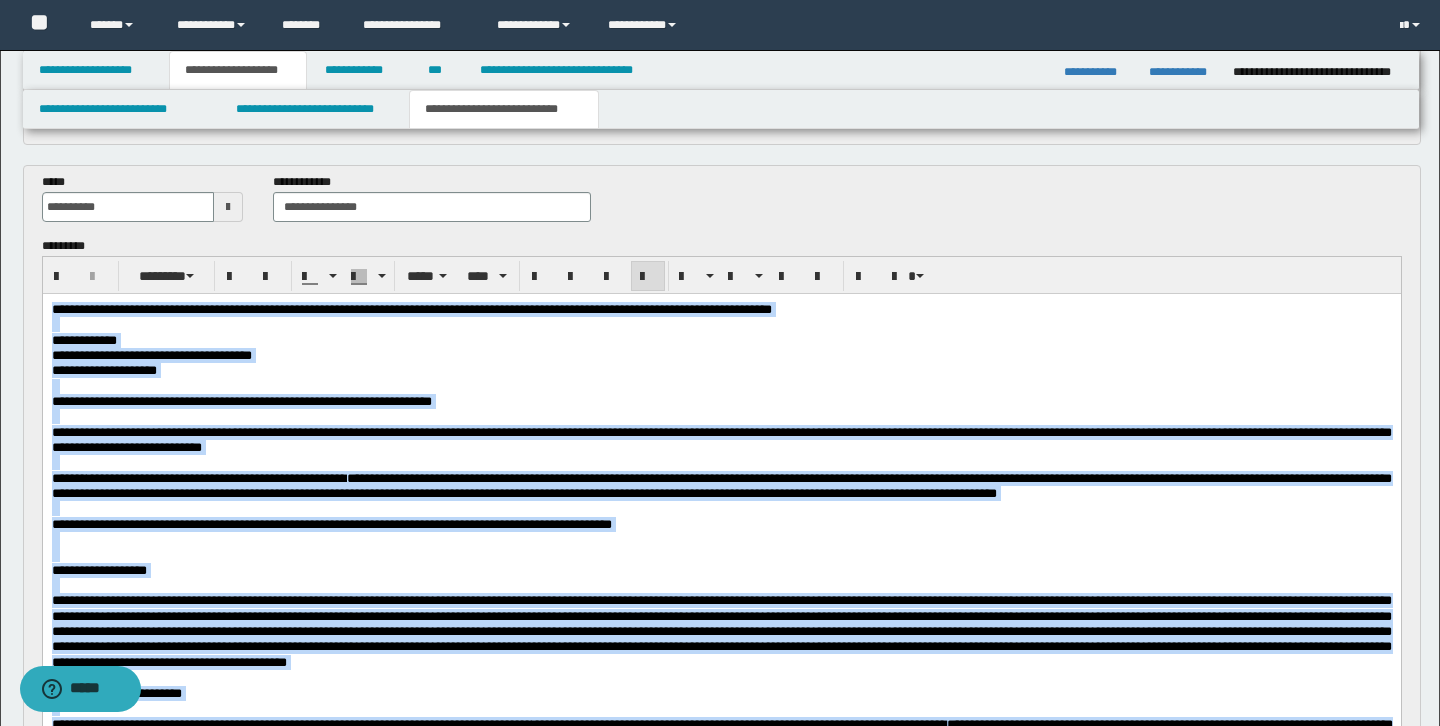 click at bounding box center (721, 538) 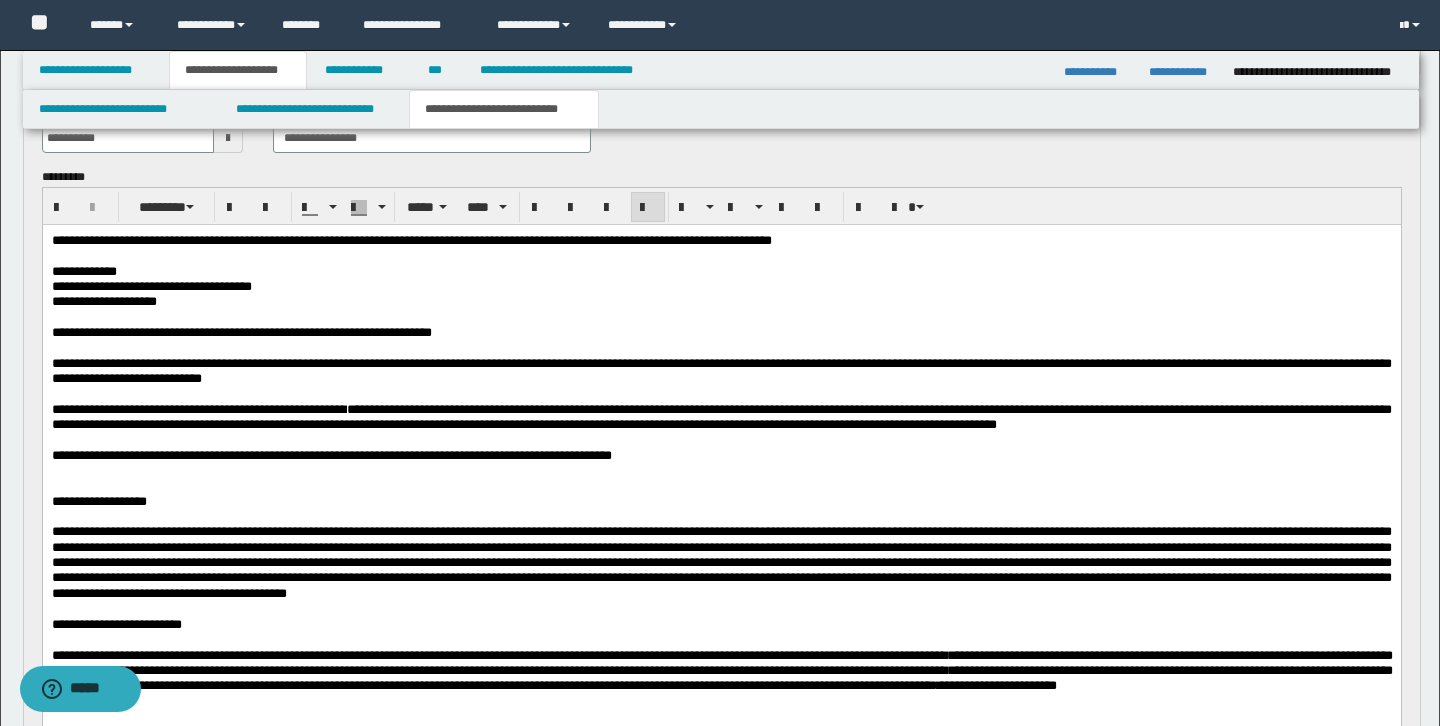 scroll, scrollTop: 579, scrollLeft: 0, axis: vertical 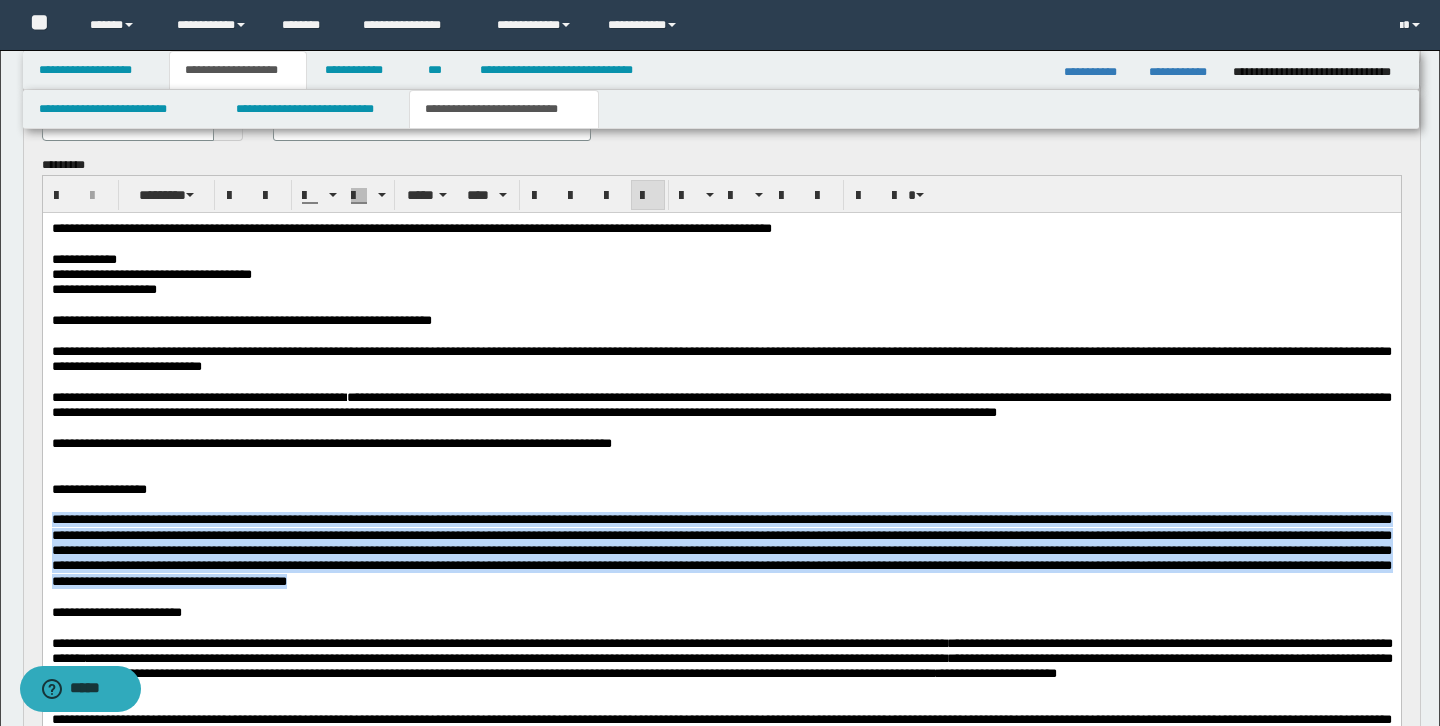 drag, startPoint x: 55, startPoint y: 540, endPoint x: 105, endPoint y: 610, distance: 86.023254 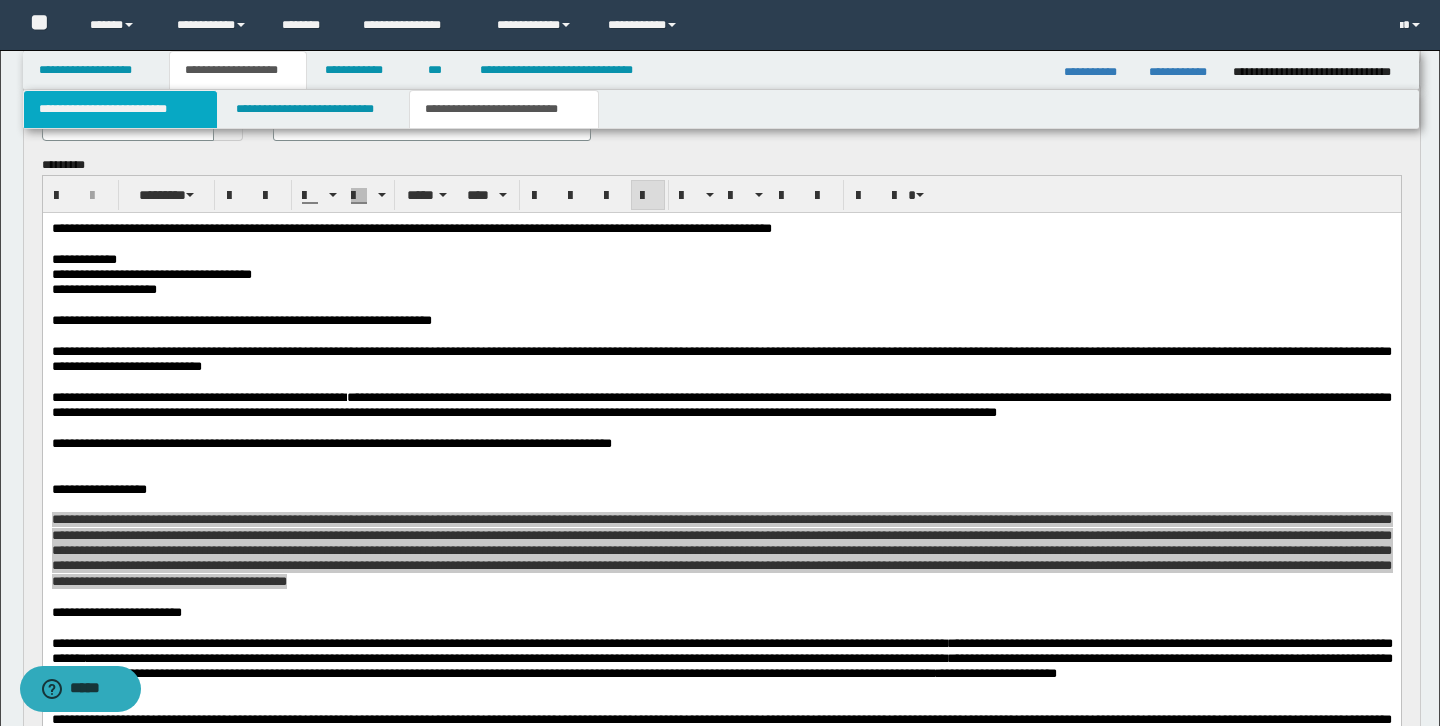 click on "**********" at bounding box center (120, 109) 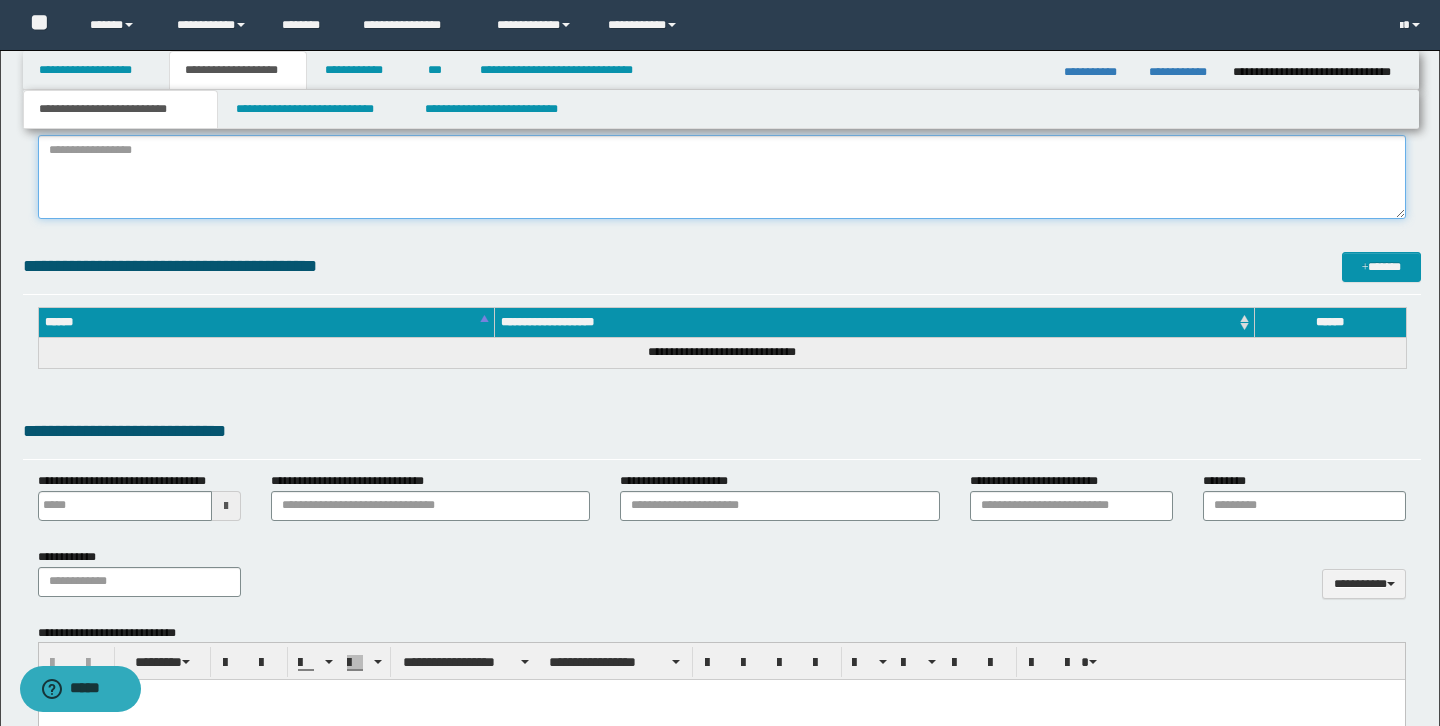 click on "**********" at bounding box center (722, 177) 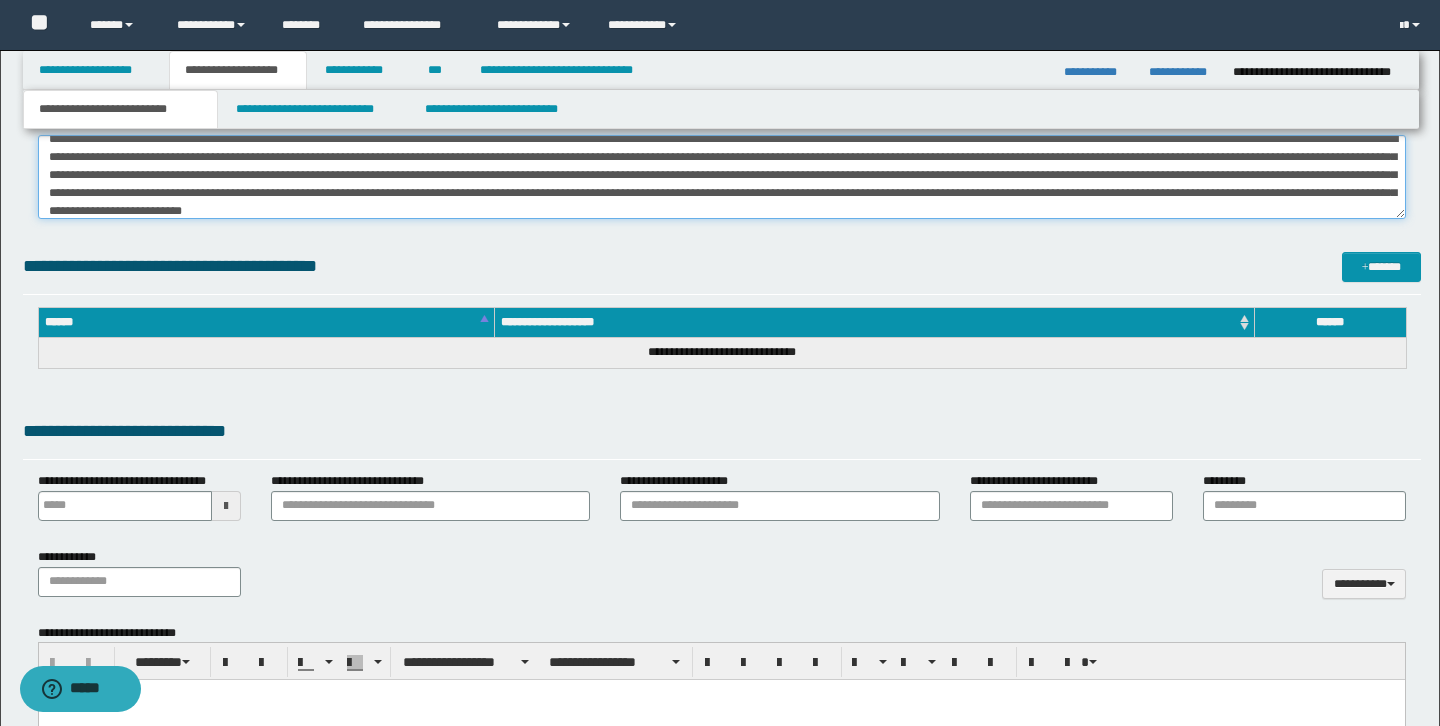 scroll, scrollTop: 0, scrollLeft: 0, axis: both 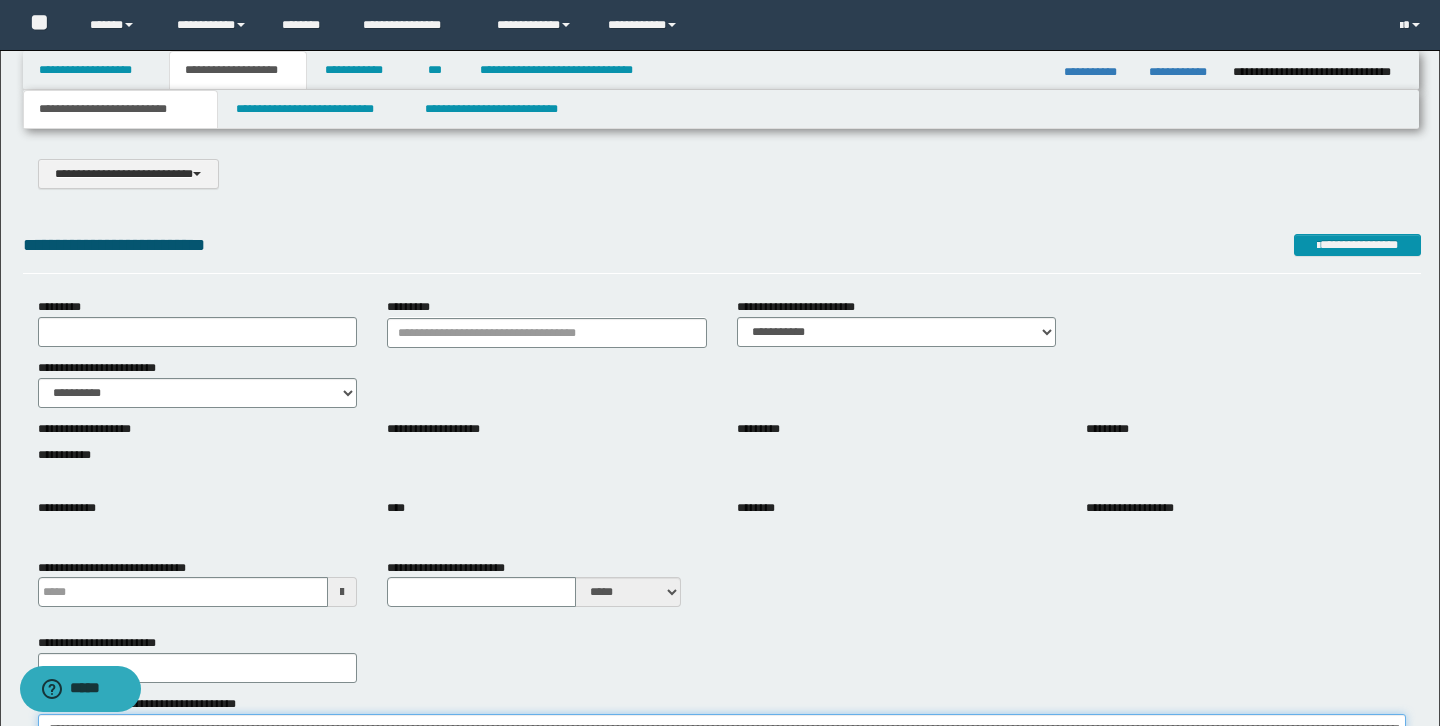 type on "**********" 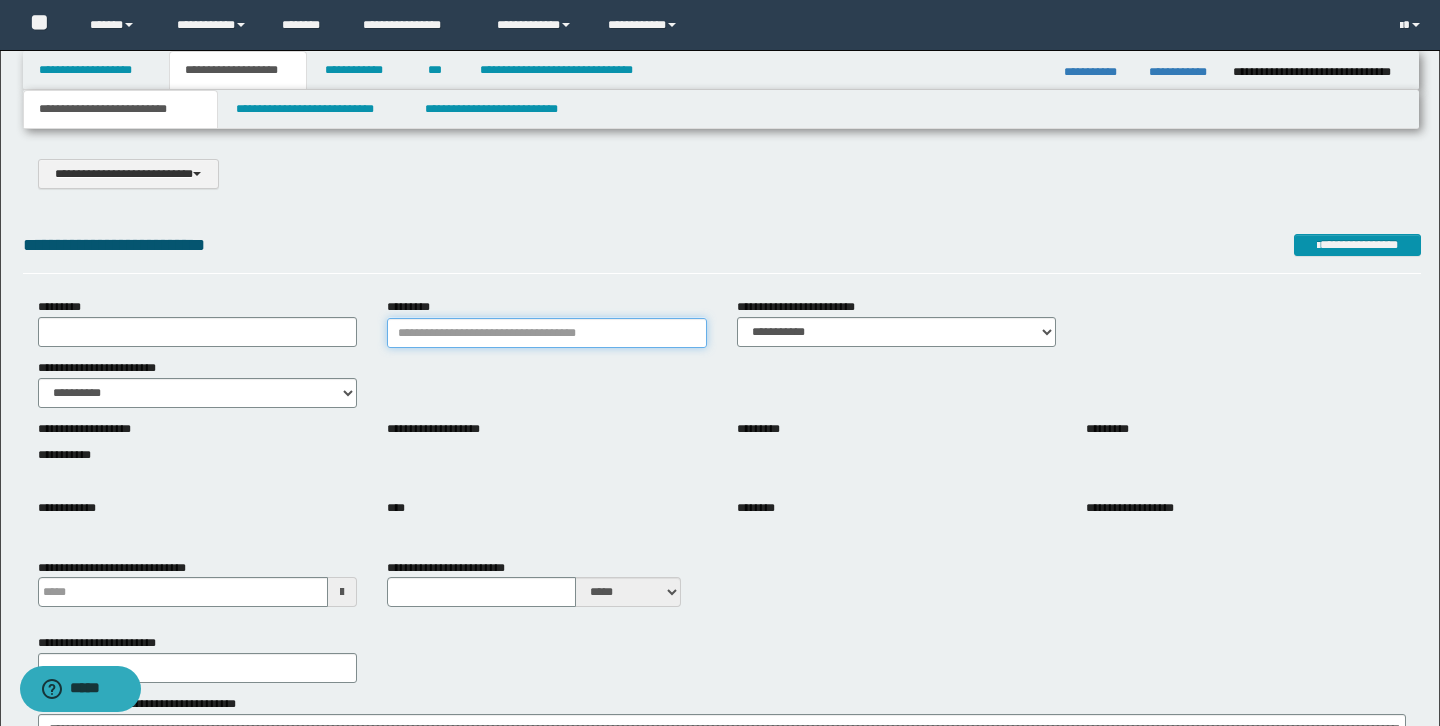 click on "*********" at bounding box center (547, 333) 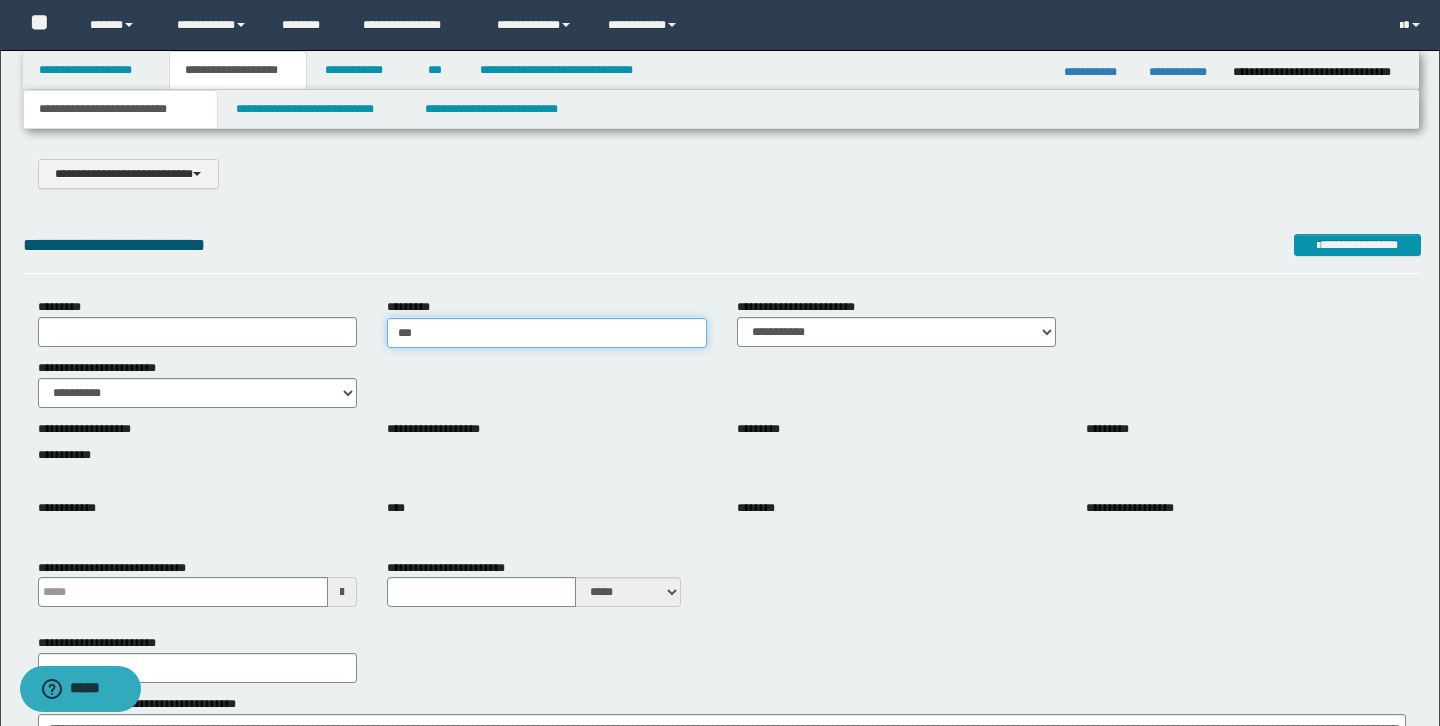 type on "****" 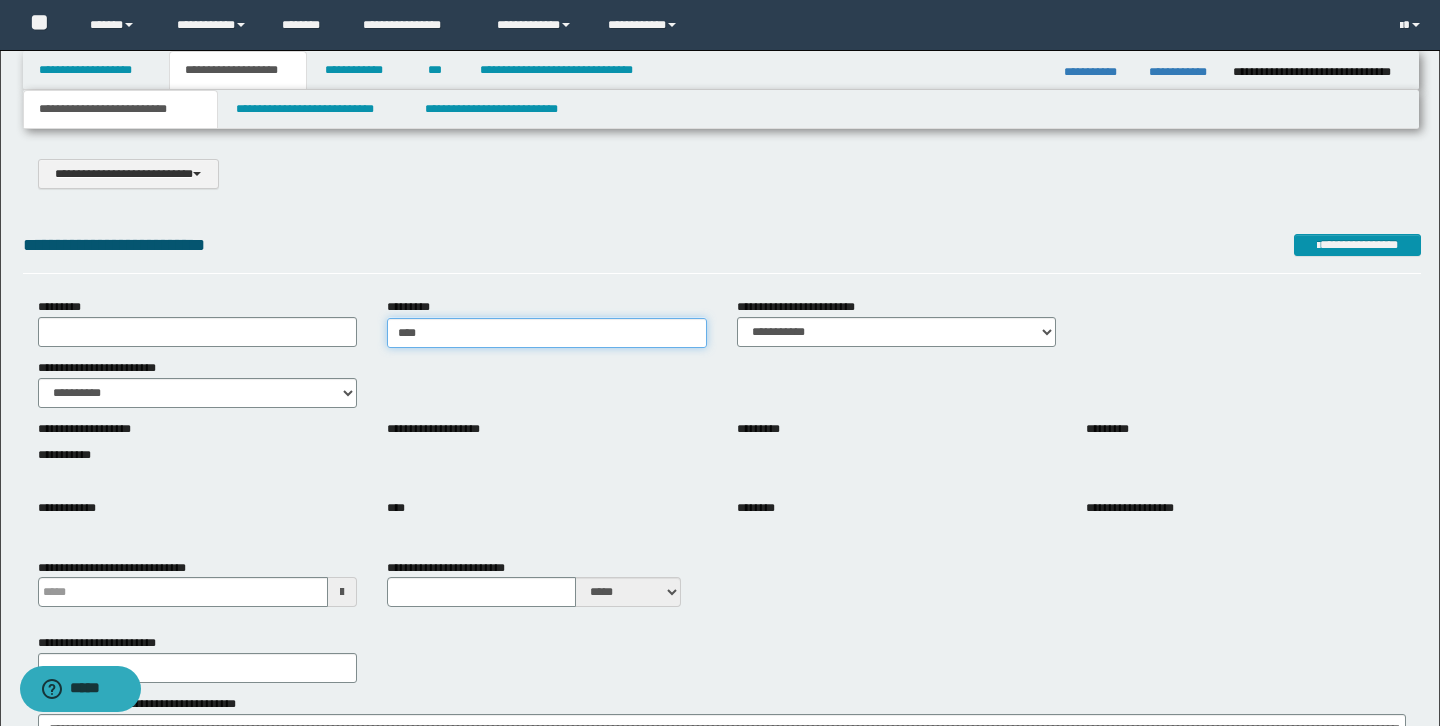 type on "****" 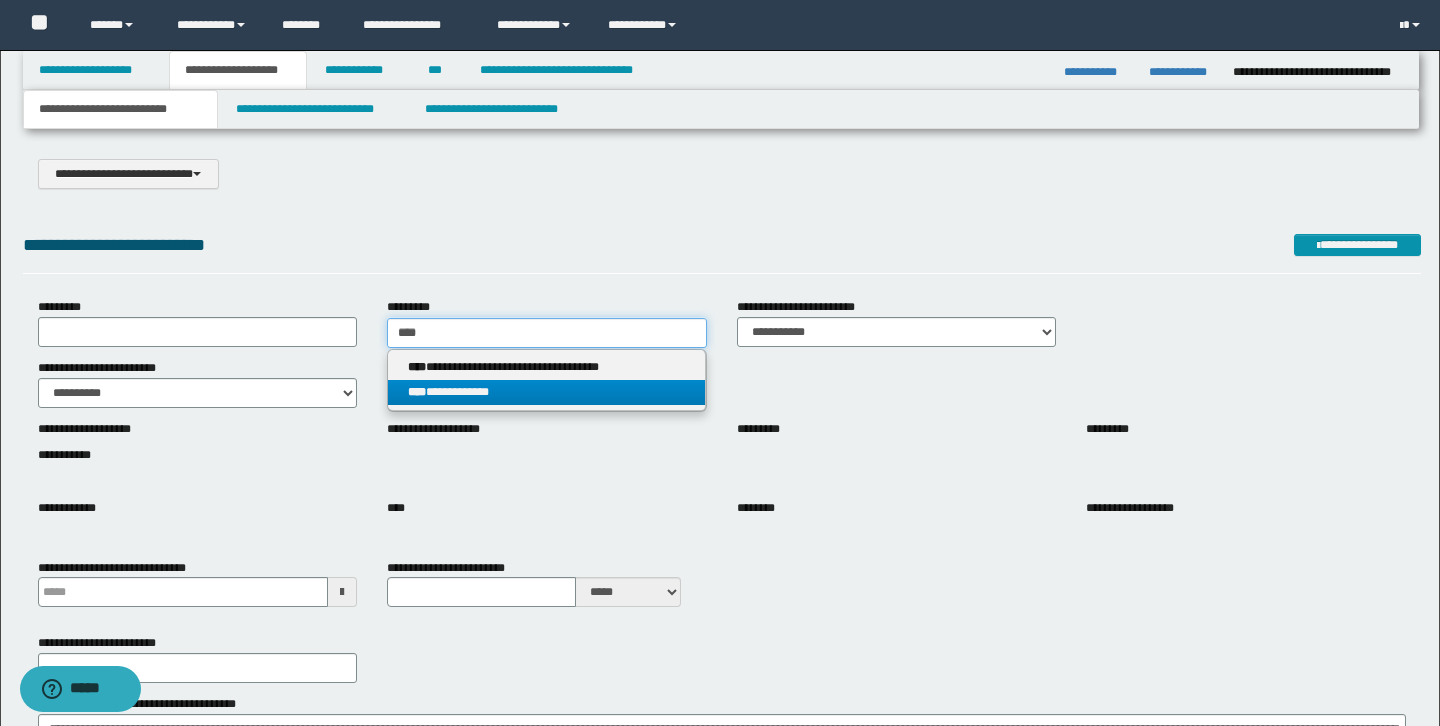 type on "****" 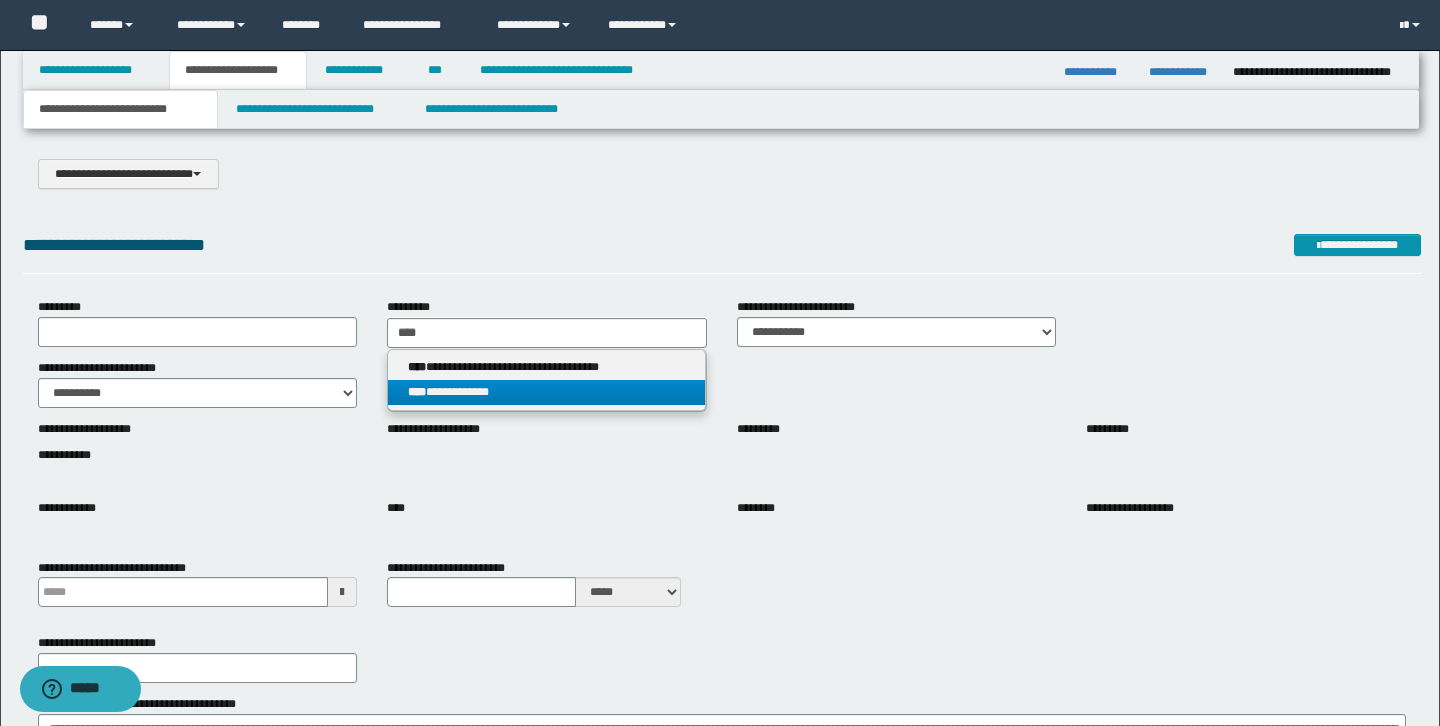 click on "**********" at bounding box center (546, 392) 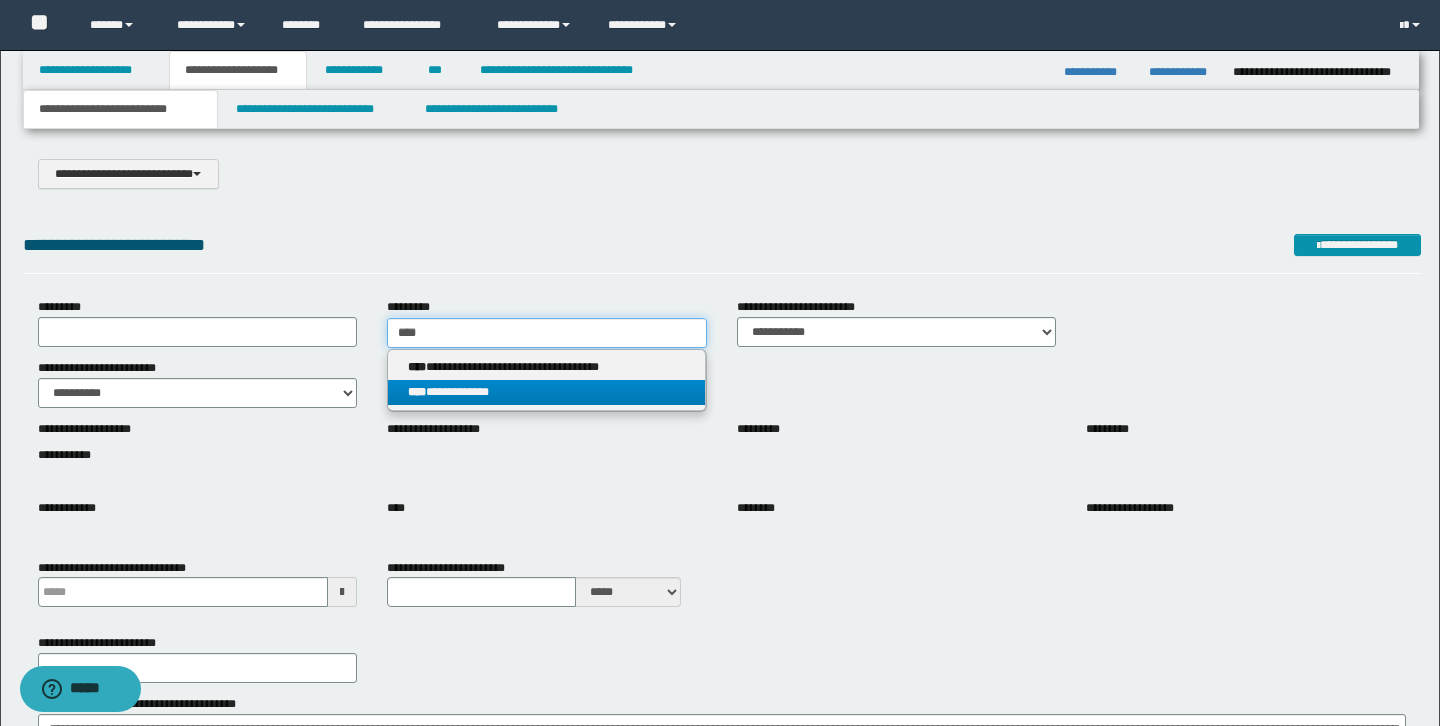 type 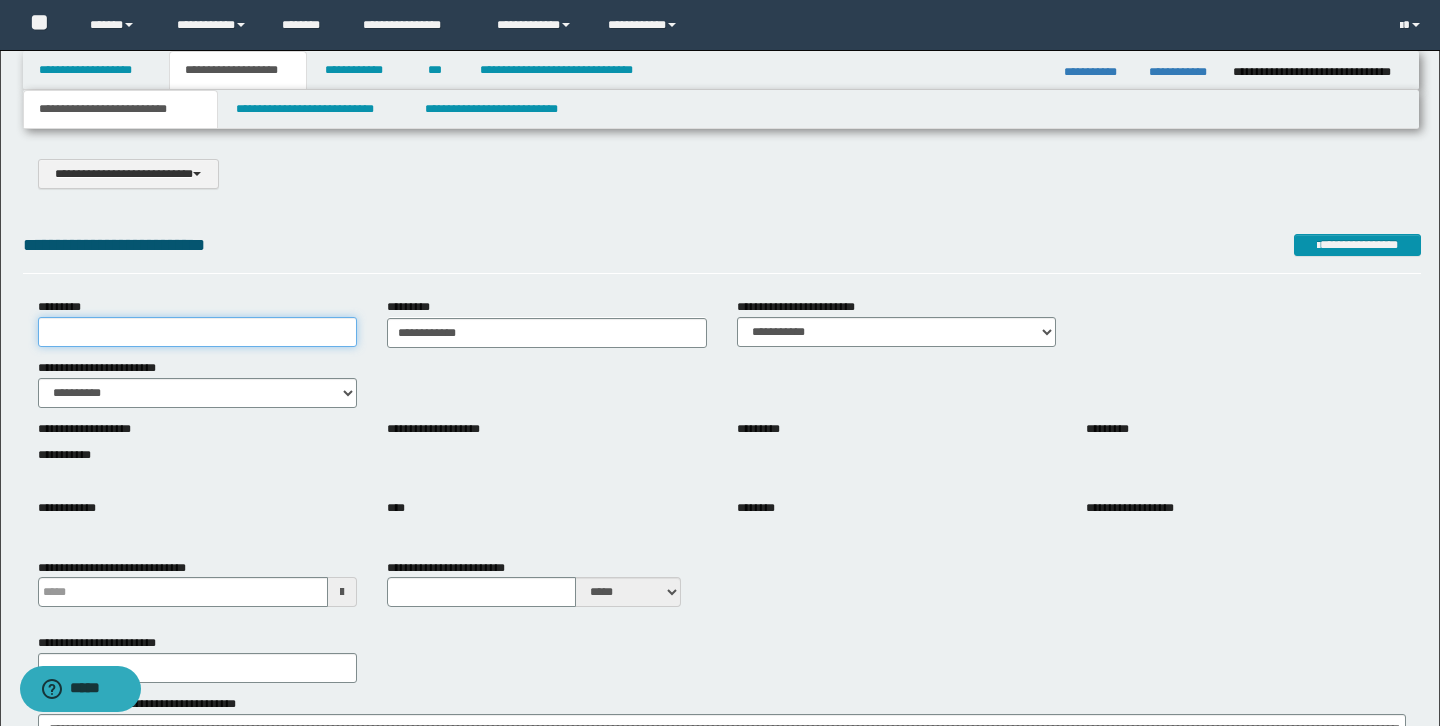 click on "*********" at bounding box center (198, 332) 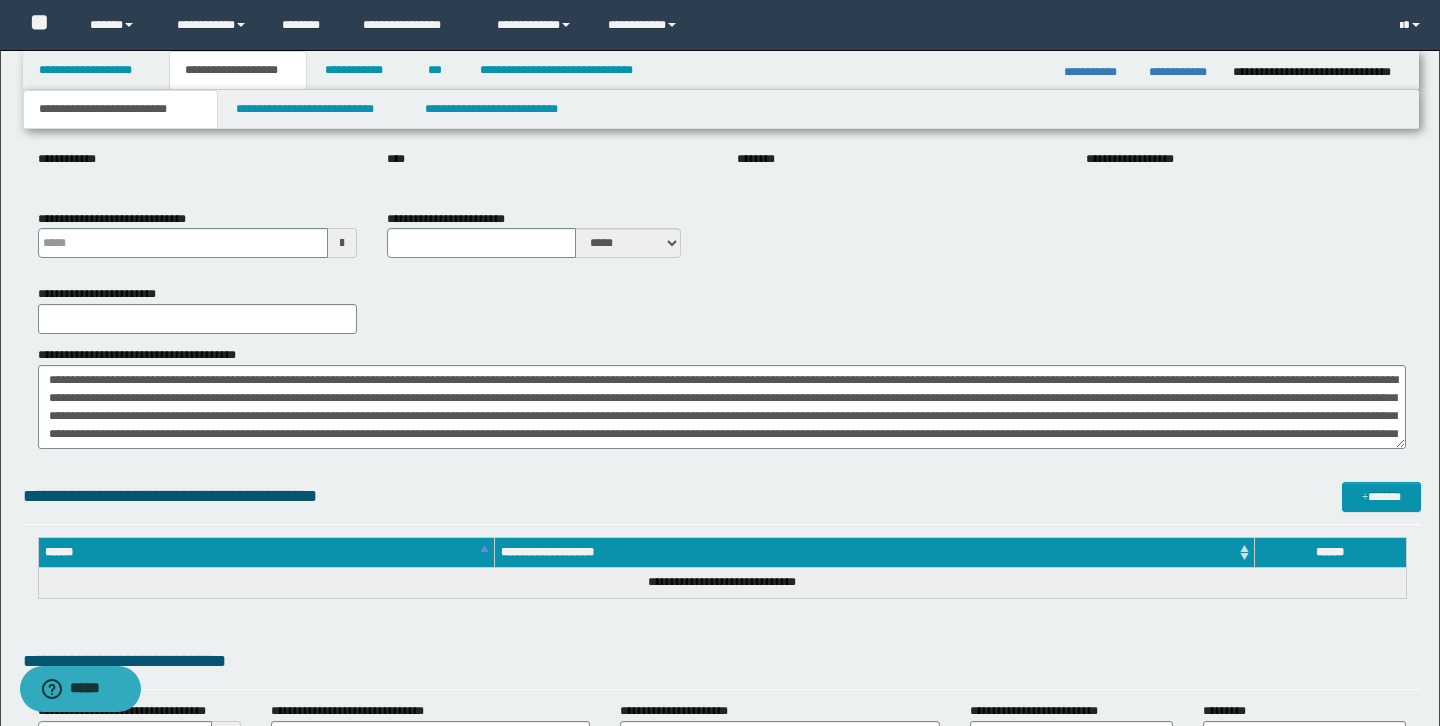 scroll, scrollTop: 351, scrollLeft: 0, axis: vertical 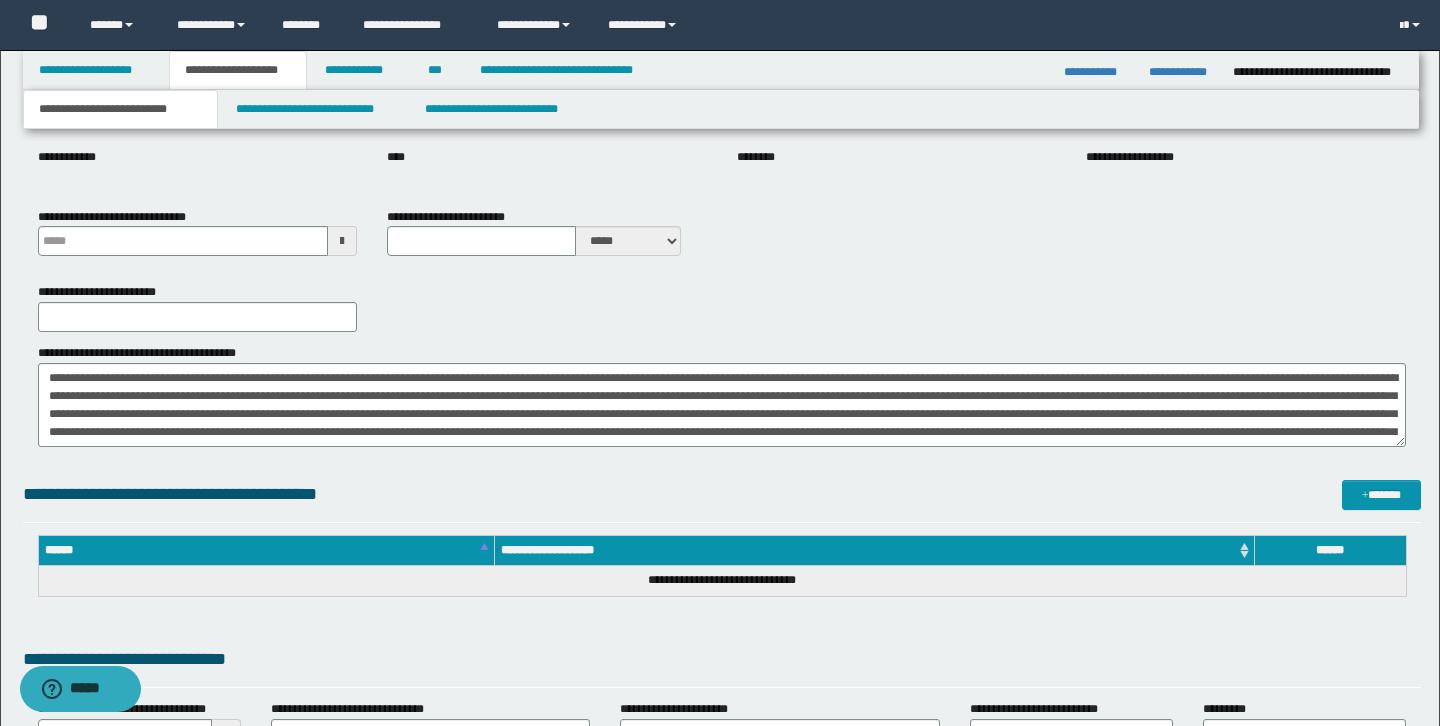 type on "**********" 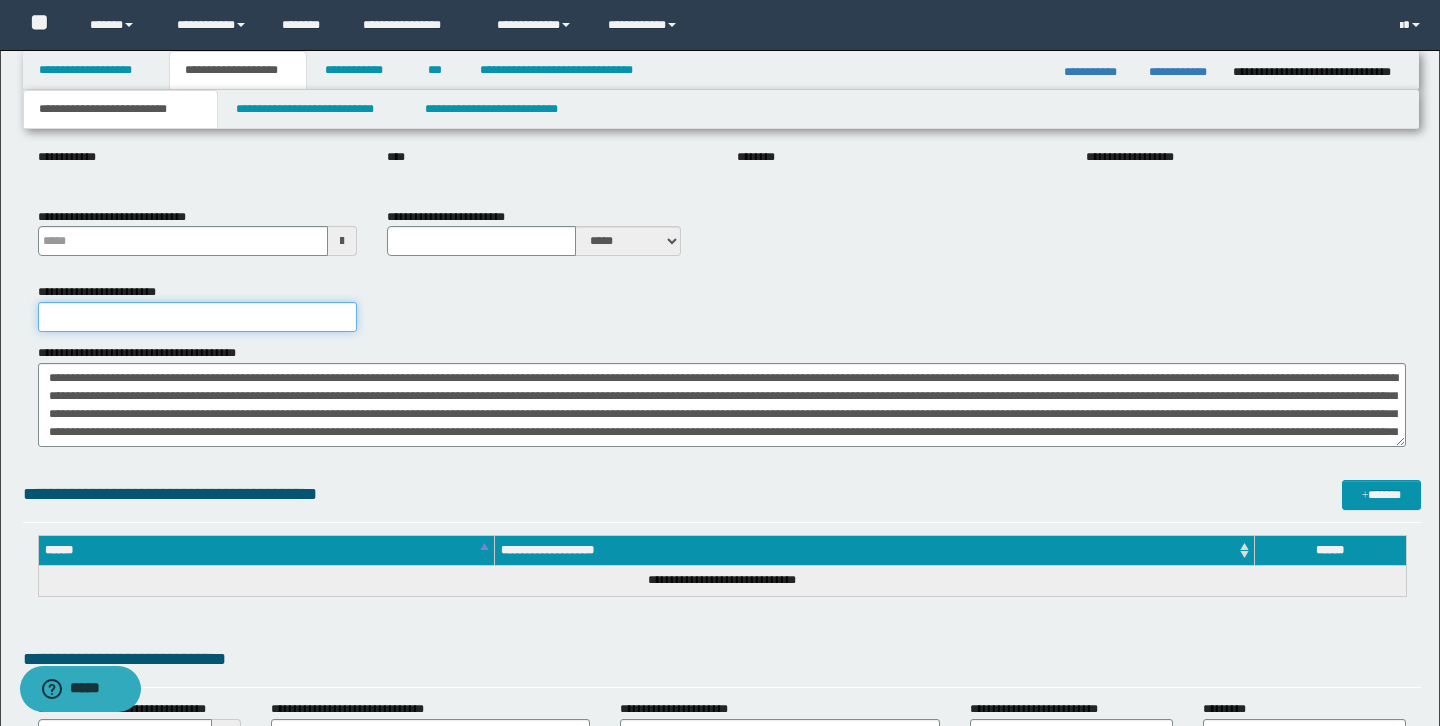 click on "**********" at bounding box center (198, 317) 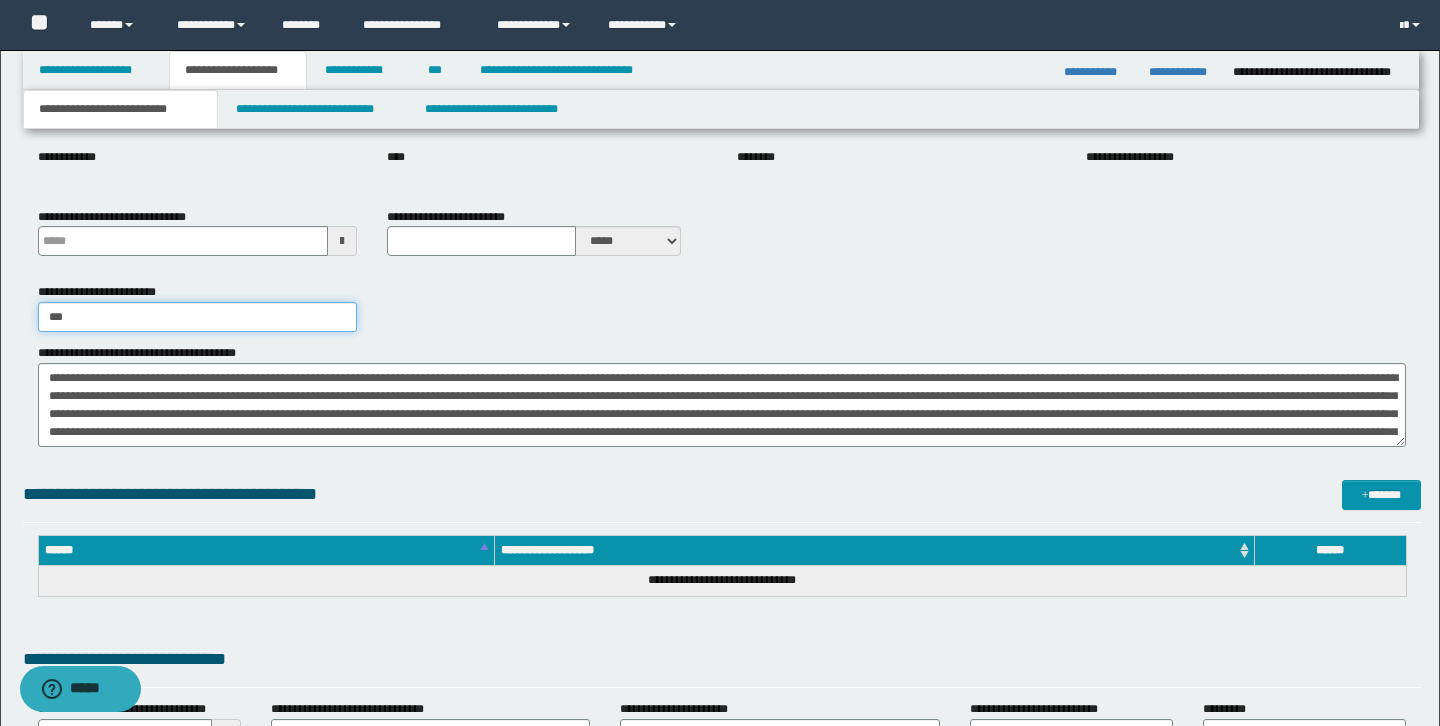 type on "**********" 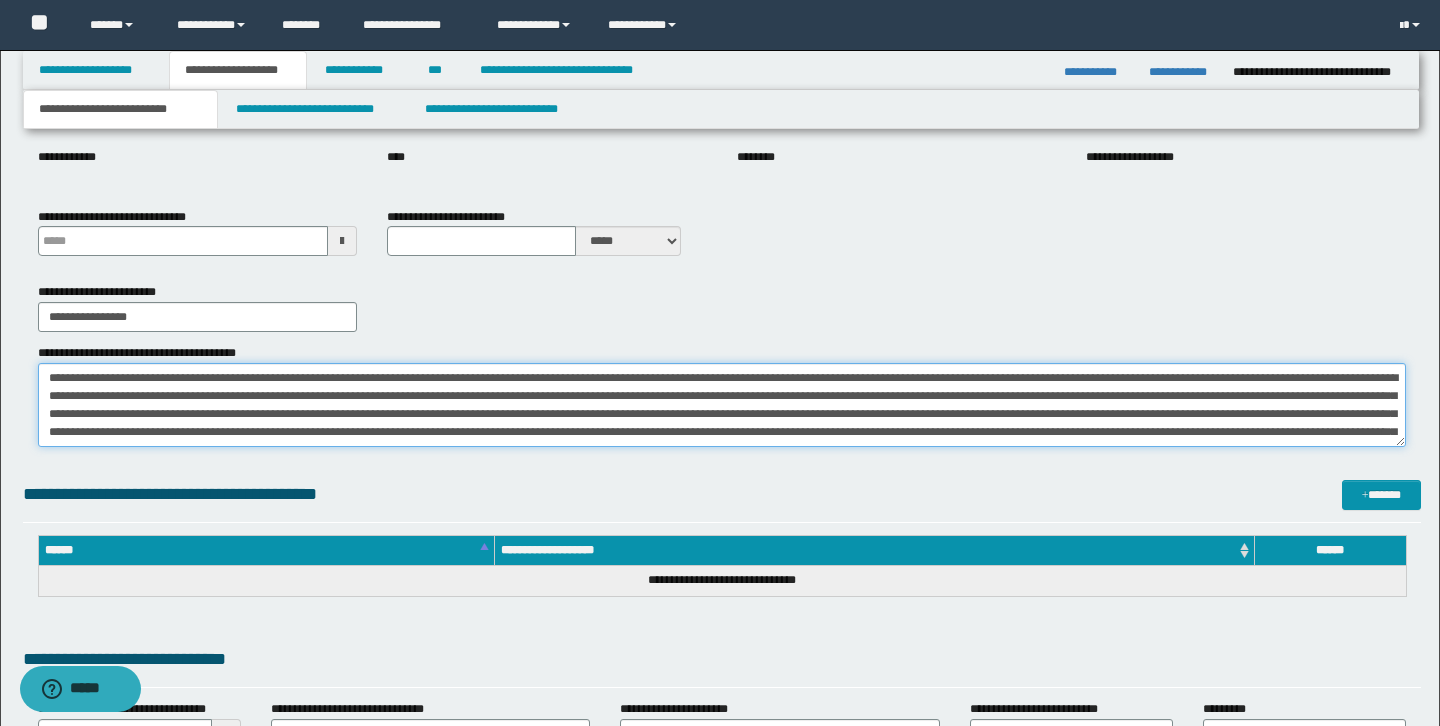 click on "**********" at bounding box center [722, 405] 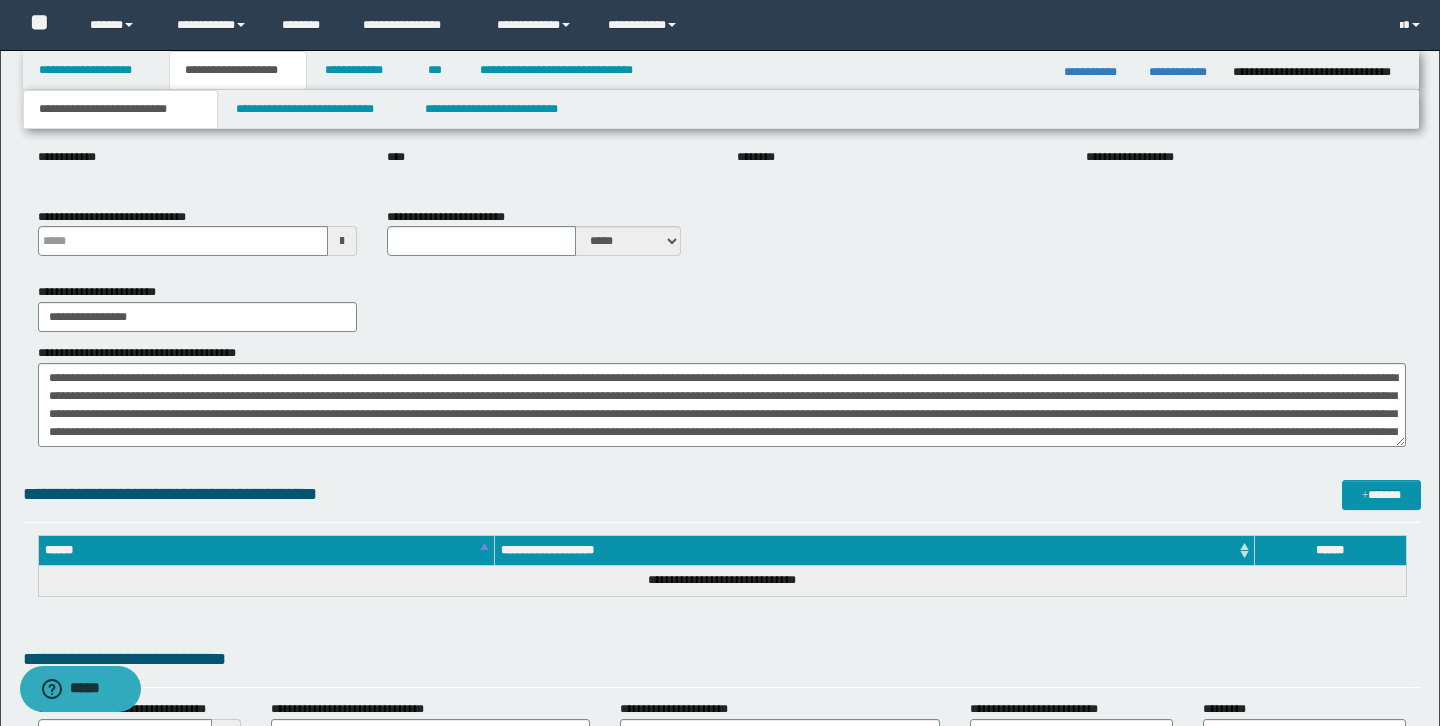 click on "**********" at bounding box center [722, 307] 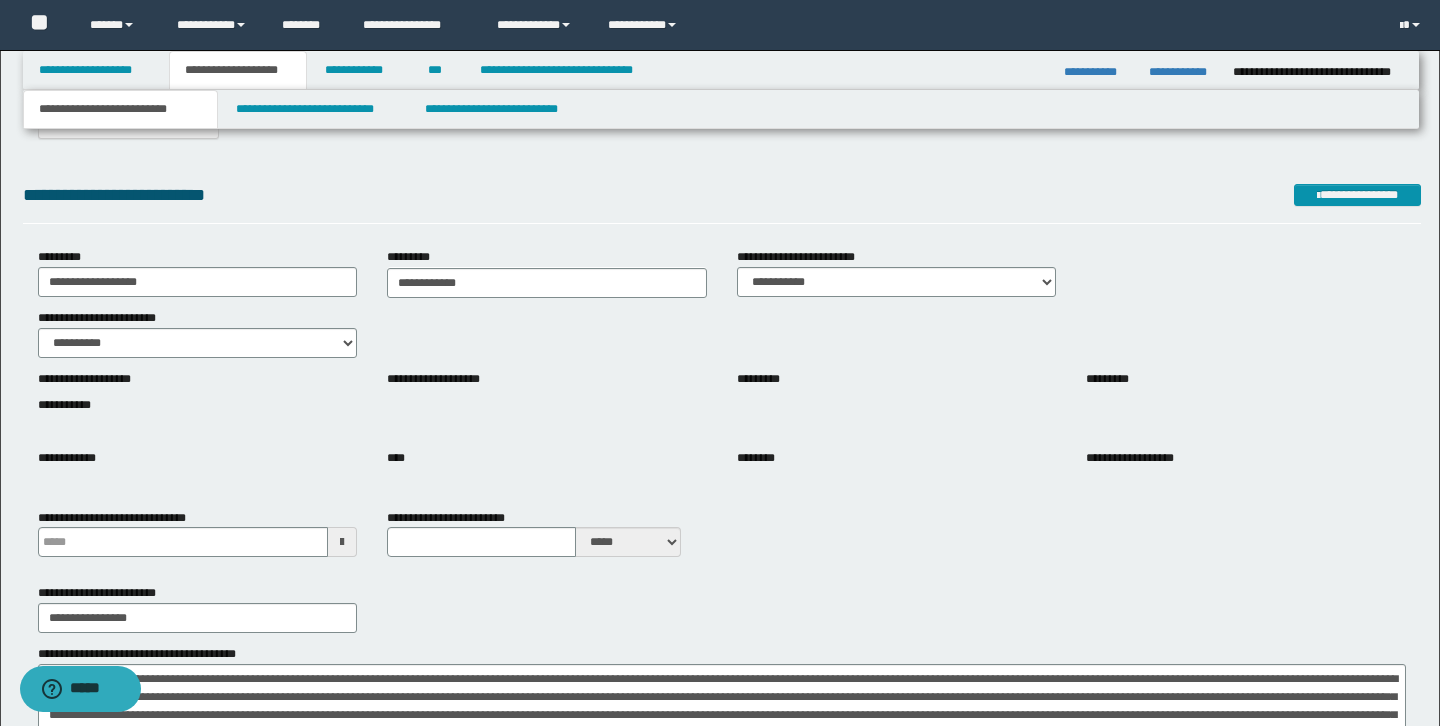 scroll, scrollTop: 0, scrollLeft: 0, axis: both 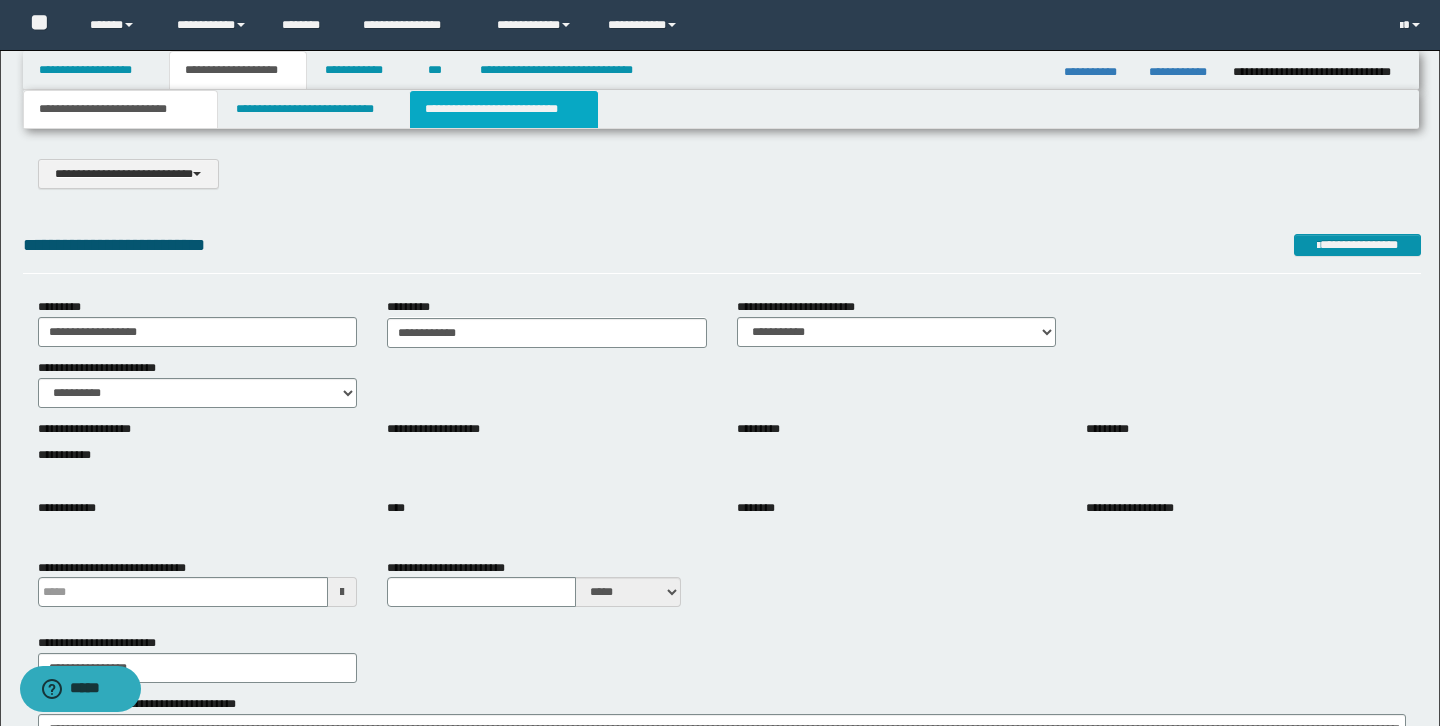 click on "**********" at bounding box center (504, 109) 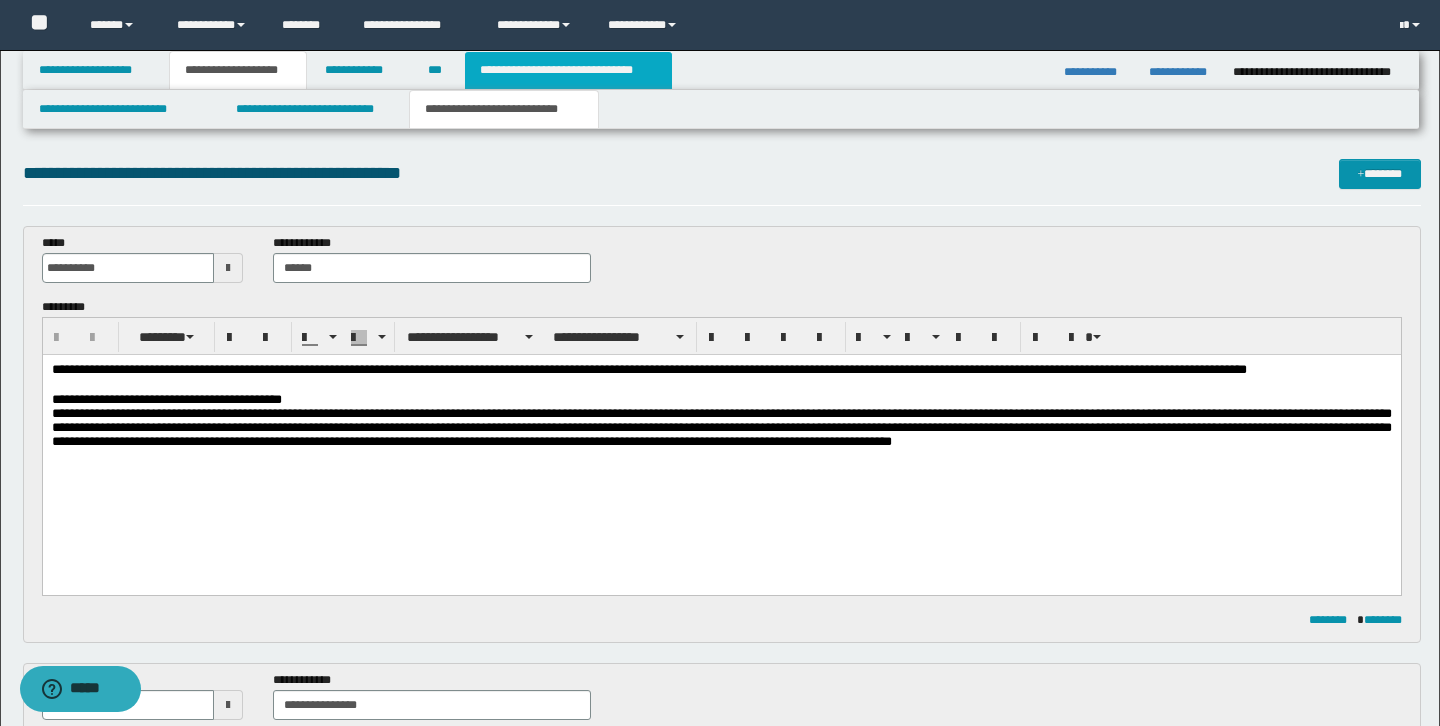 click on "**********" at bounding box center [568, 70] 